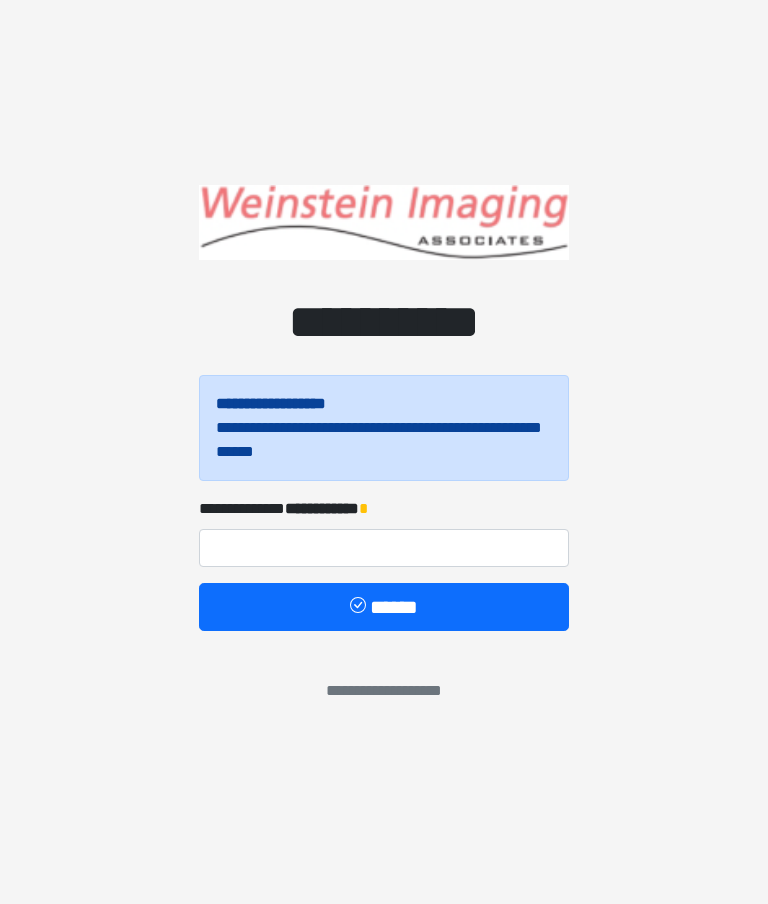 scroll, scrollTop: 0, scrollLeft: 0, axis: both 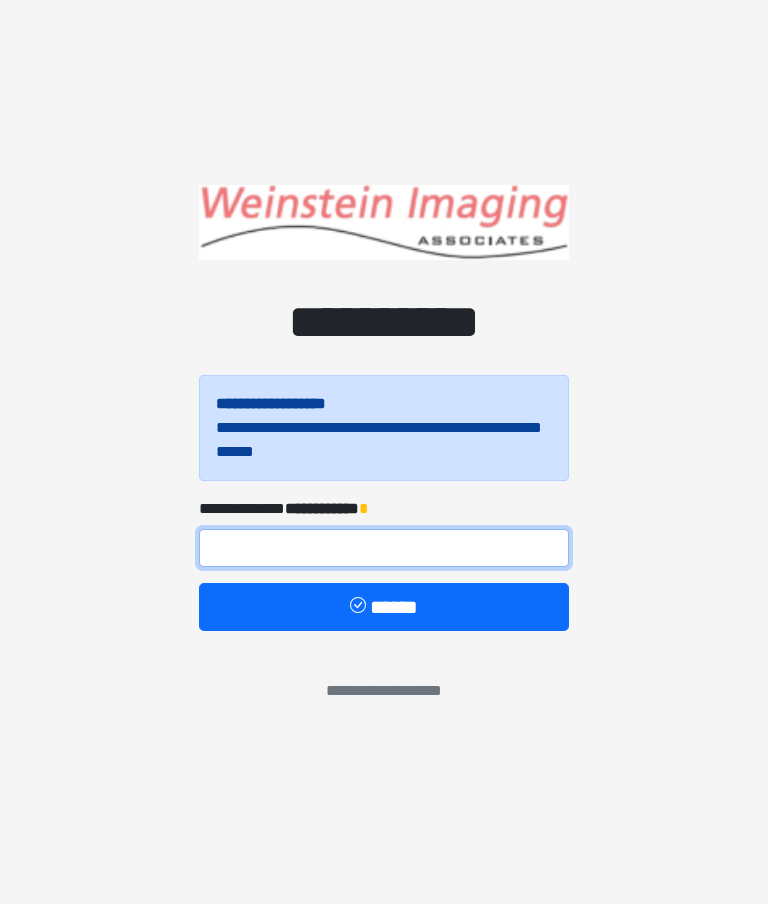 click at bounding box center [384, 548] 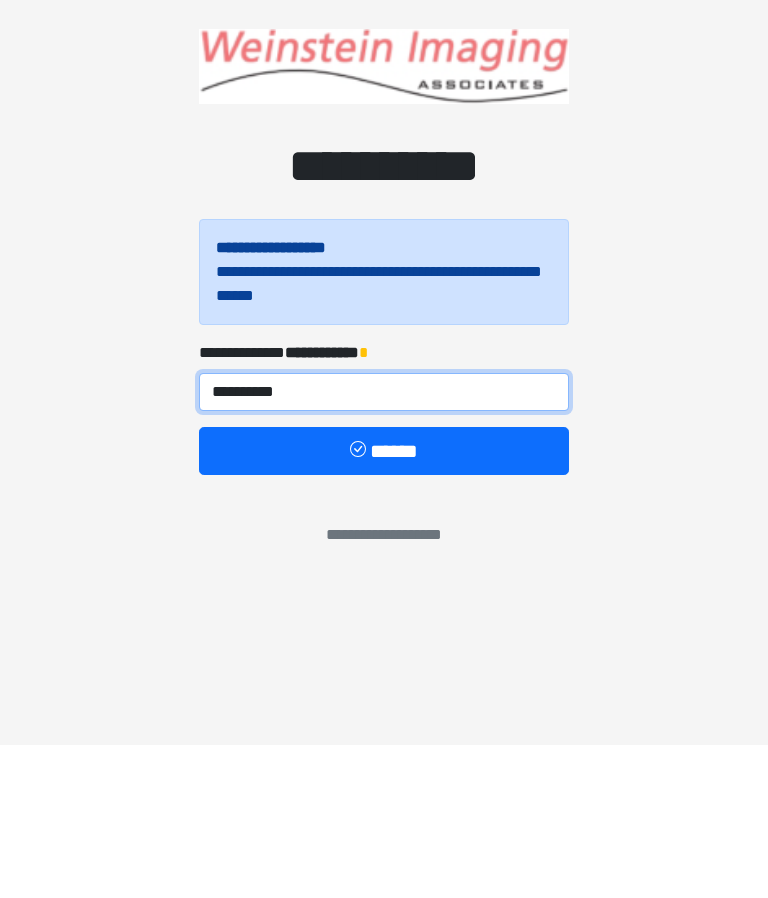 type on "**********" 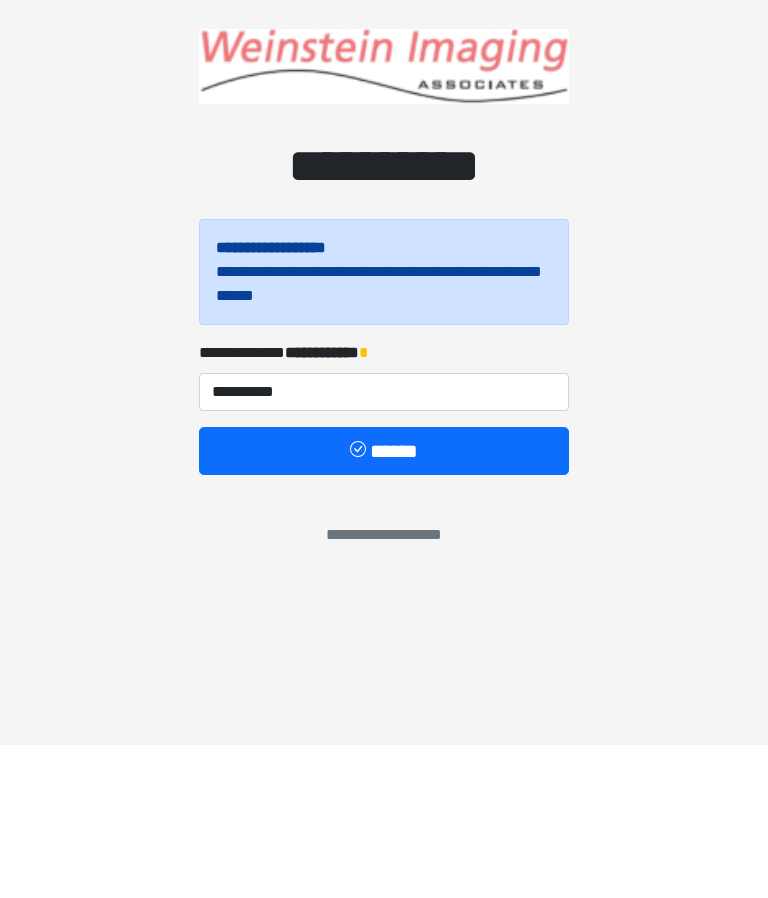 click on "******" at bounding box center (384, 604) 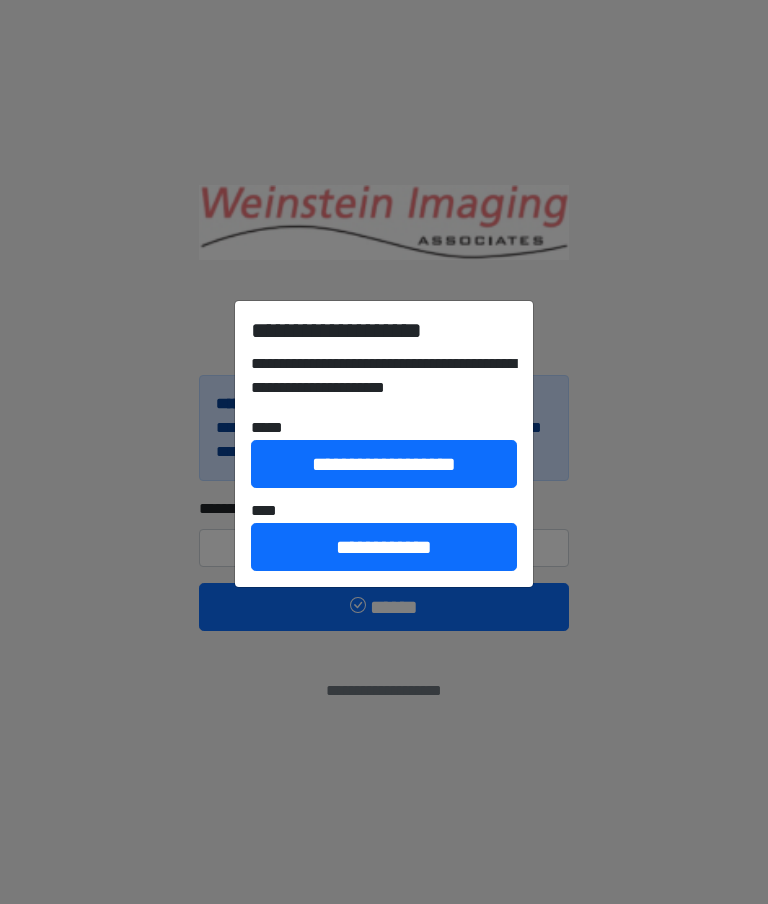 click on "**********" at bounding box center [384, 547] 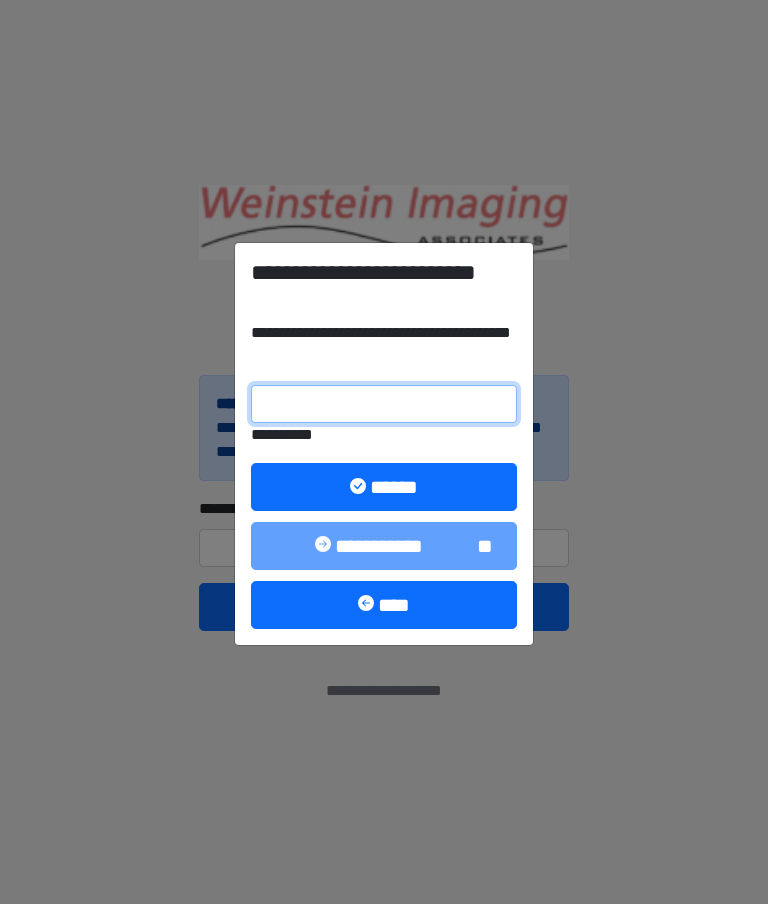 click on "**********" at bounding box center (384, 404) 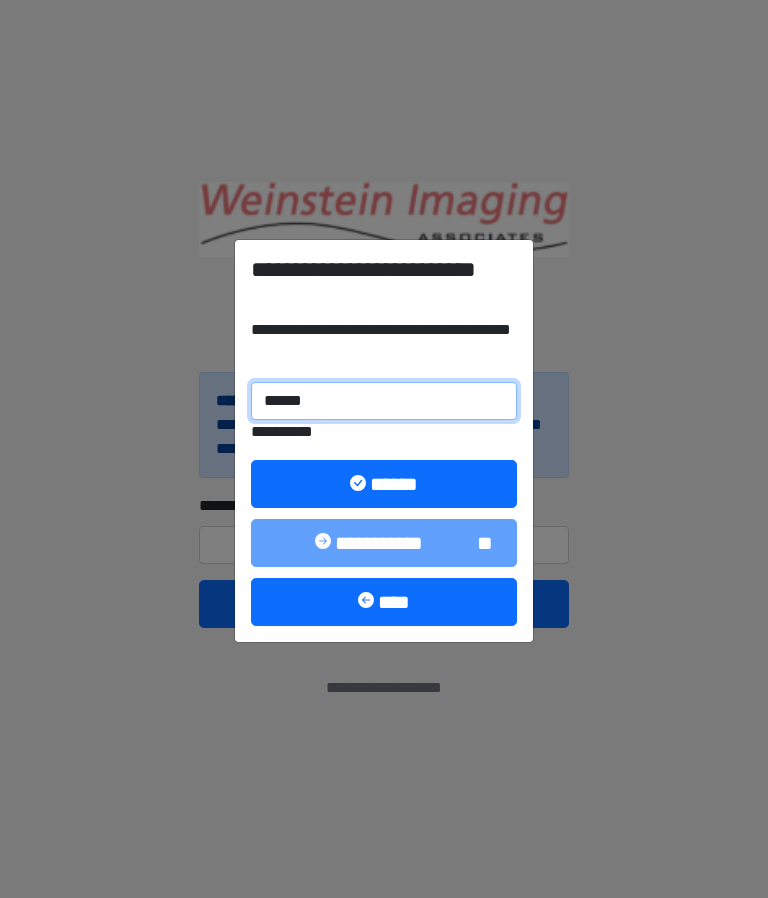 type on "******" 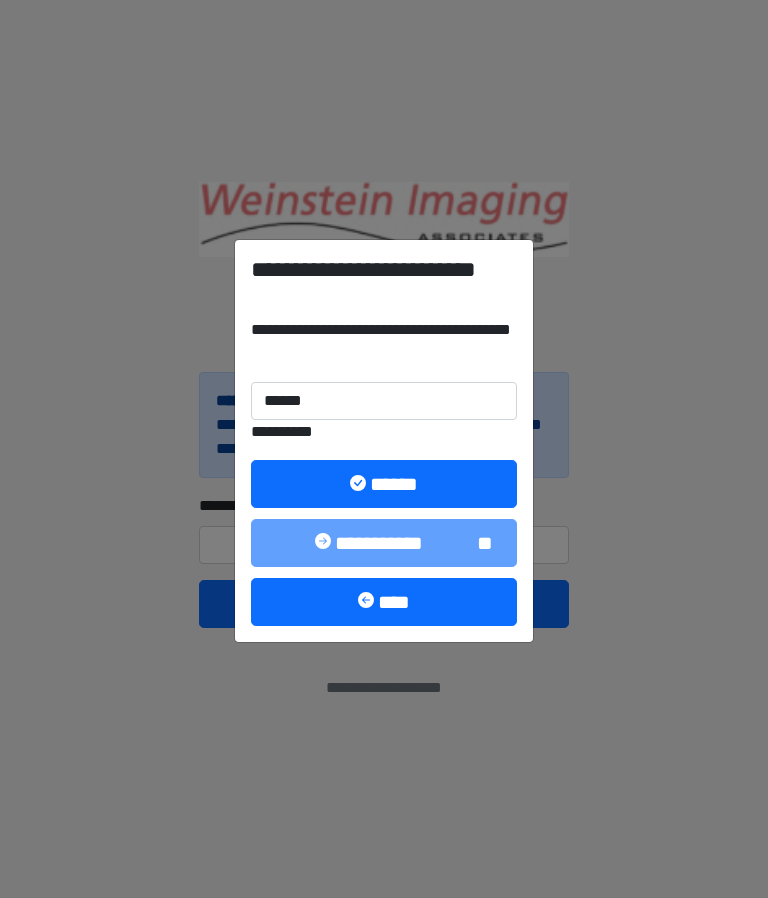 click on "******" at bounding box center [384, 484] 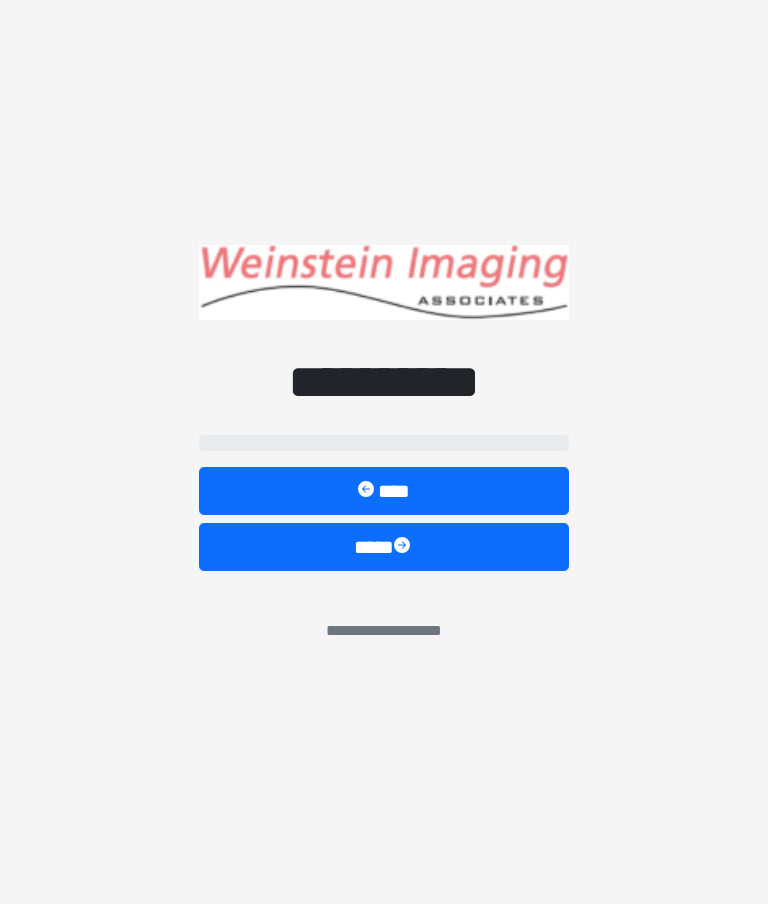 select on "*****" 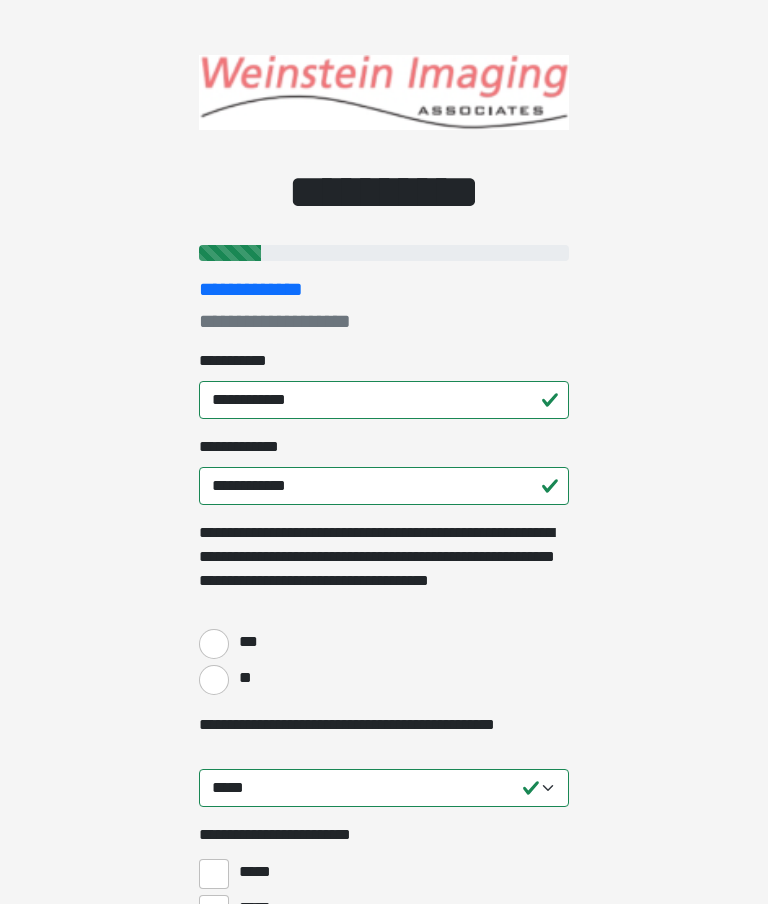 click on "**" at bounding box center (214, 680) 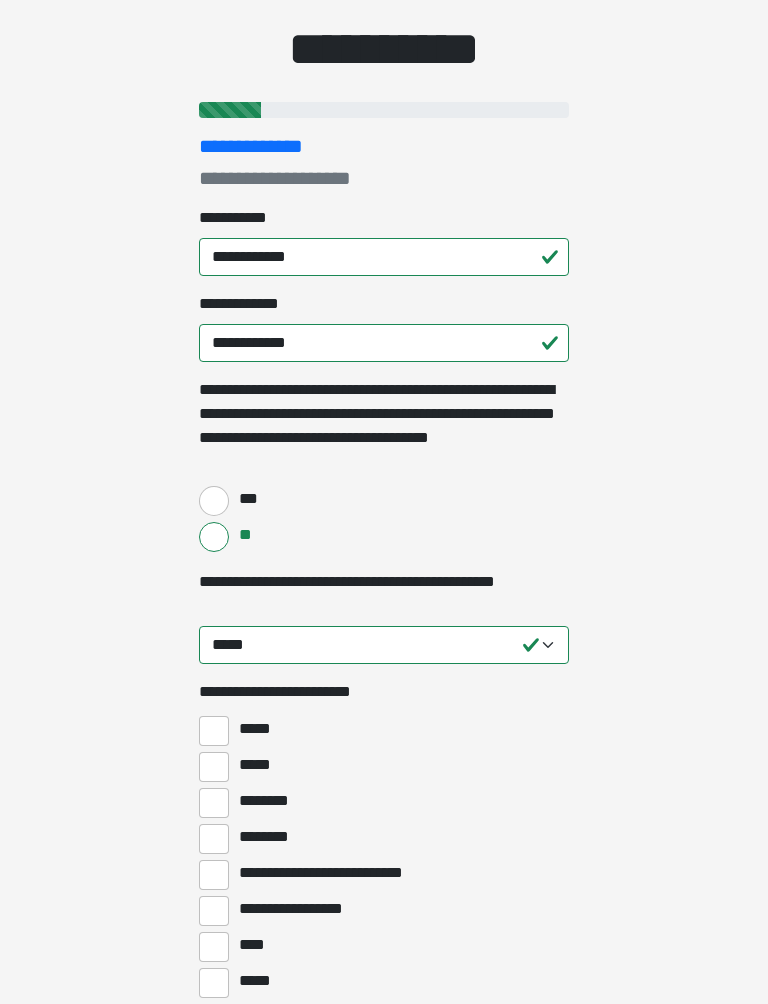 scroll, scrollTop: 166, scrollLeft: 0, axis: vertical 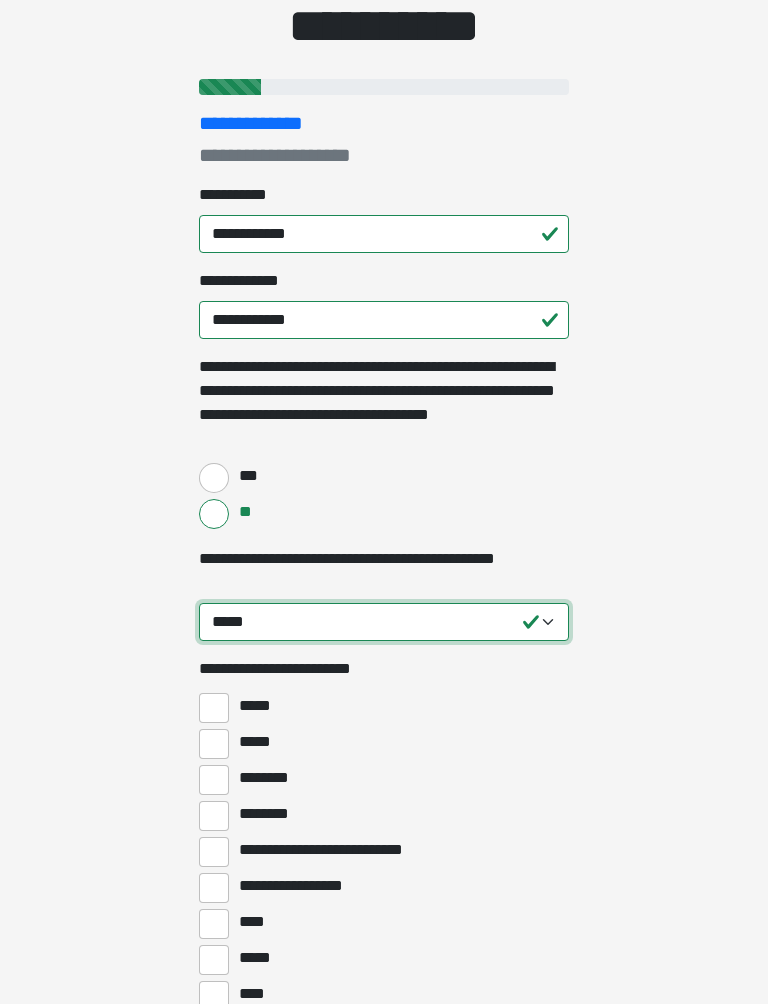 click on "**********" at bounding box center (384, 622) 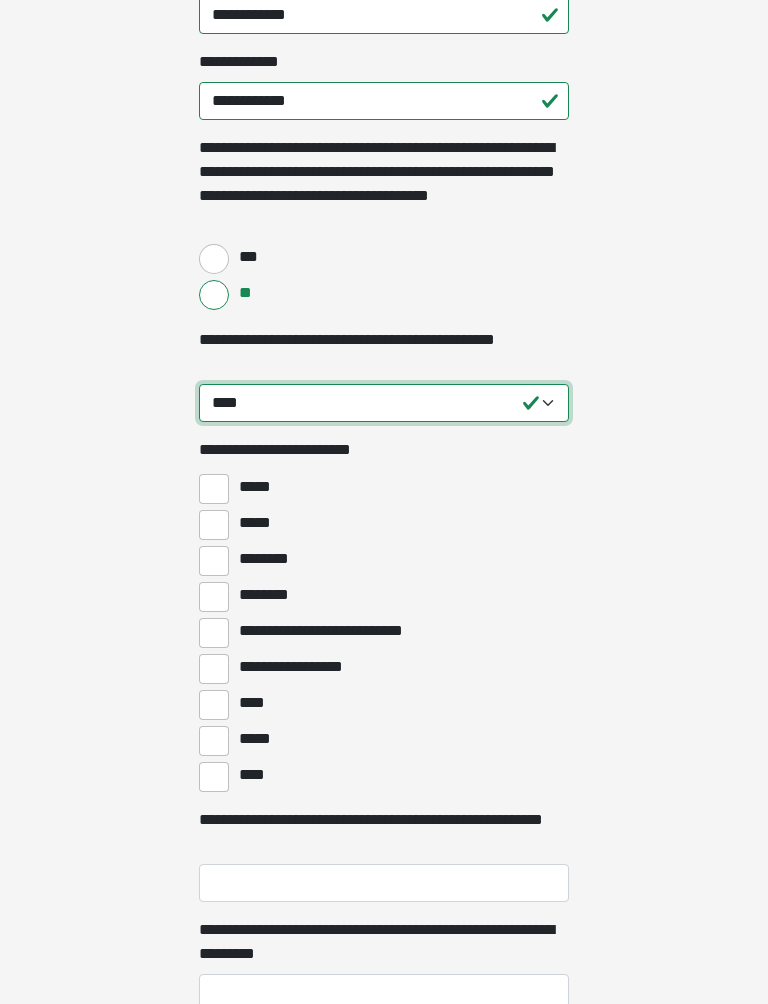 scroll, scrollTop: 386, scrollLeft: 0, axis: vertical 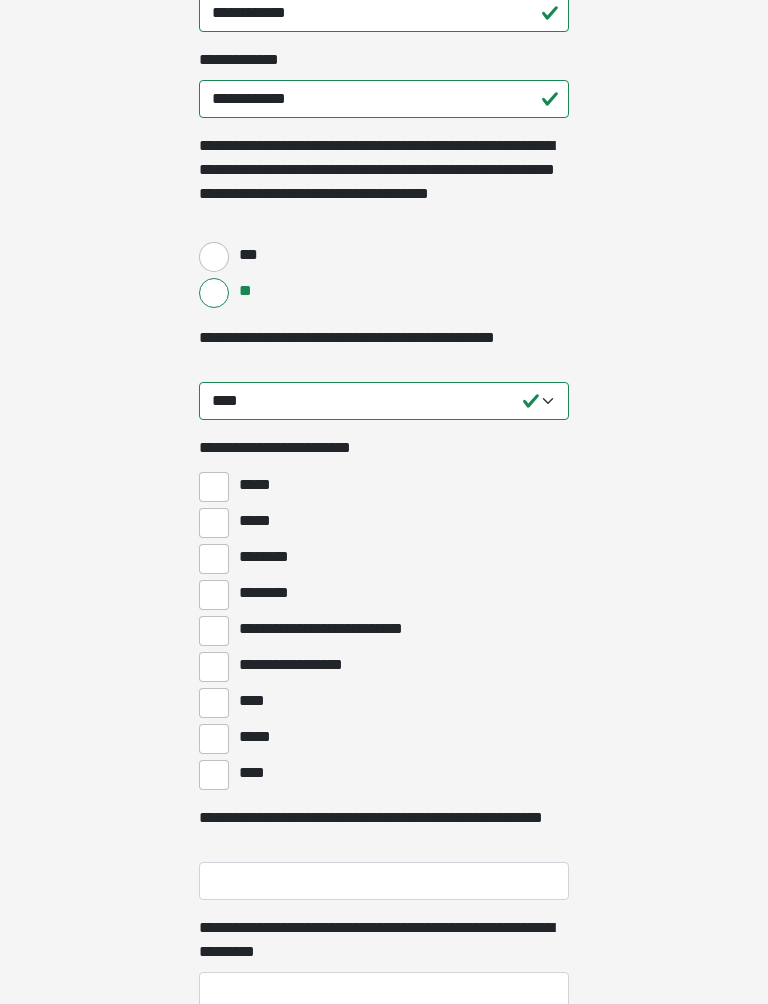 click on "**********" at bounding box center (214, 668) 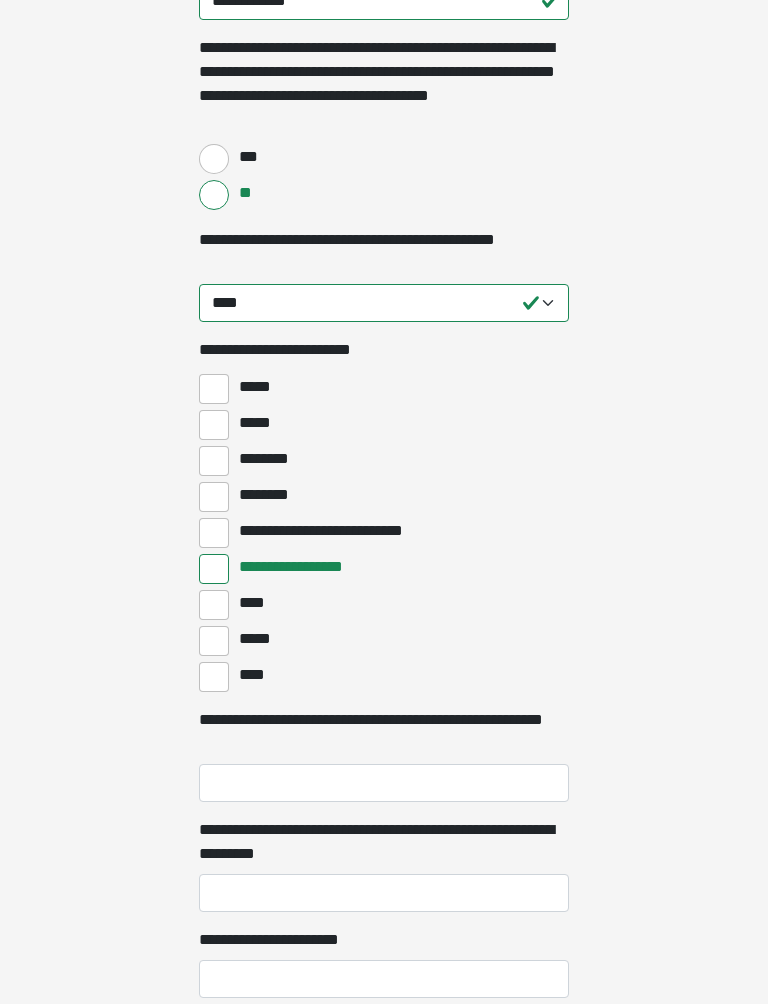 scroll, scrollTop: 493, scrollLeft: 0, axis: vertical 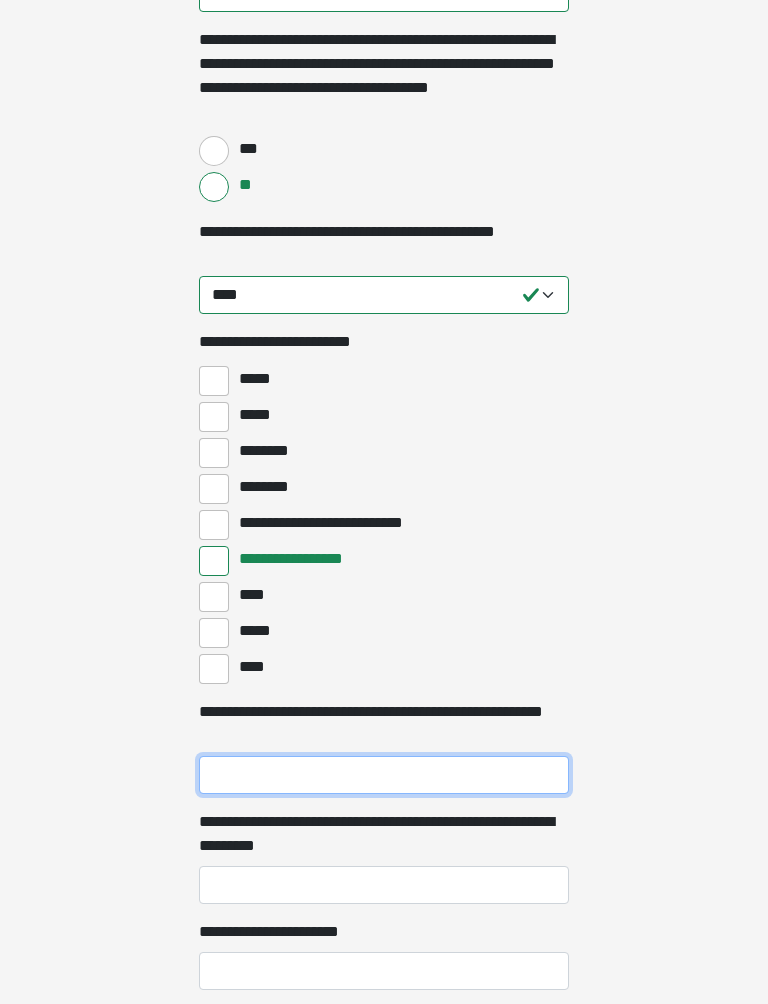 click on "**********" at bounding box center [384, 775] 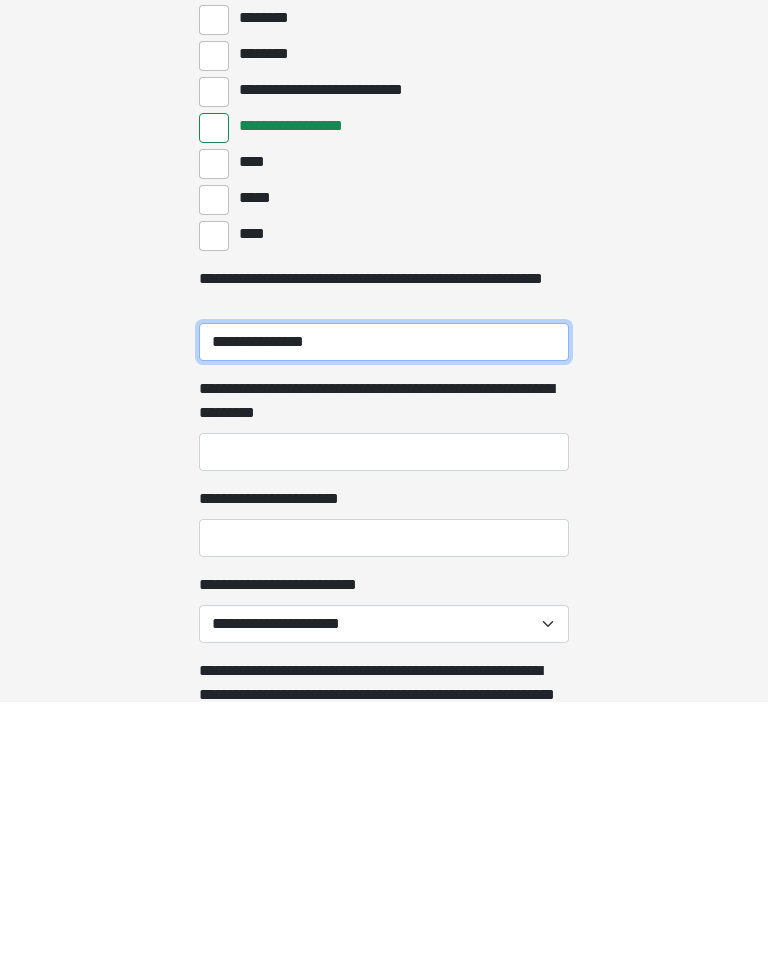 scroll, scrollTop: 680, scrollLeft: 0, axis: vertical 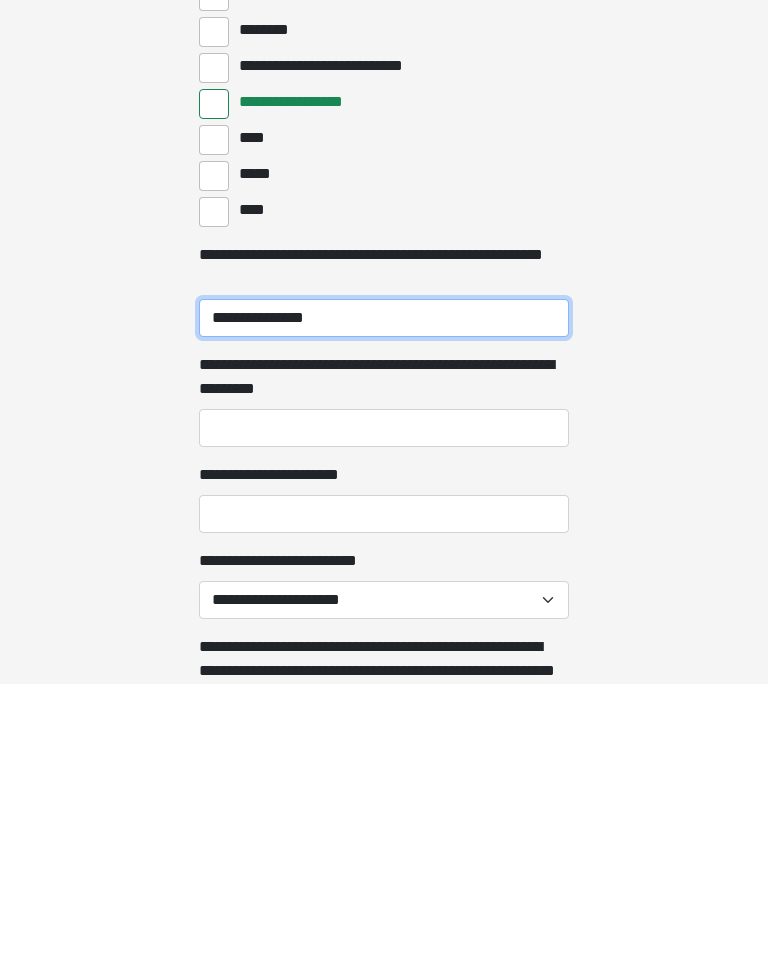 type on "**********" 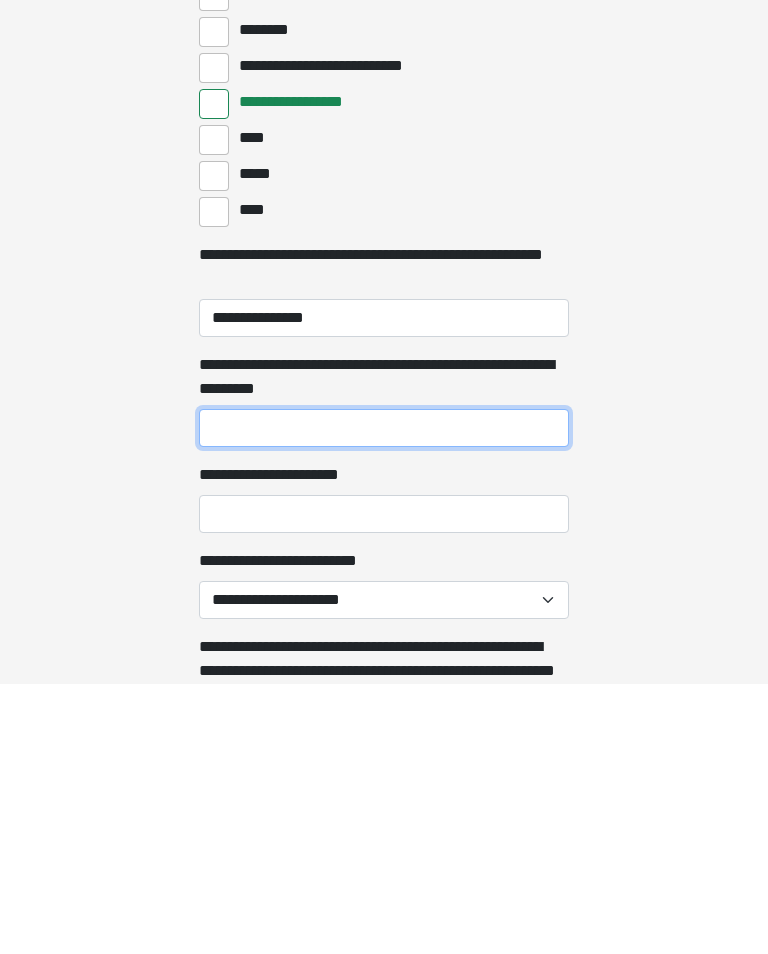 click on "**********" at bounding box center (384, 698) 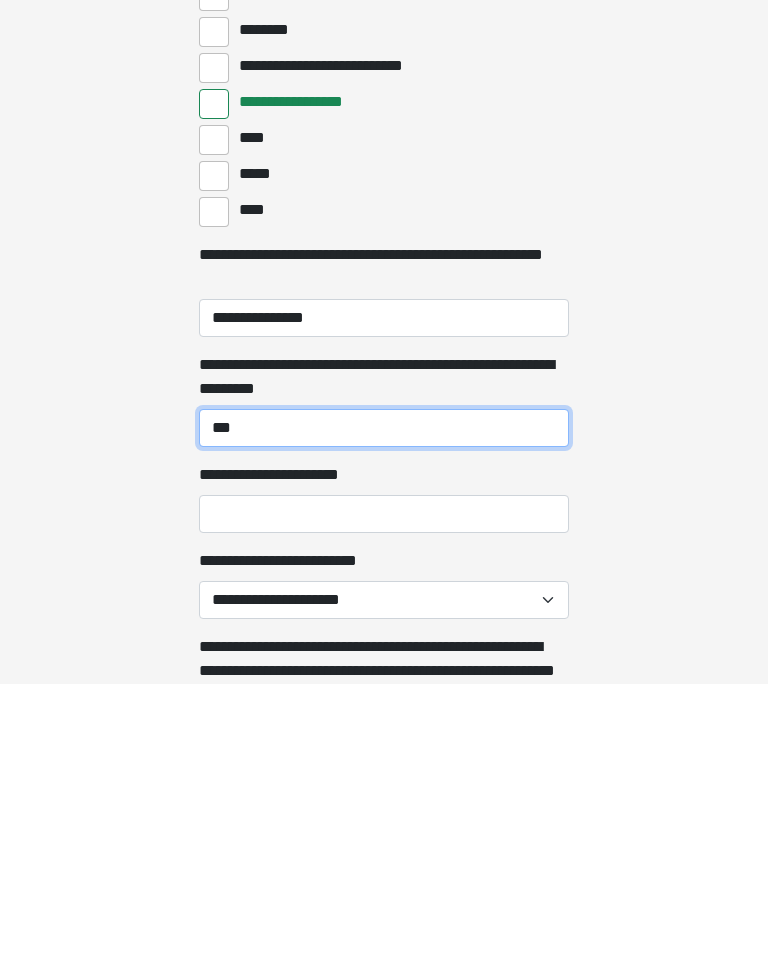 type on "***" 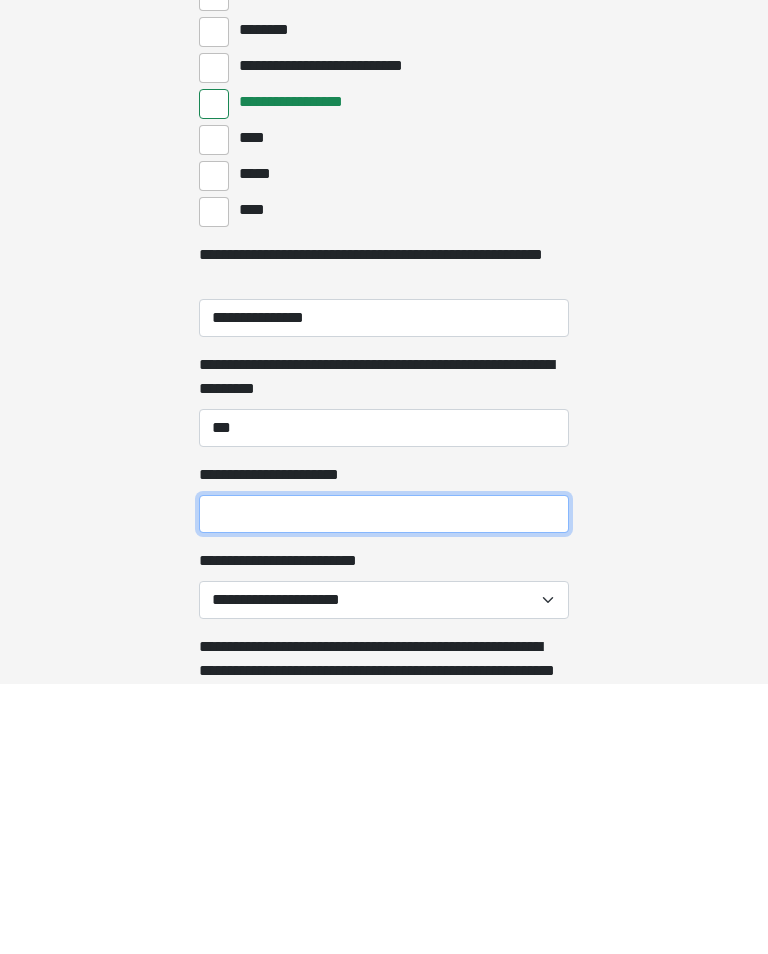 click on "**********" at bounding box center [384, 784] 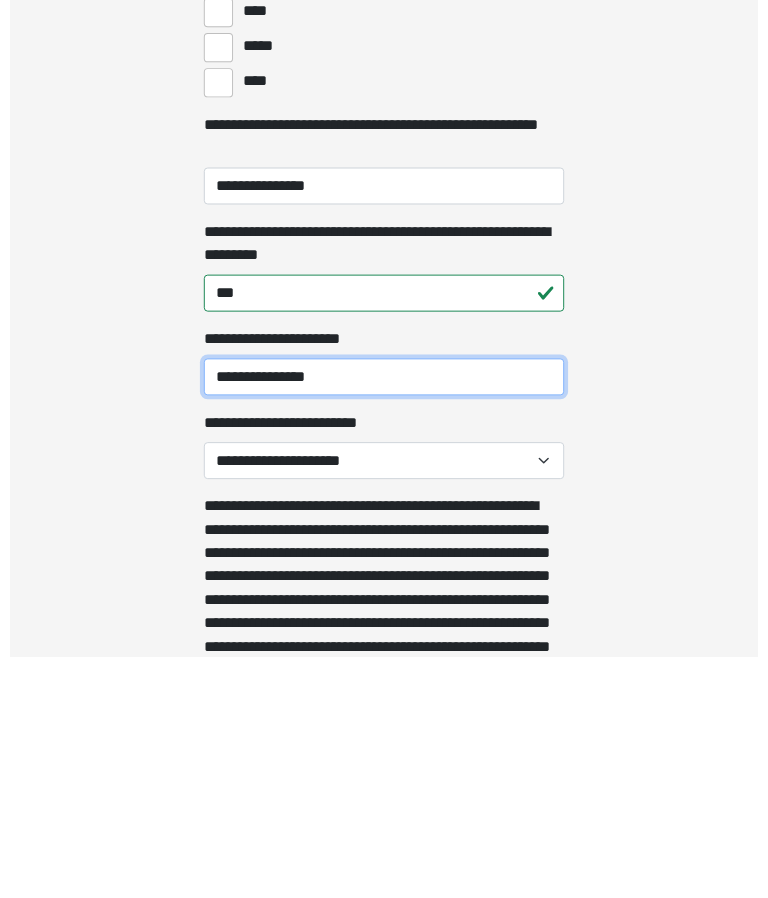 scroll, scrollTop: 832, scrollLeft: 0, axis: vertical 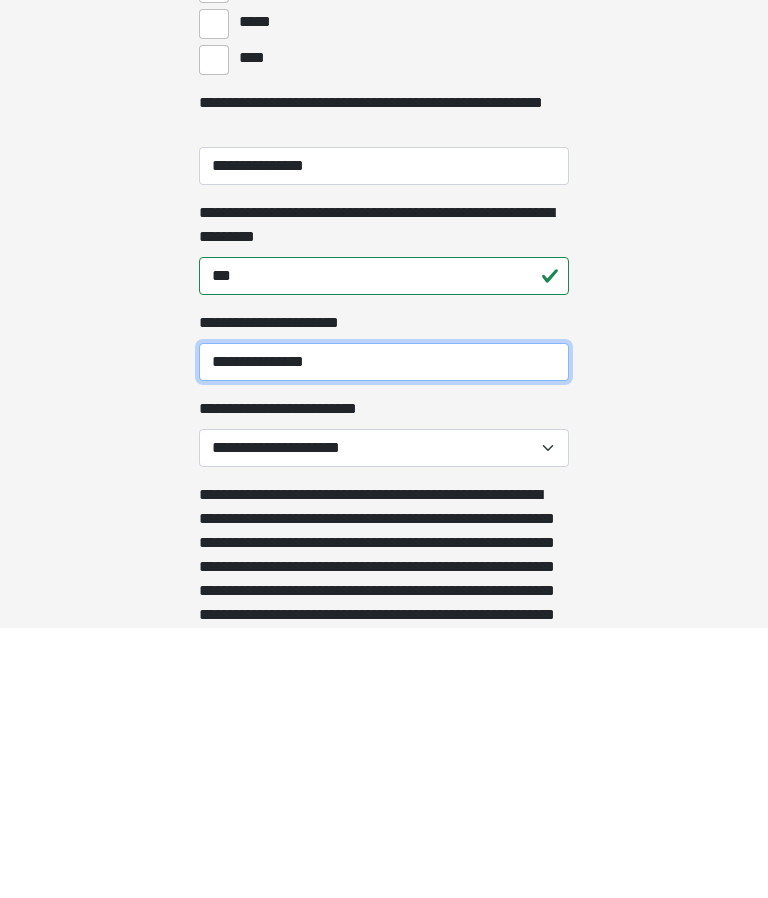 type on "**********" 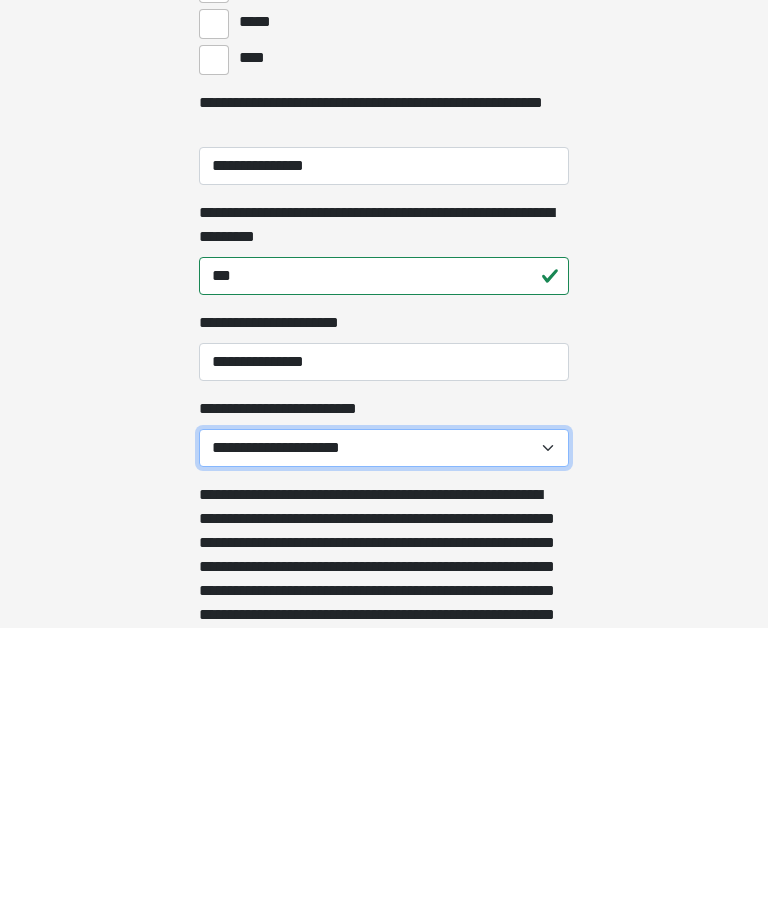 click on "**********" at bounding box center (384, 718) 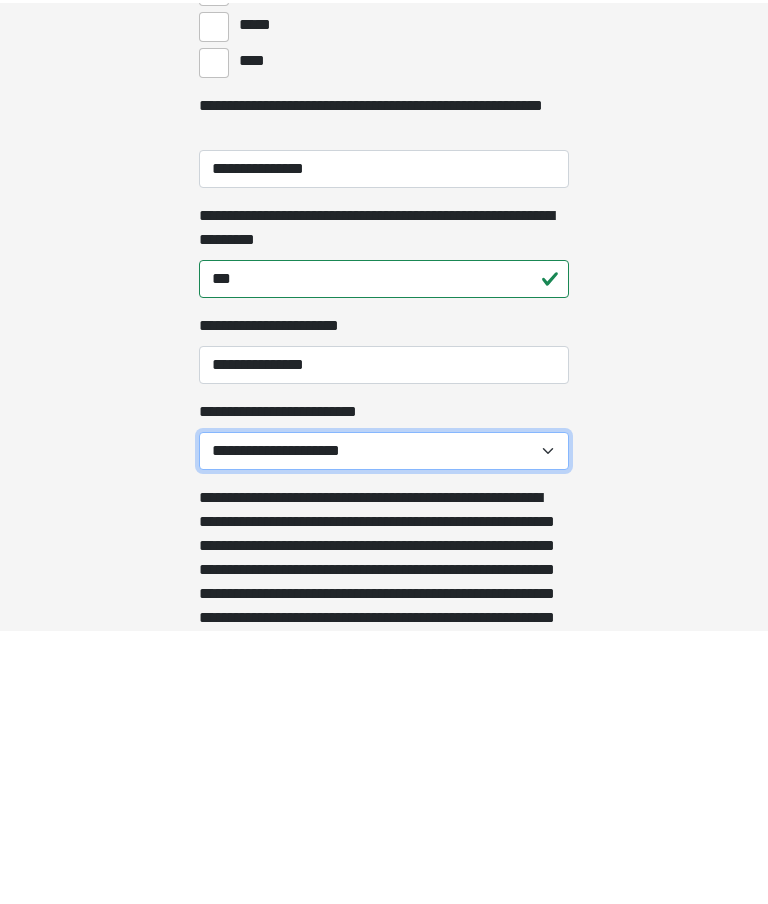 scroll, scrollTop: 1096, scrollLeft: 0, axis: vertical 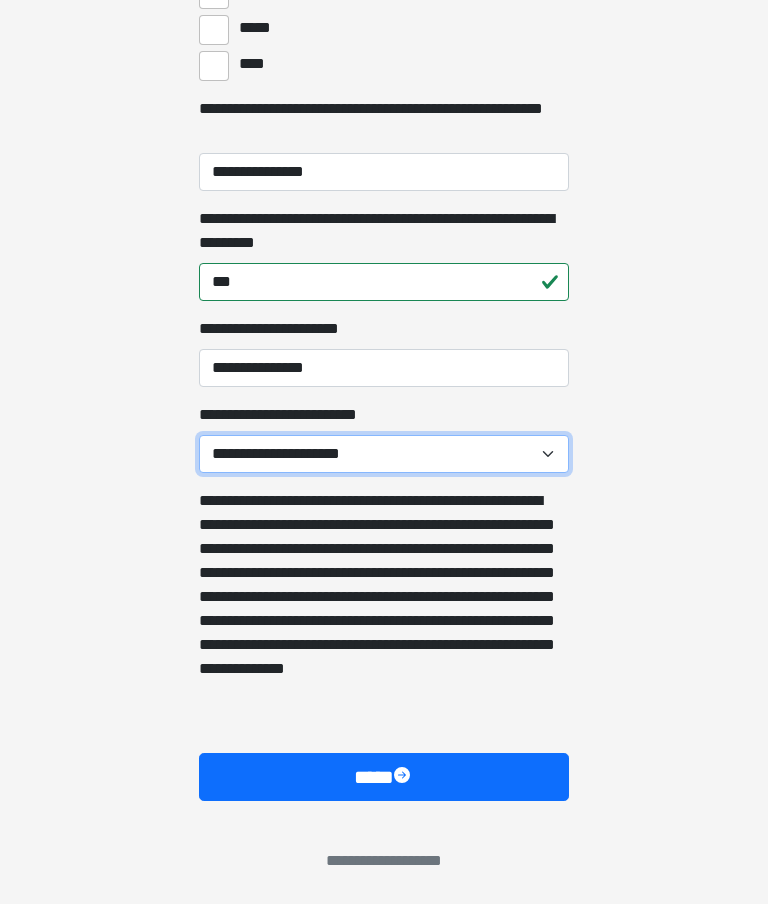 select on "******" 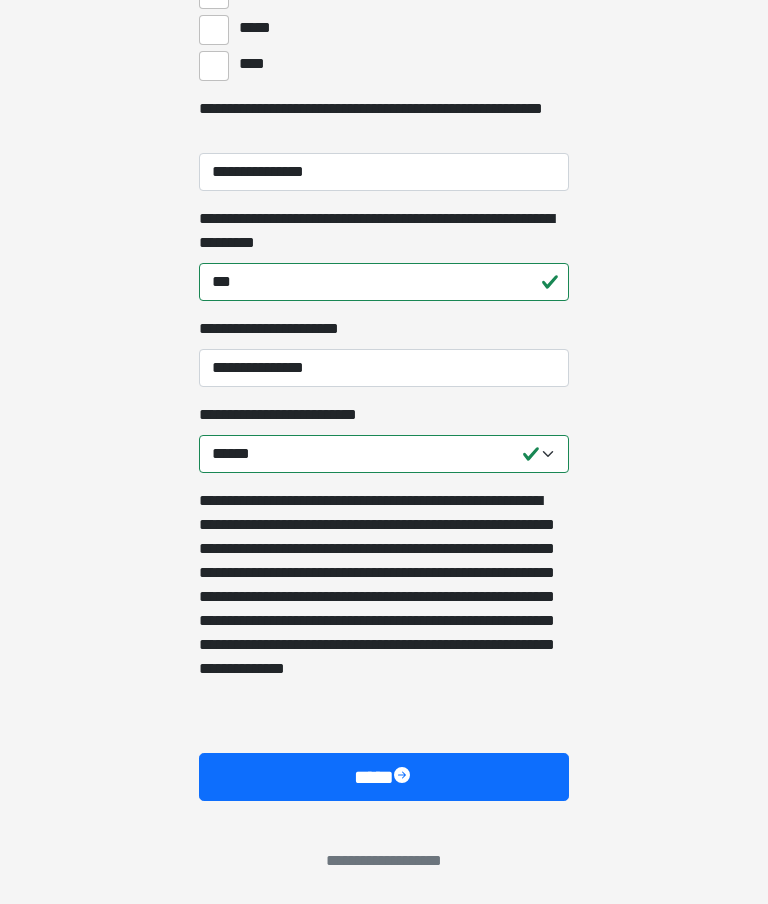 click on "**********" at bounding box center [384, -644] 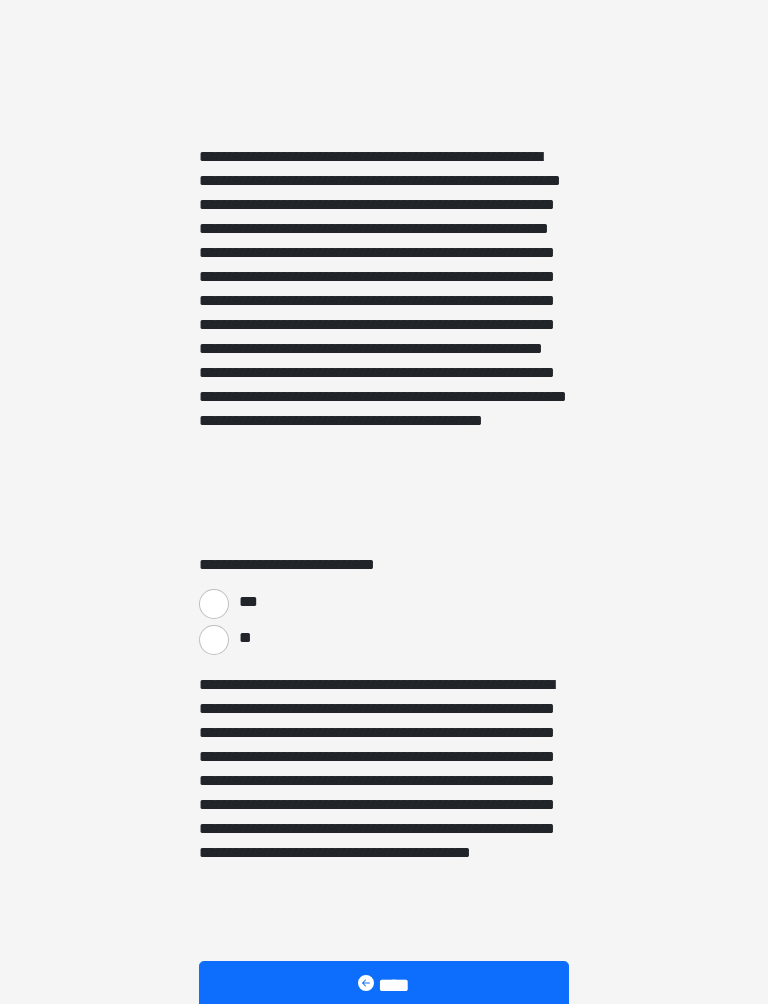 scroll, scrollTop: 3164, scrollLeft: 0, axis: vertical 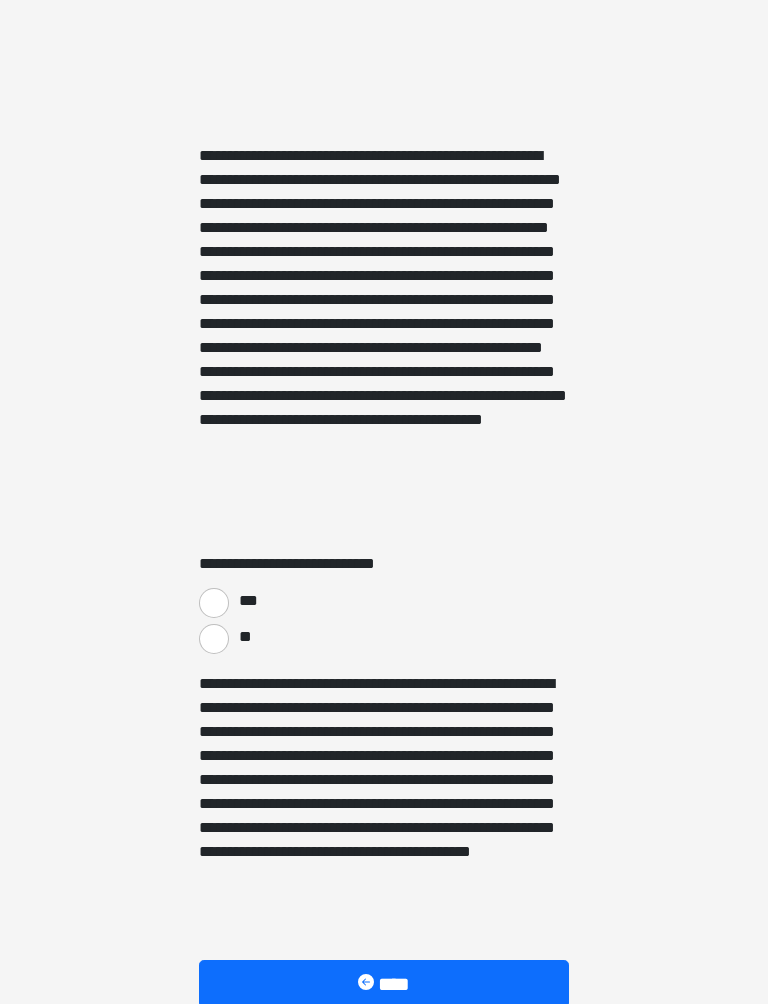click on "**" at bounding box center [214, 640] 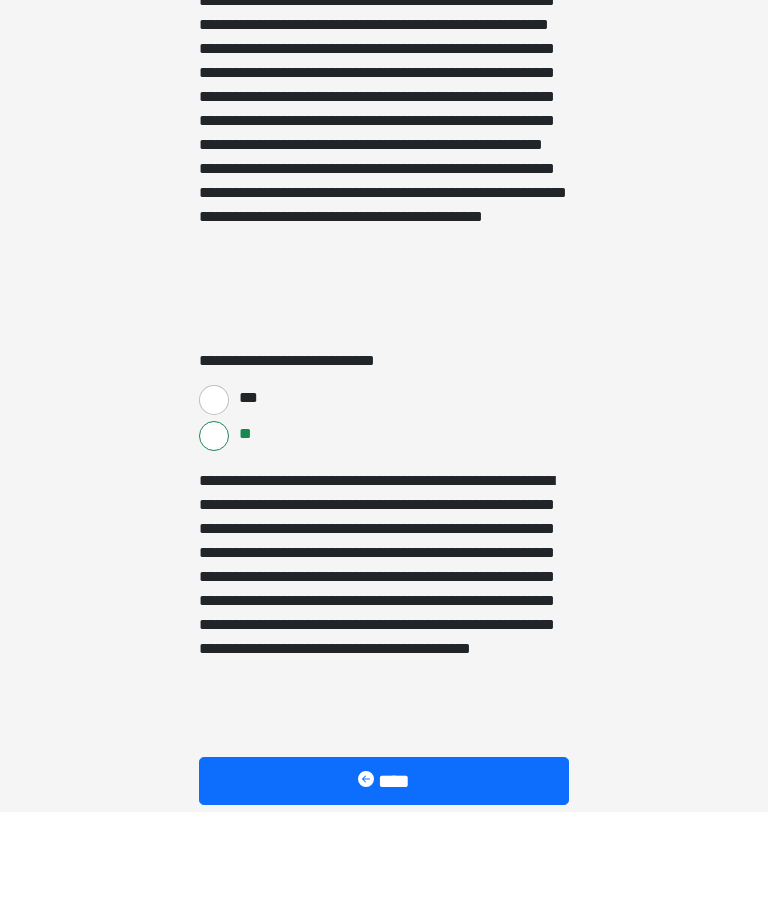 scroll, scrollTop: 3428, scrollLeft: 0, axis: vertical 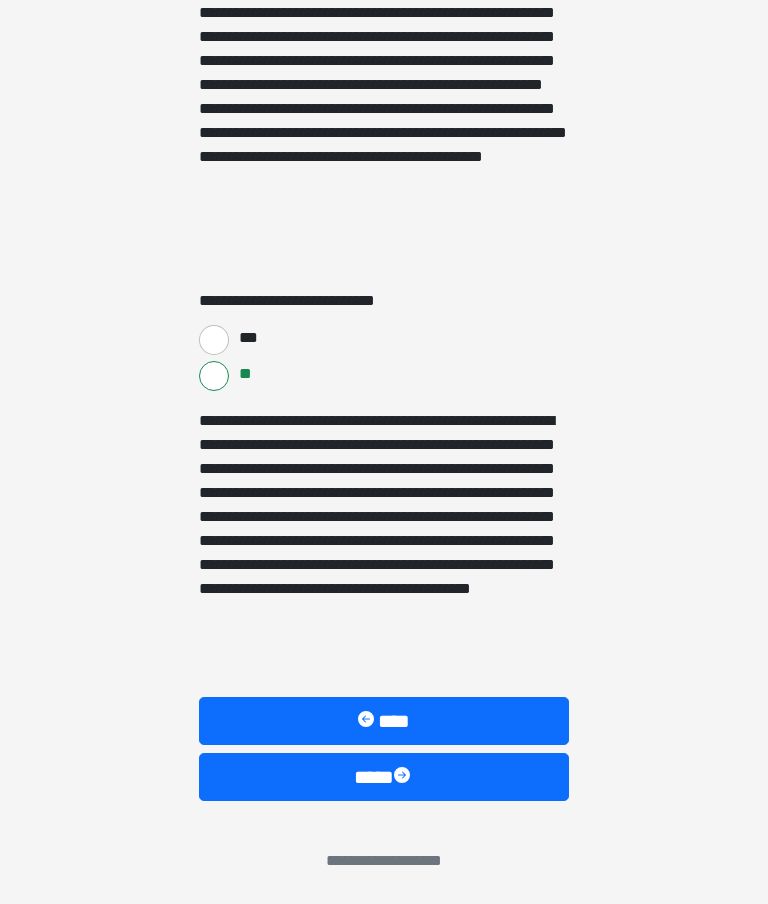 click on "****" at bounding box center [384, 777] 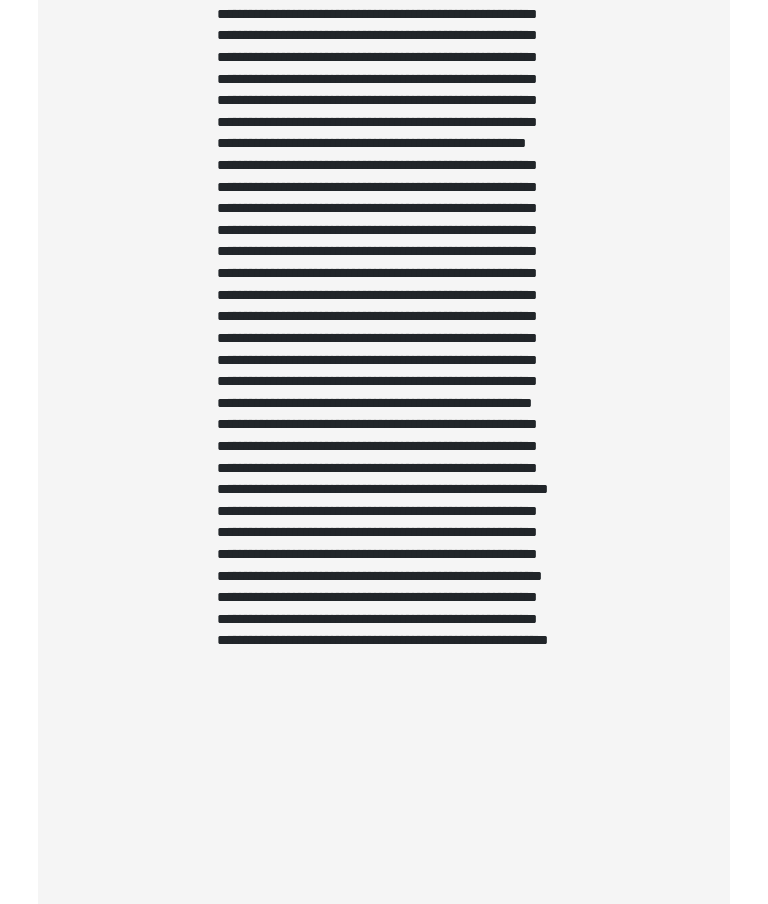 scroll, scrollTop: 1636, scrollLeft: 0, axis: vertical 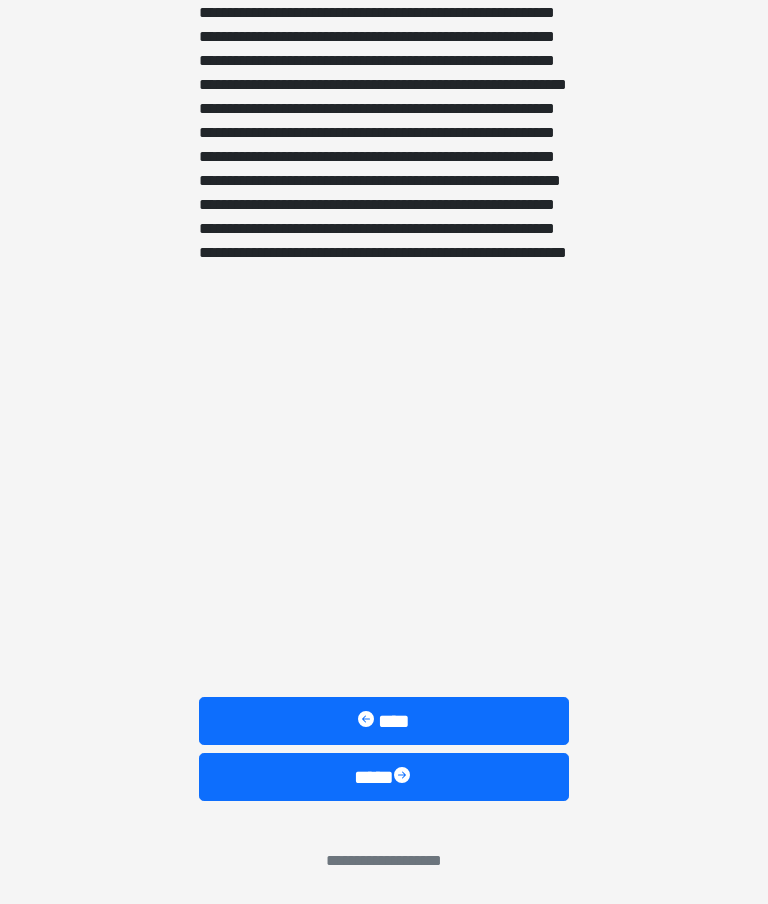 click at bounding box center [404, 777] 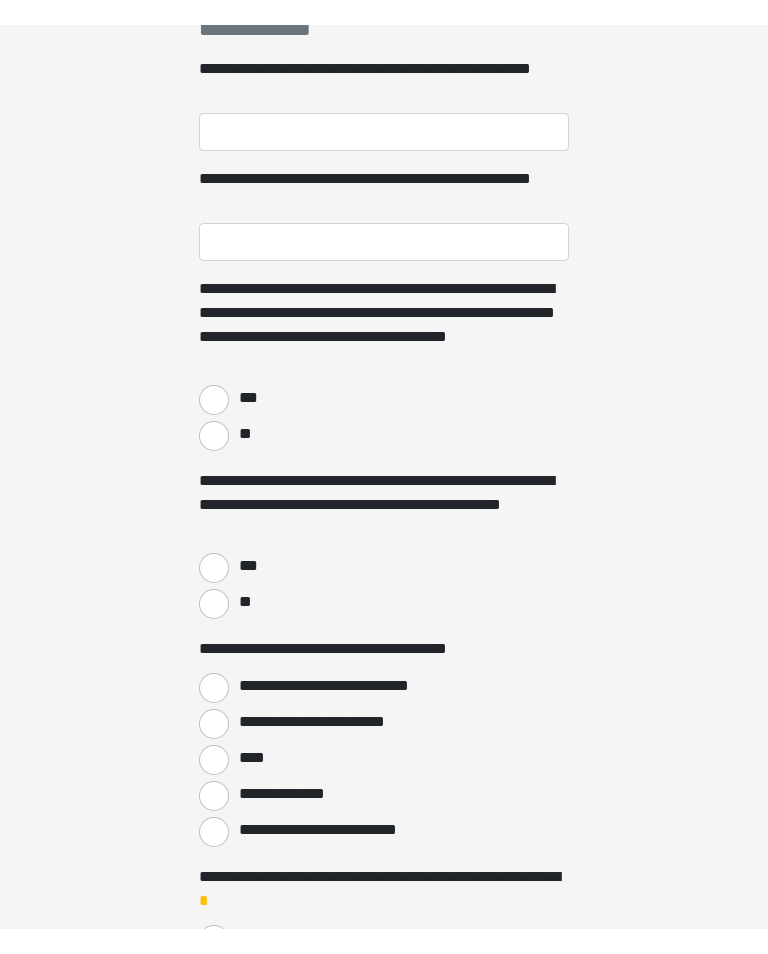 scroll, scrollTop: 0, scrollLeft: 0, axis: both 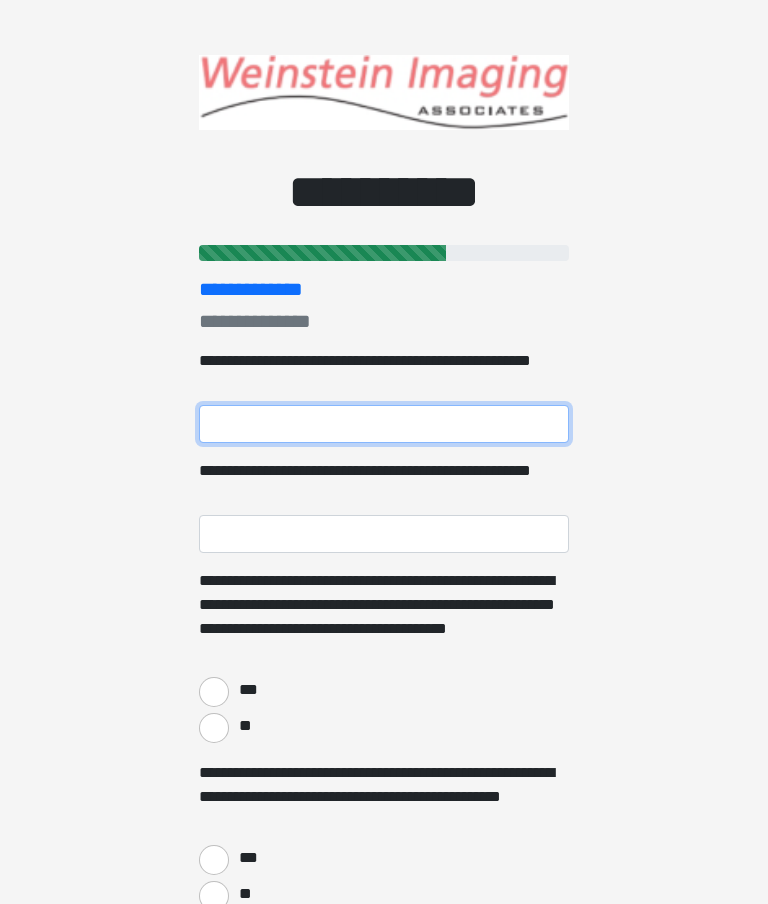 click on "**********" at bounding box center [384, 424] 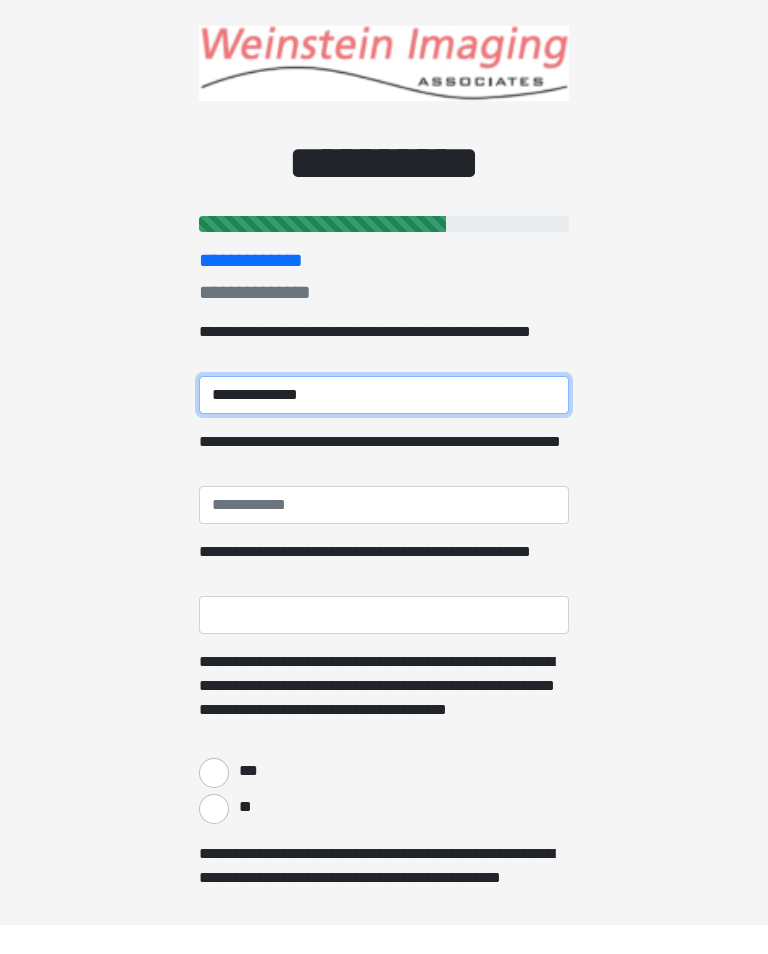 type on "**********" 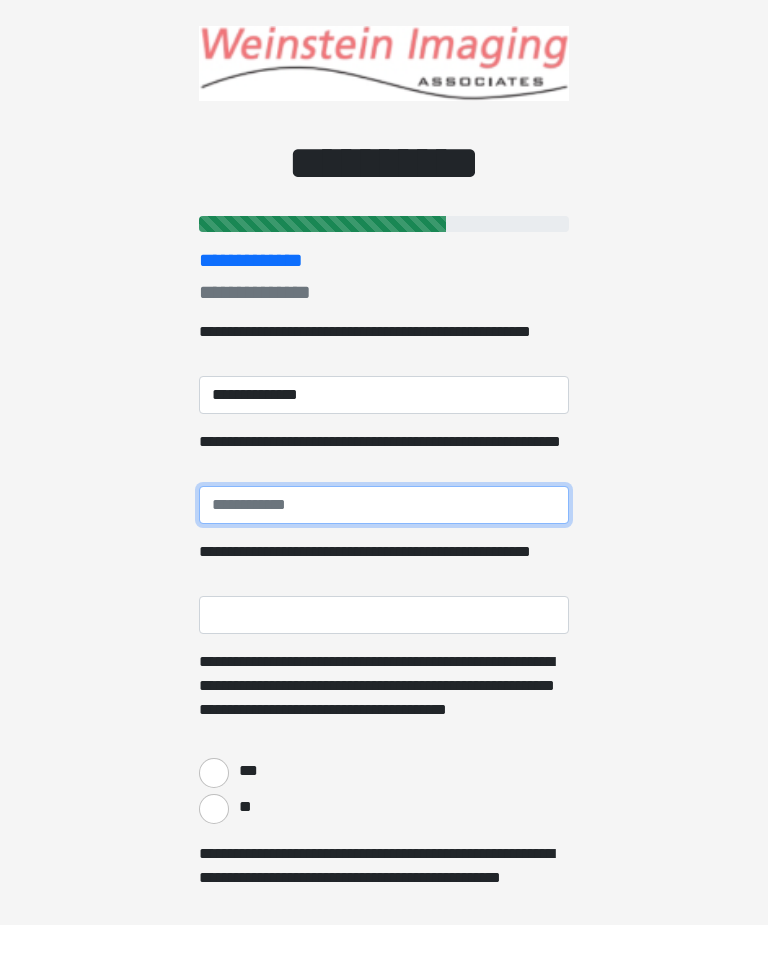 click on "**********" at bounding box center (384, 534) 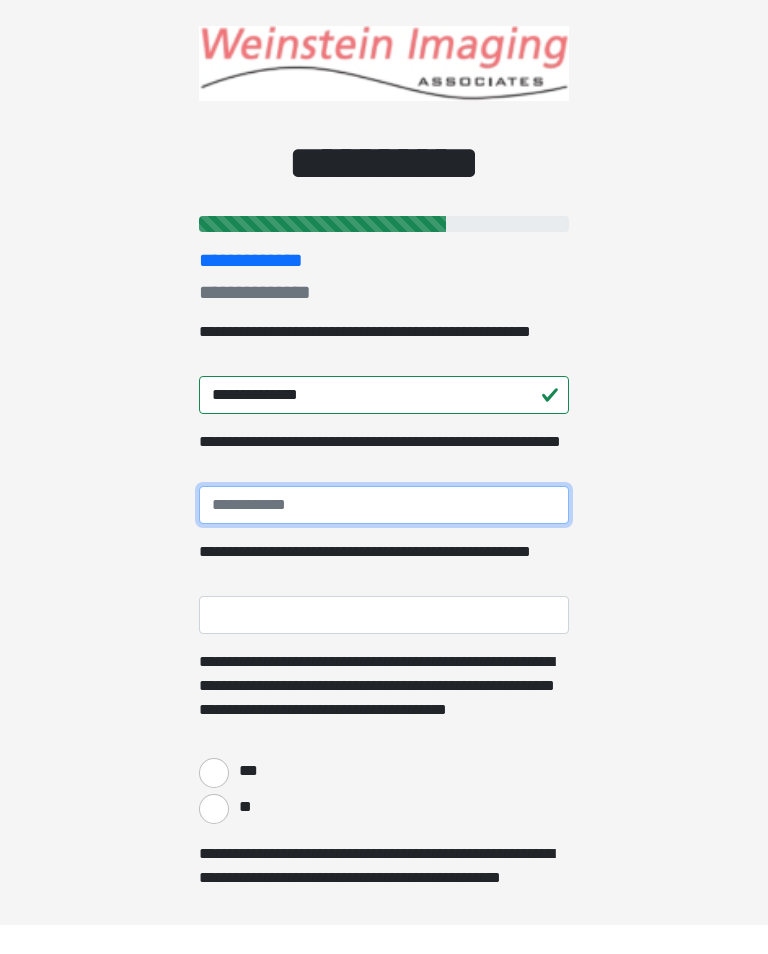 scroll, scrollTop: 29, scrollLeft: 0, axis: vertical 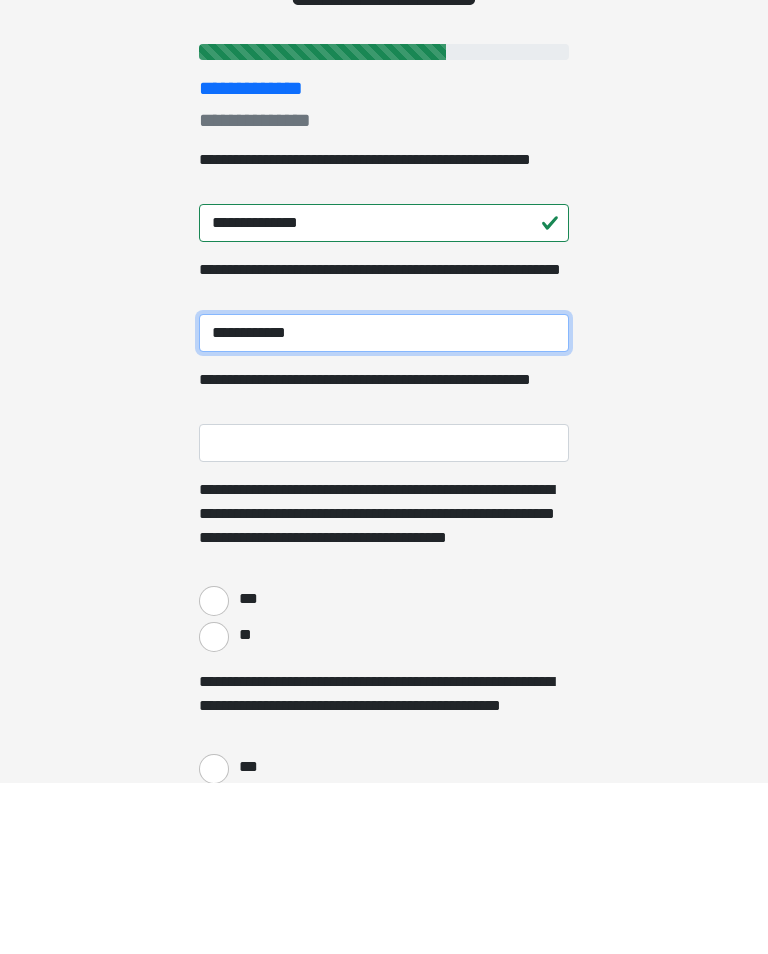 type on "**********" 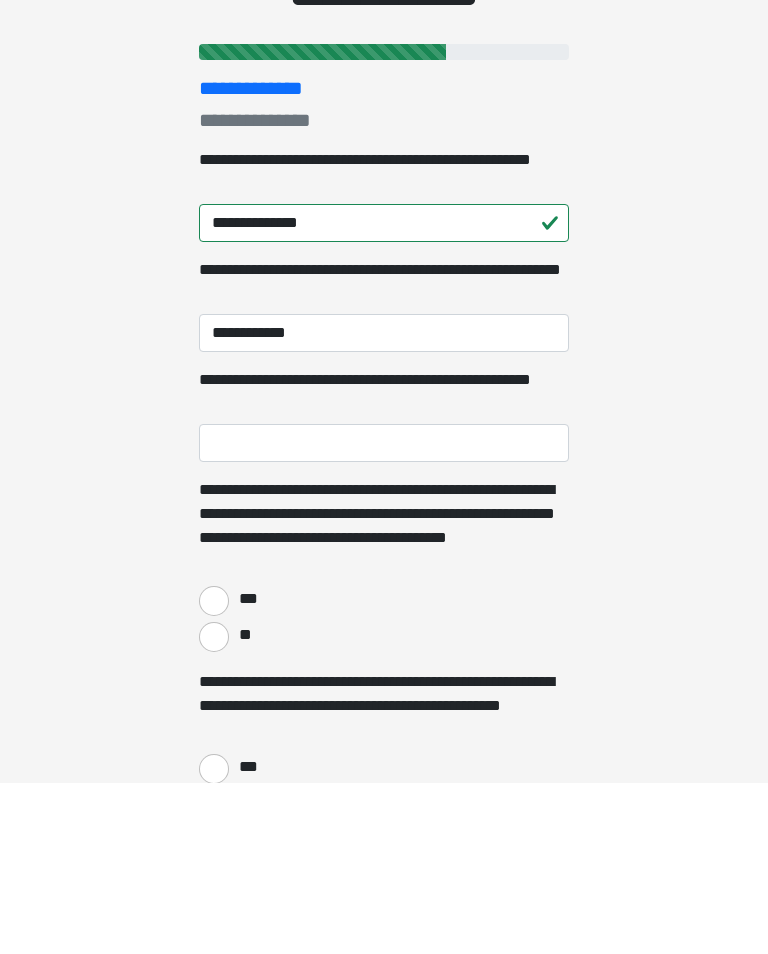 click on "**********" at bounding box center [384, 615] 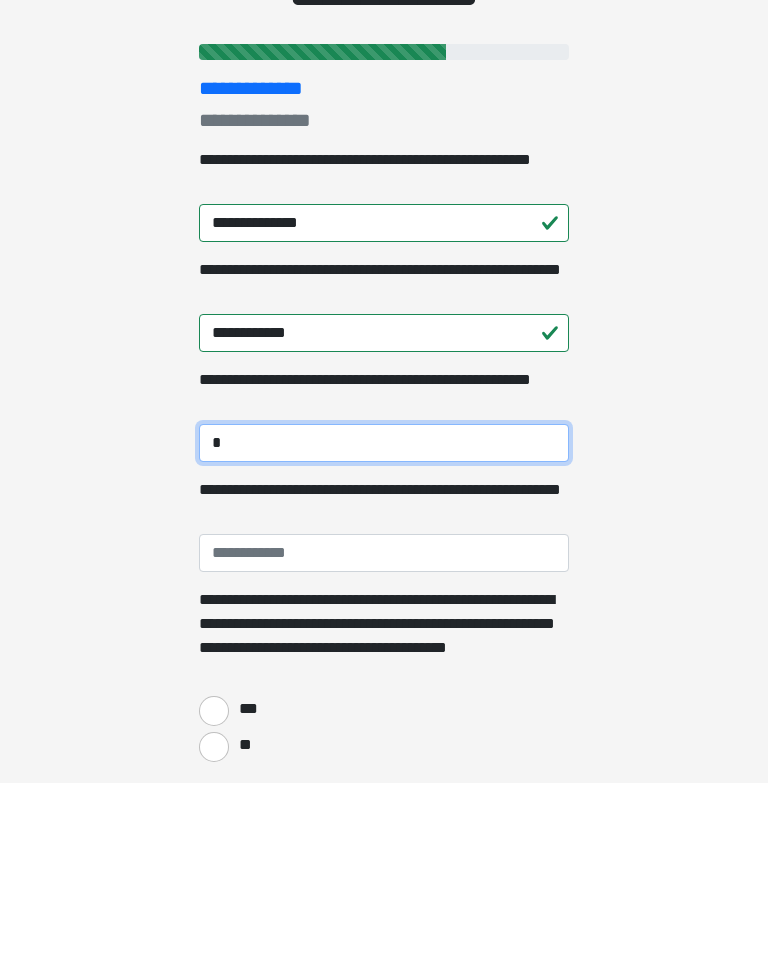 type on "*" 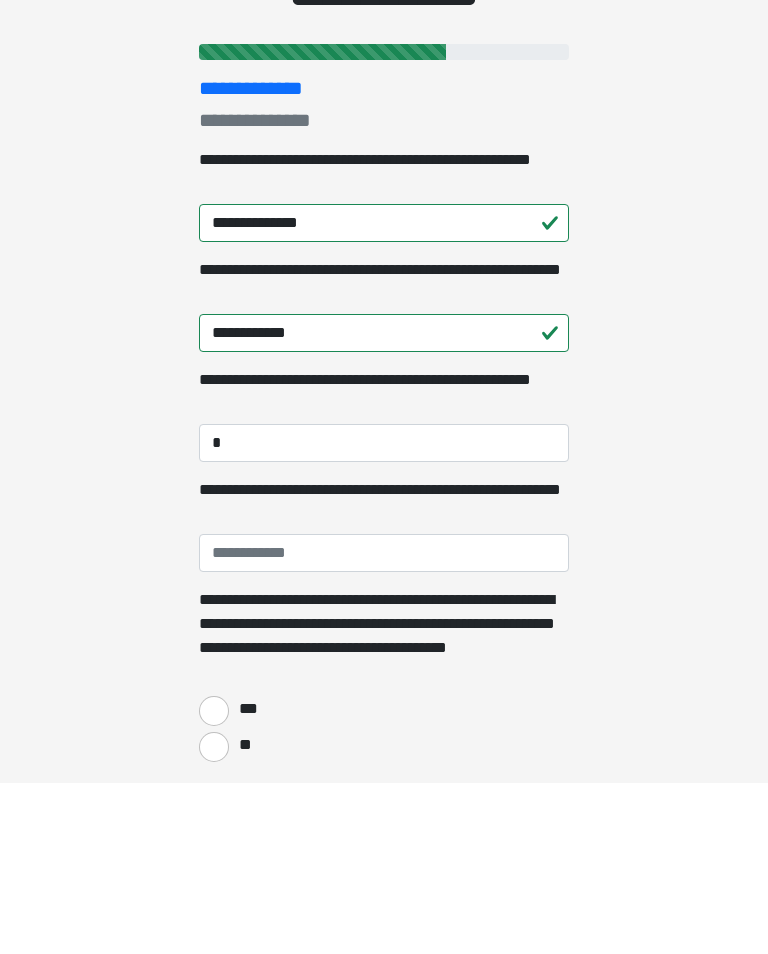 click on "*" at bounding box center [384, 615] 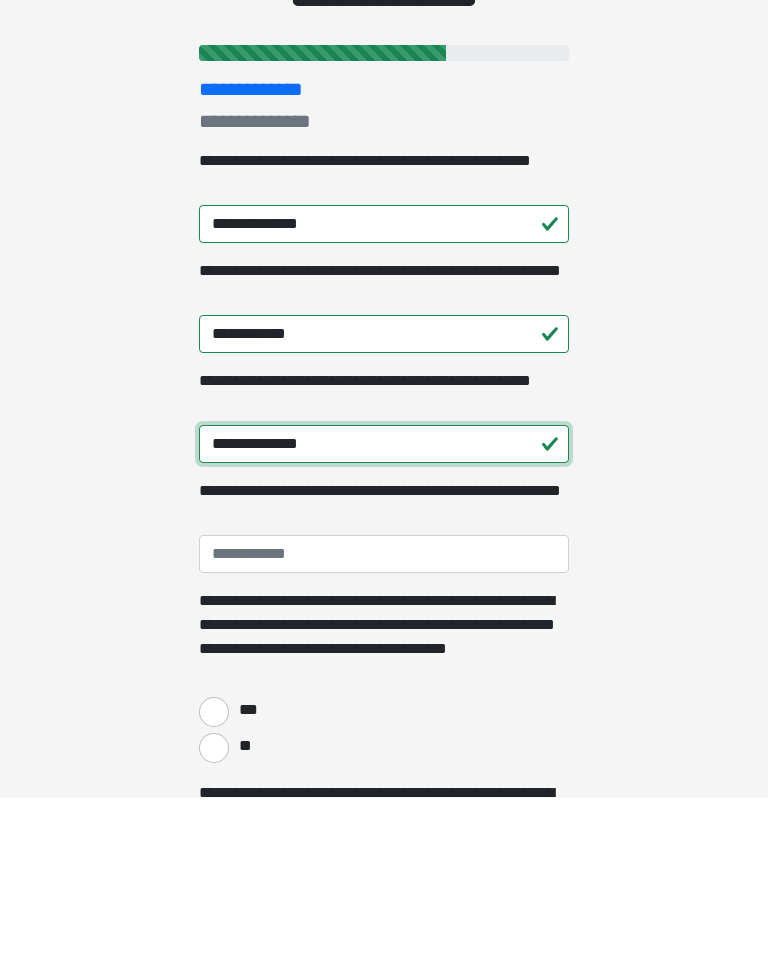 scroll, scrollTop: 46, scrollLeft: 0, axis: vertical 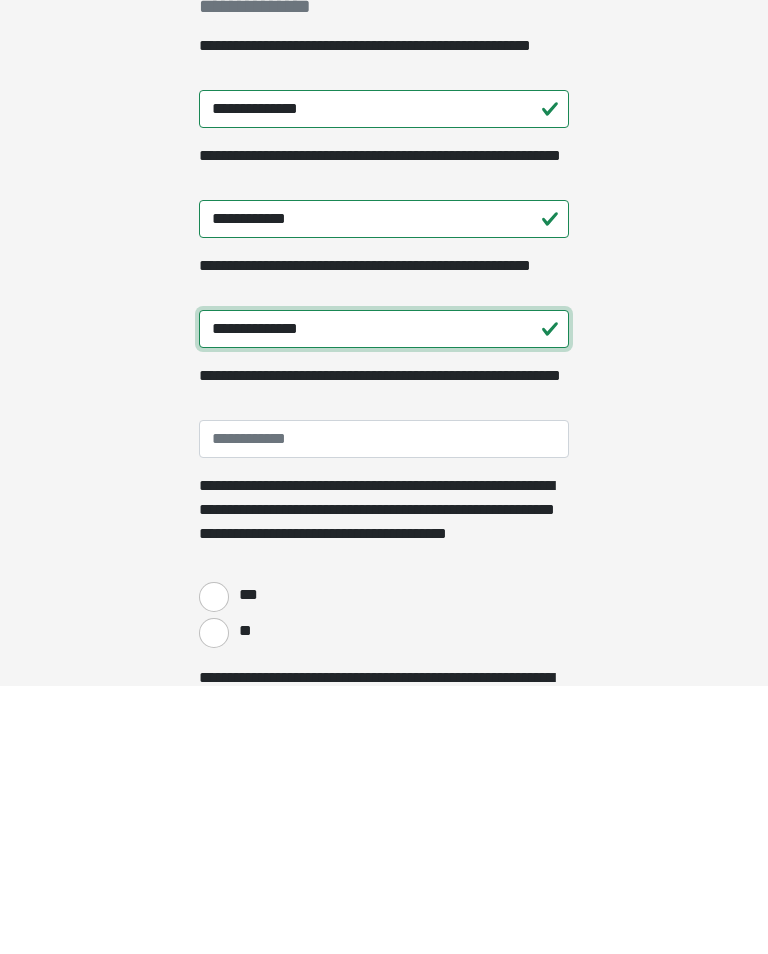 type on "**********" 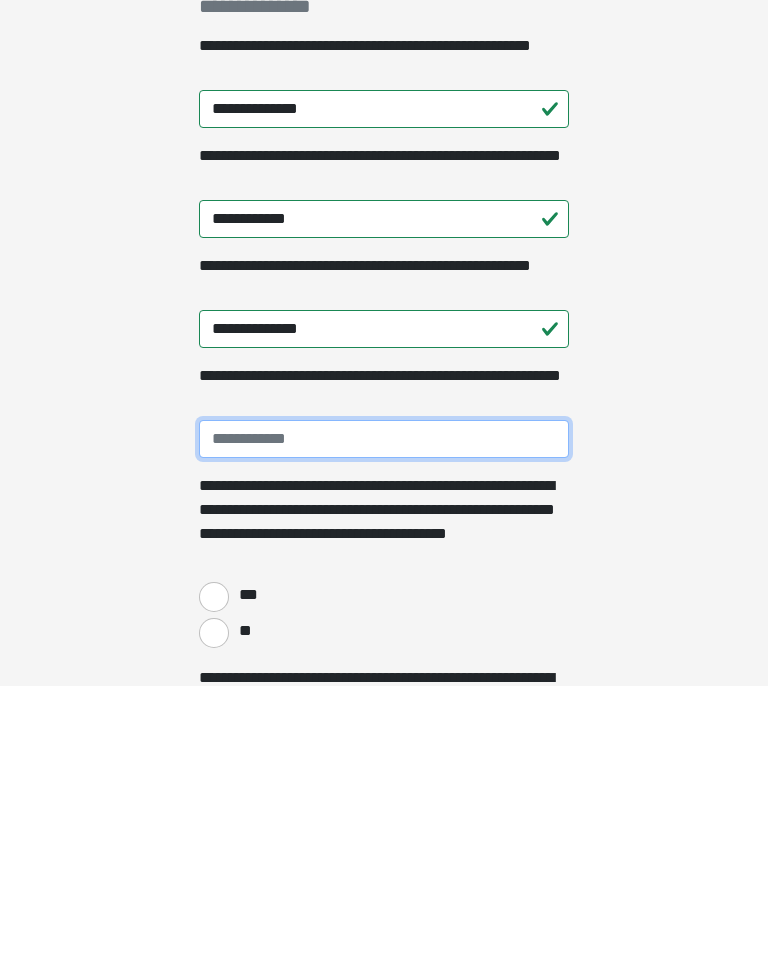 click on "**********" at bounding box center (384, 708) 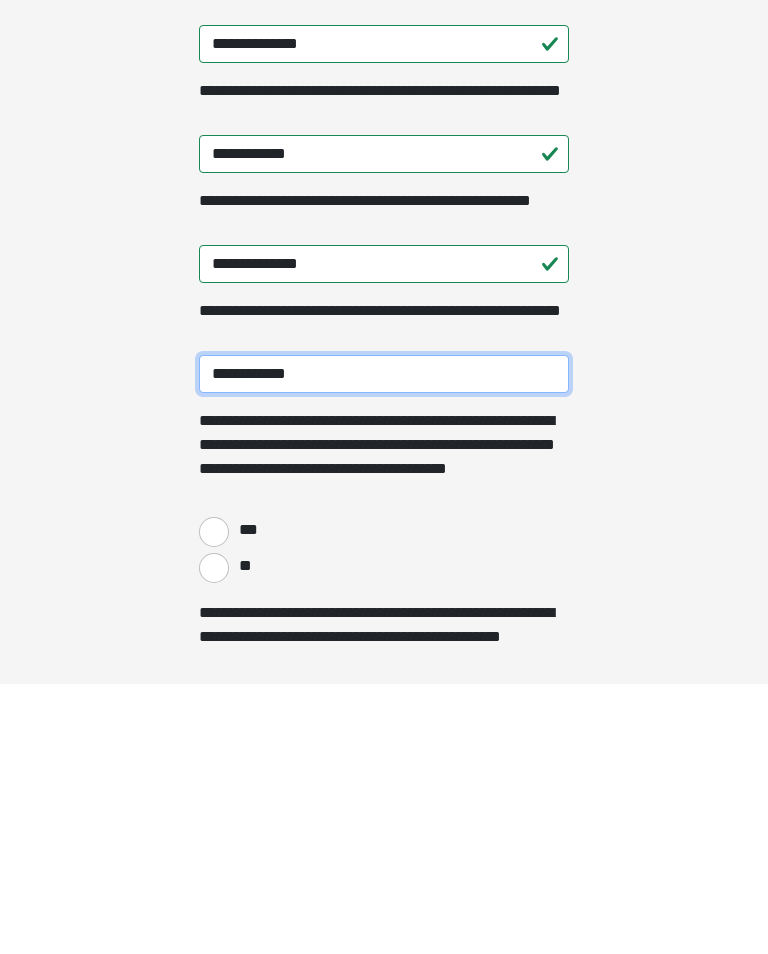 type on "**********" 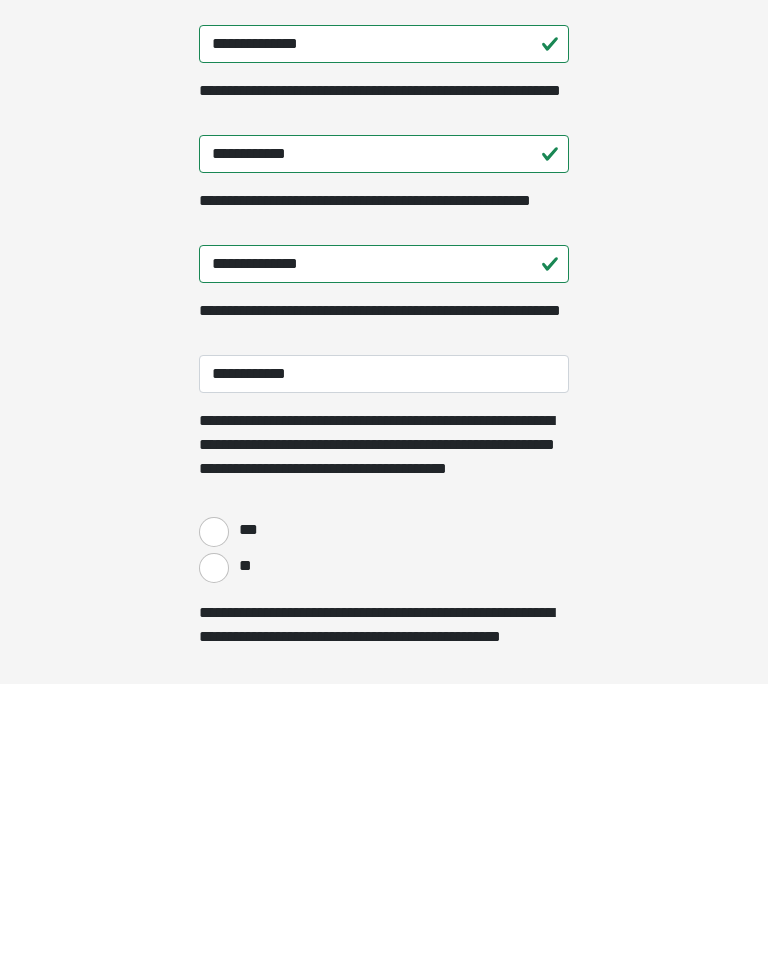 click on "**" at bounding box center (214, 838) 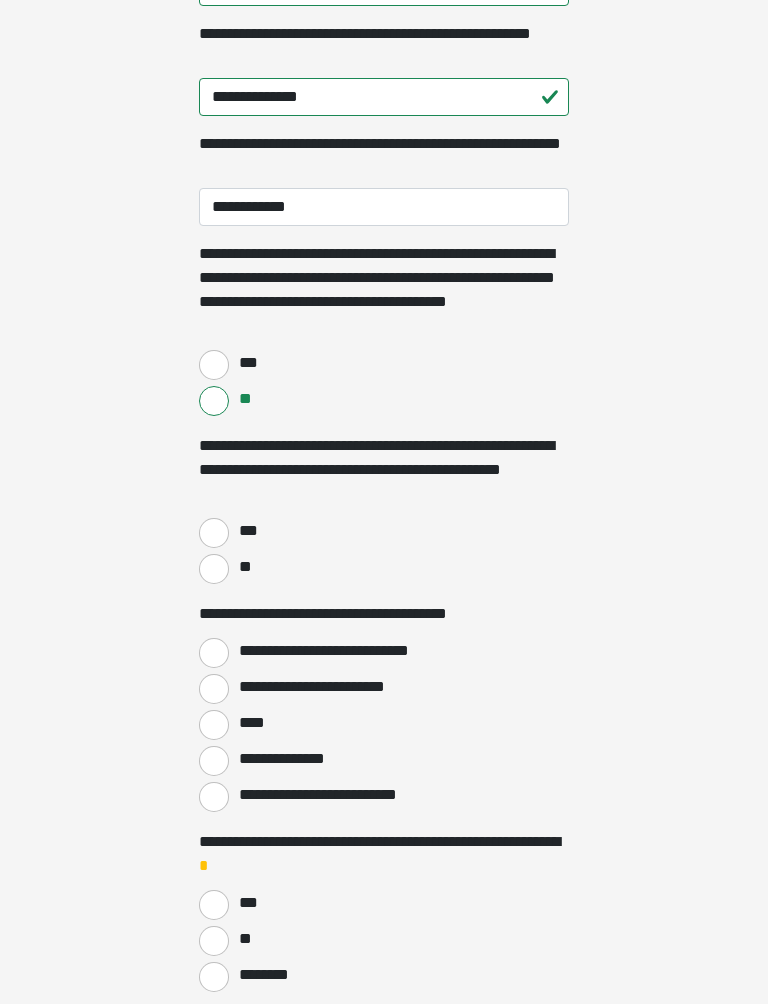 click on "***" at bounding box center [214, 534] 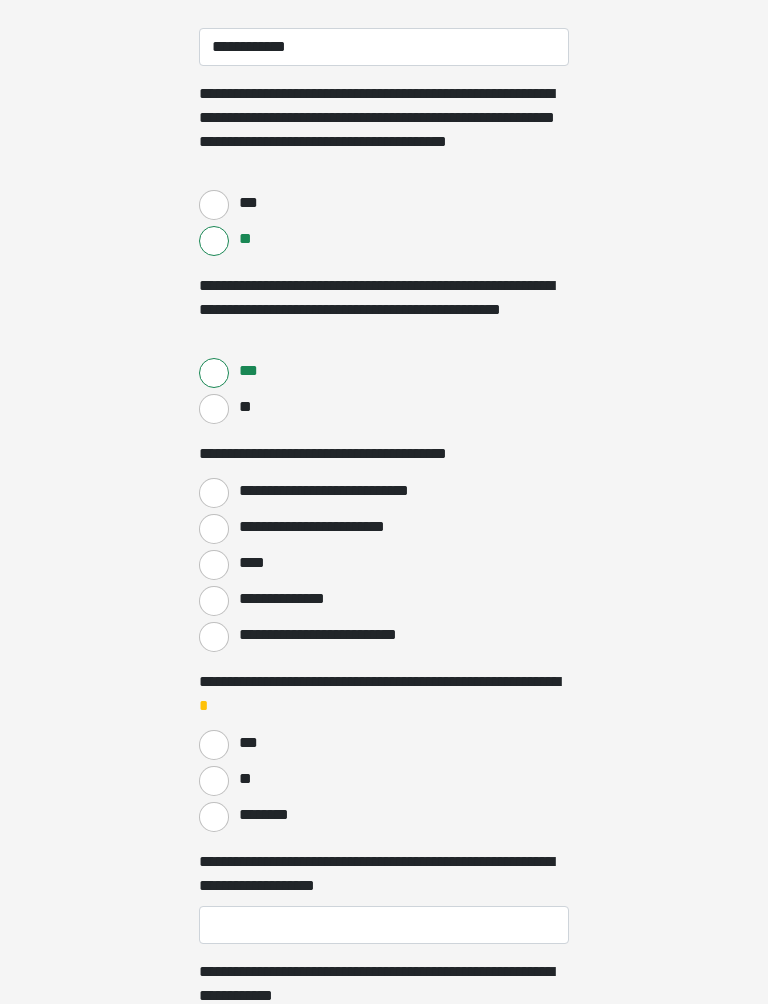 scroll, scrollTop: 713, scrollLeft: 0, axis: vertical 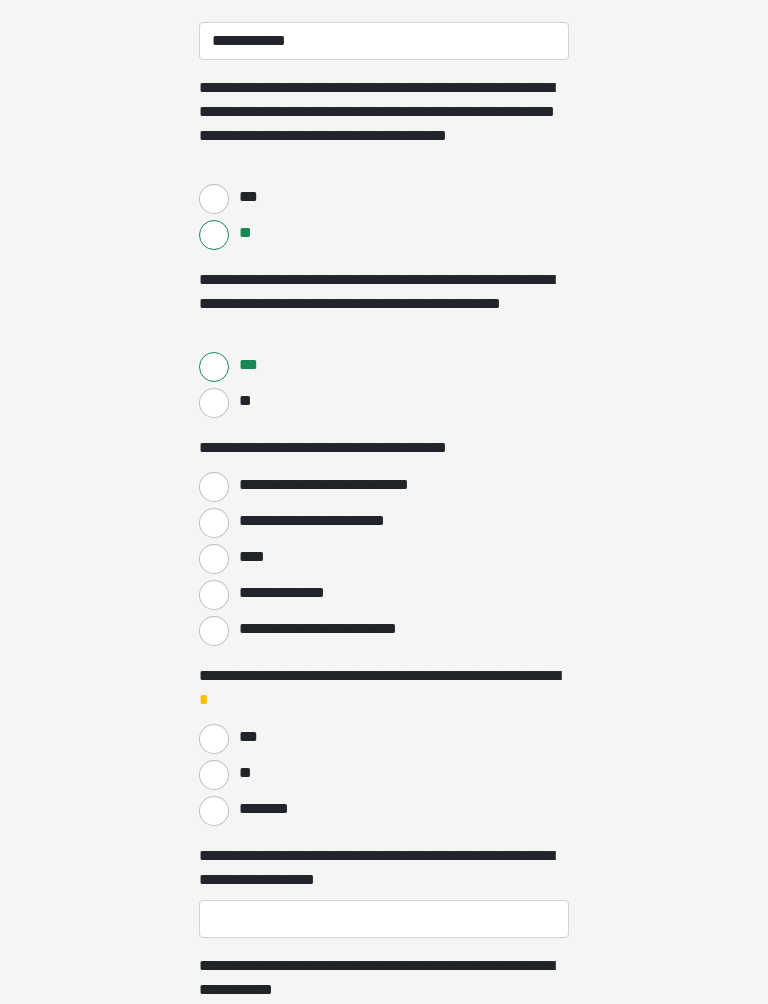 click on "**********" at bounding box center [214, 487] 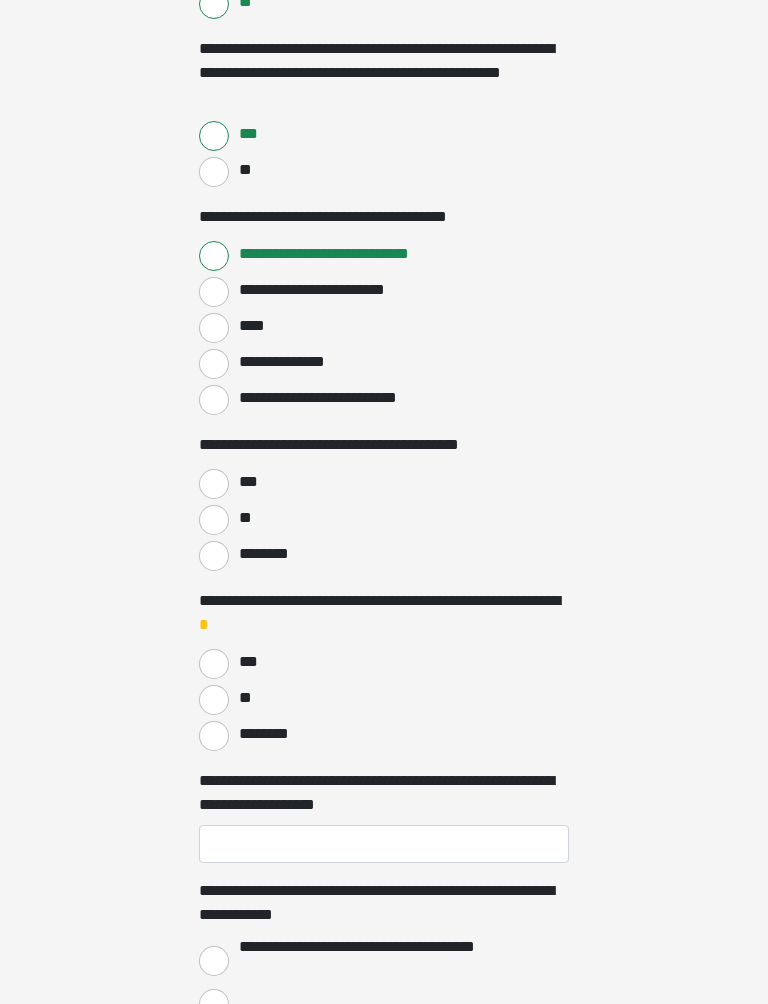 scroll, scrollTop: 949, scrollLeft: 0, axis: vertical 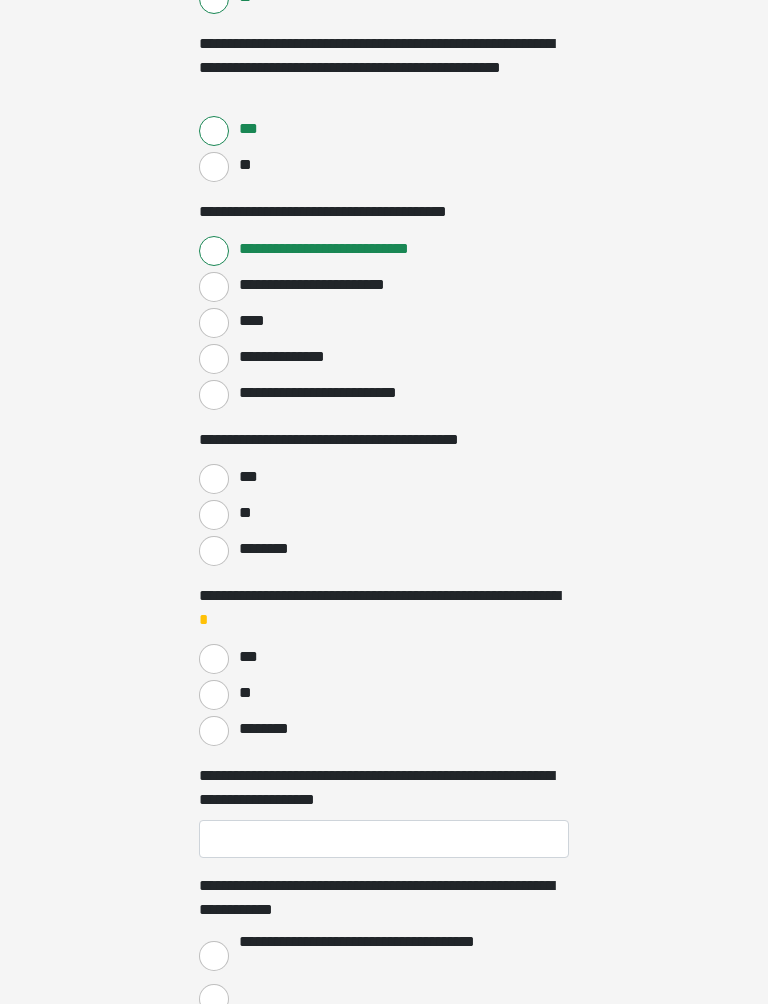 click on "***" at bounding box center [214, 479] 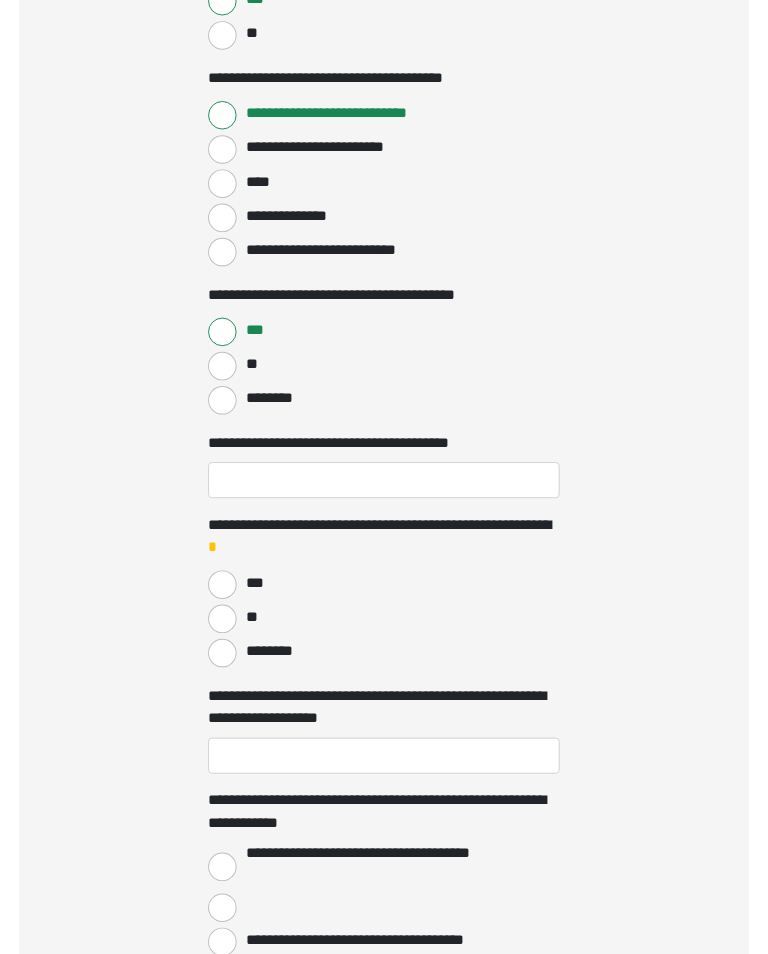 scroll, scrollTop: 1087, scrollLeft: 0, axis: vertical 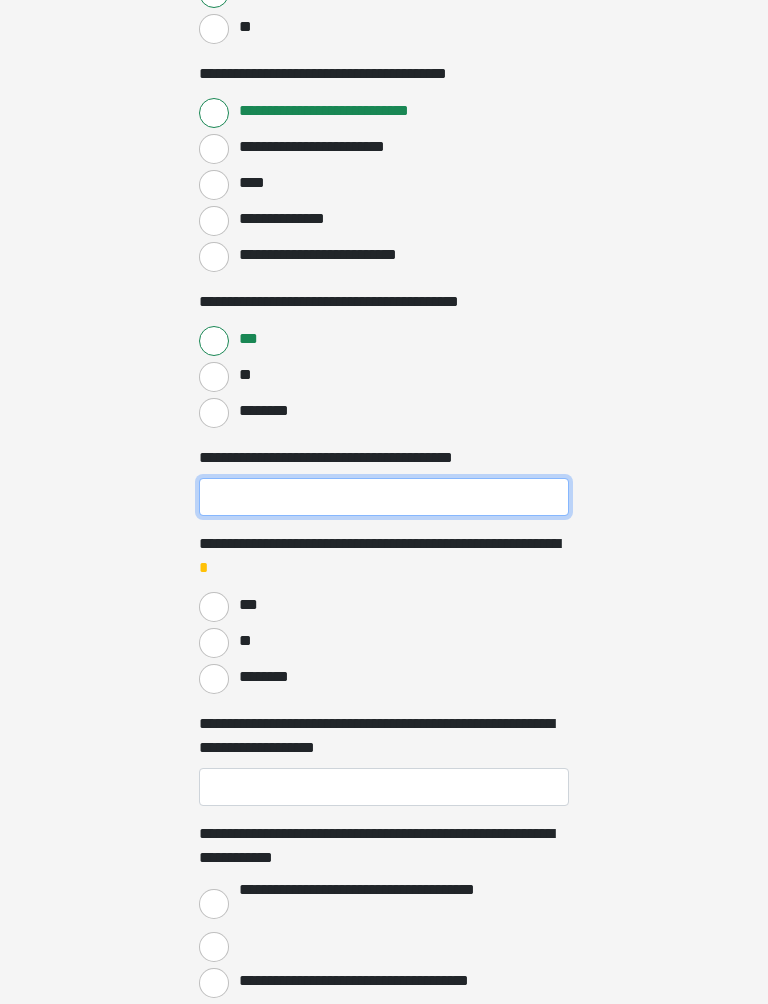 click on "**********" at bounding box center (384, 497) 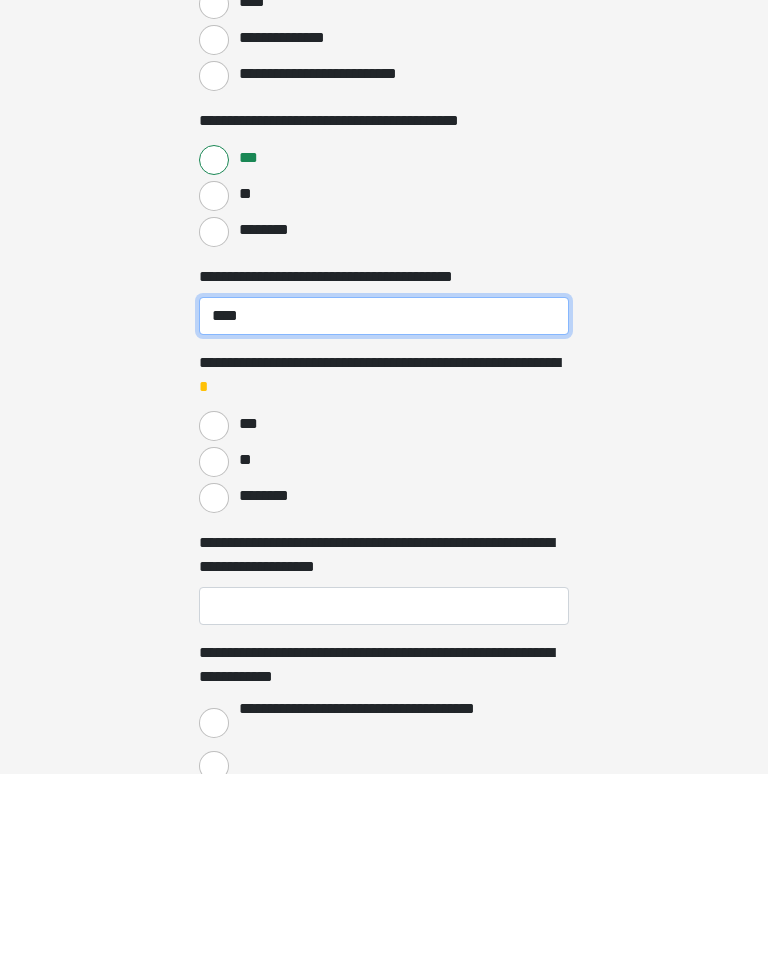 type on "****" 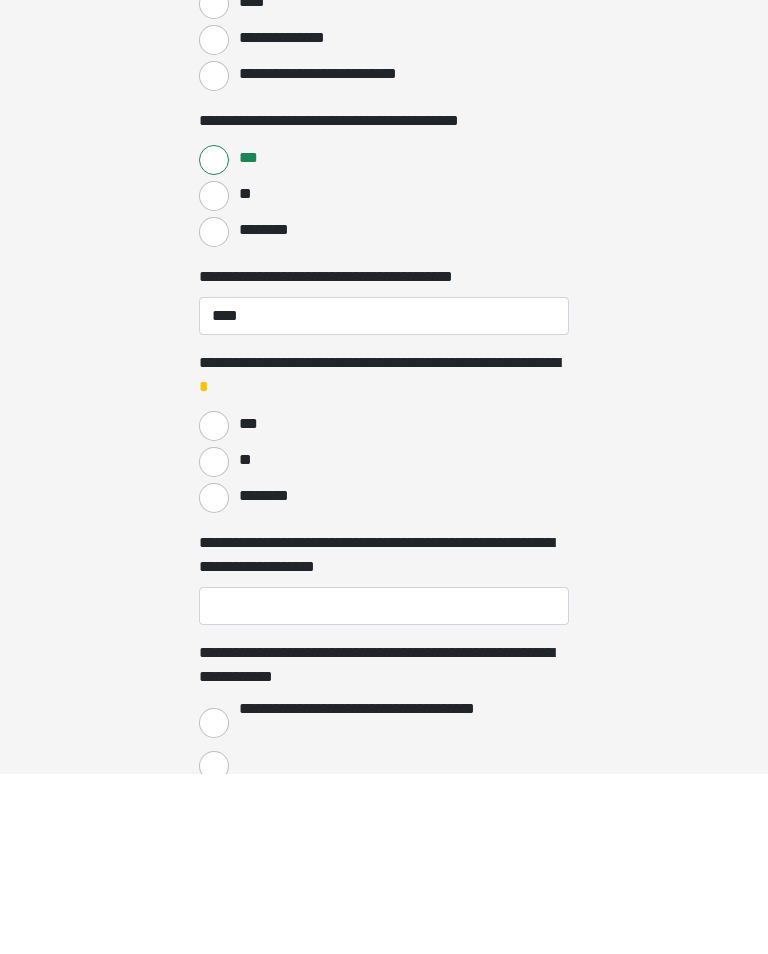 click on "**" at bounding box center (214, 643) 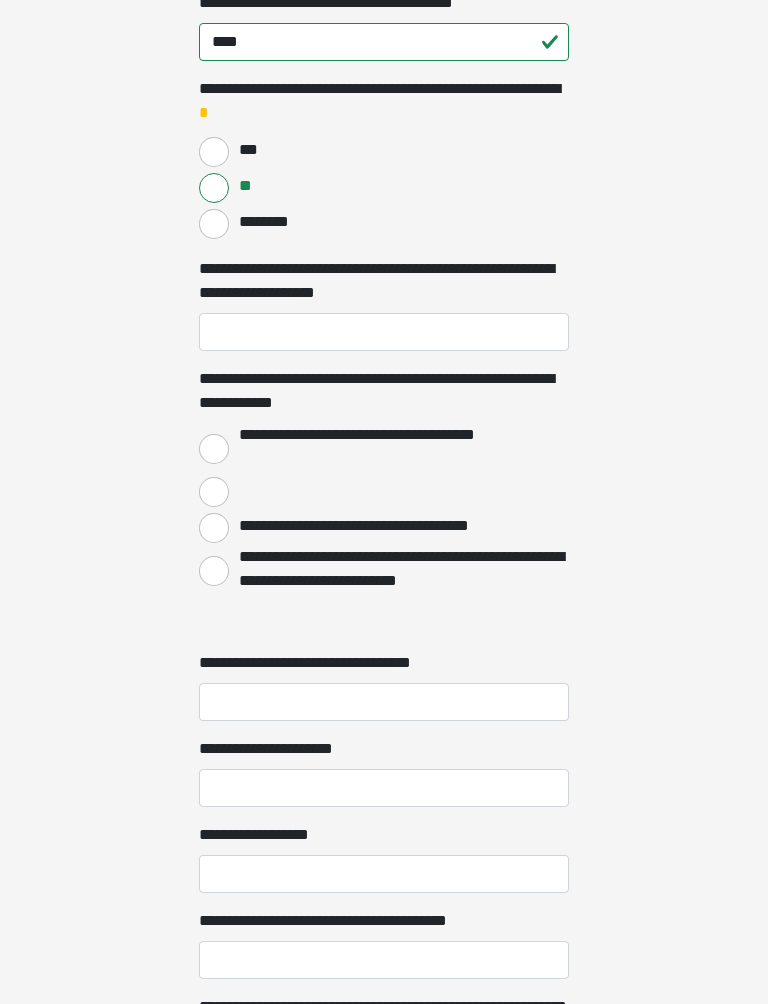 scroll, scrollTop: 1542, scrollLeft: 0, axis: vertical 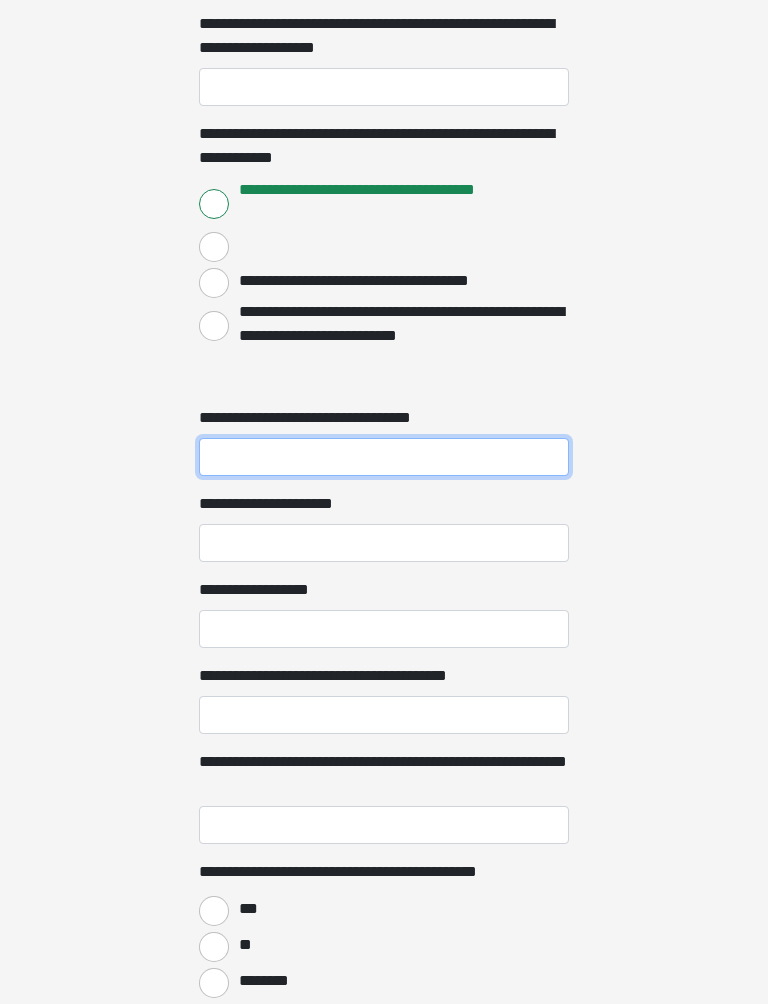 click on "**********" at bounding box center (384, 457) 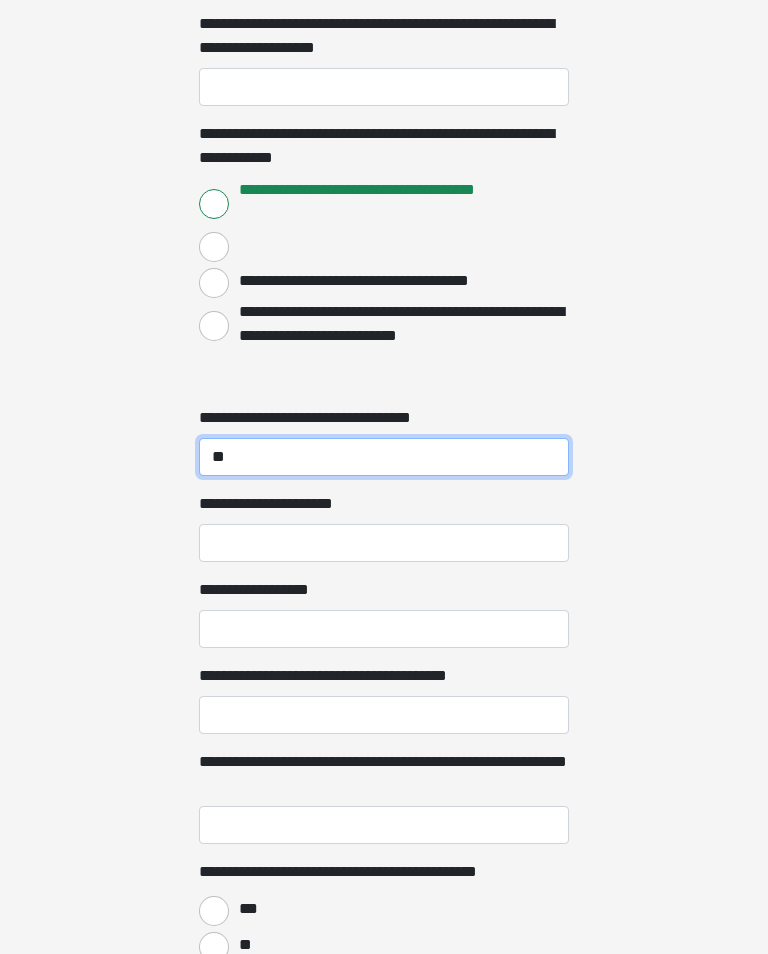 type on "**" 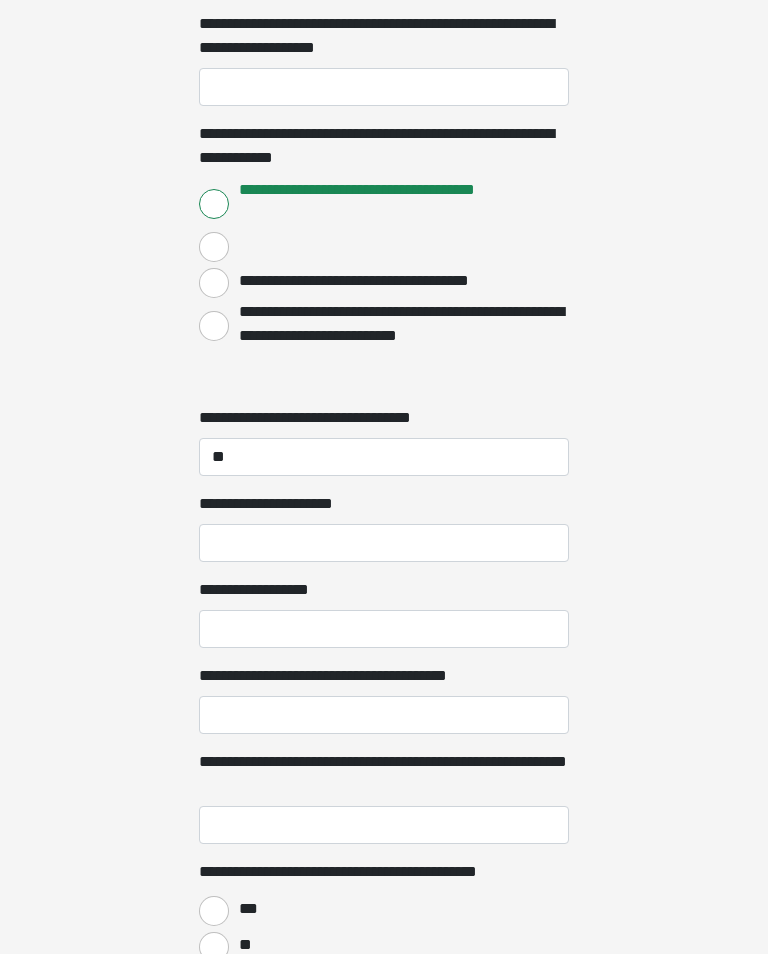 click on "**********" at bounding box center (384, 543) 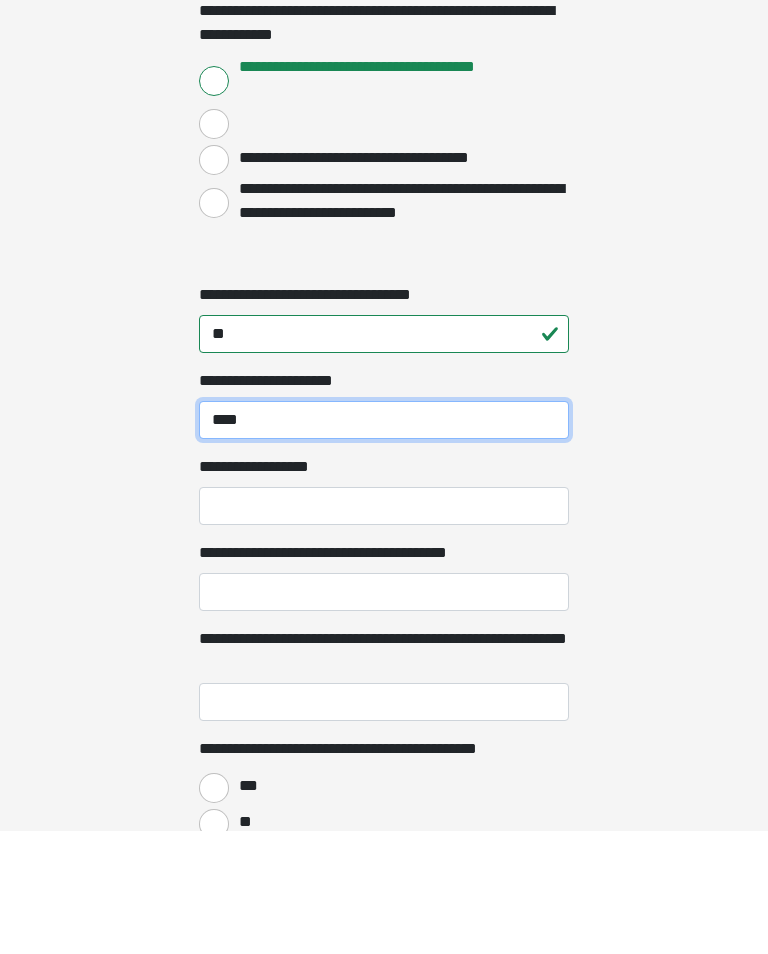 type on "****" 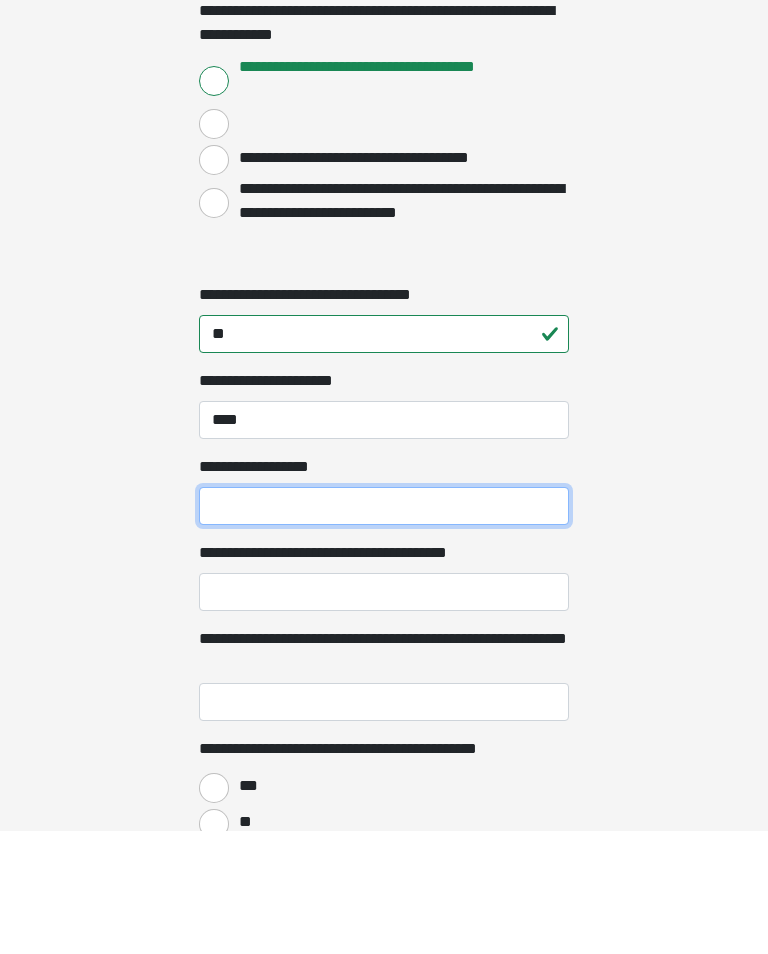 click on "**********" at bounding box center [384, 629] 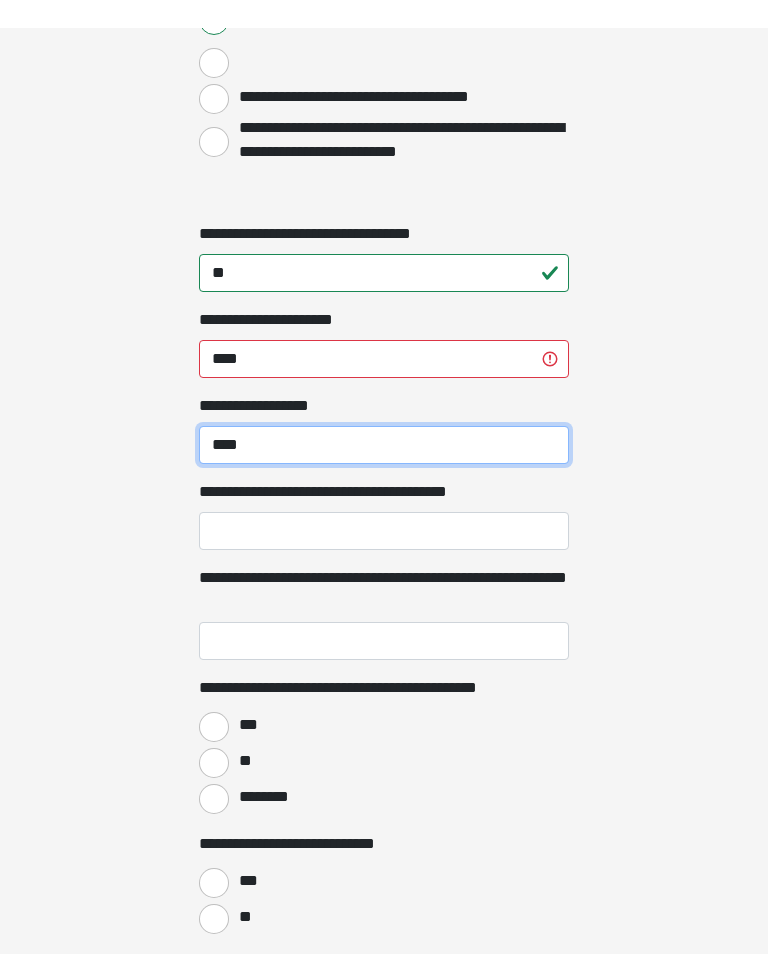 scroll, scrollTop: 2002, scrollLeft: 0, axis: vertical 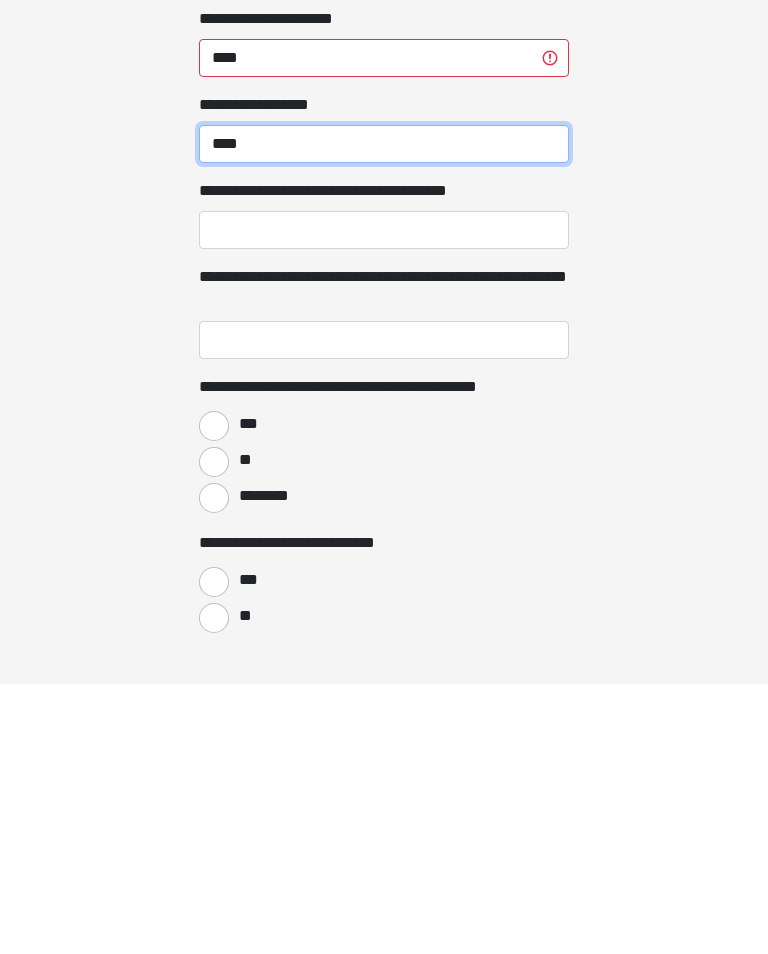type on "****" 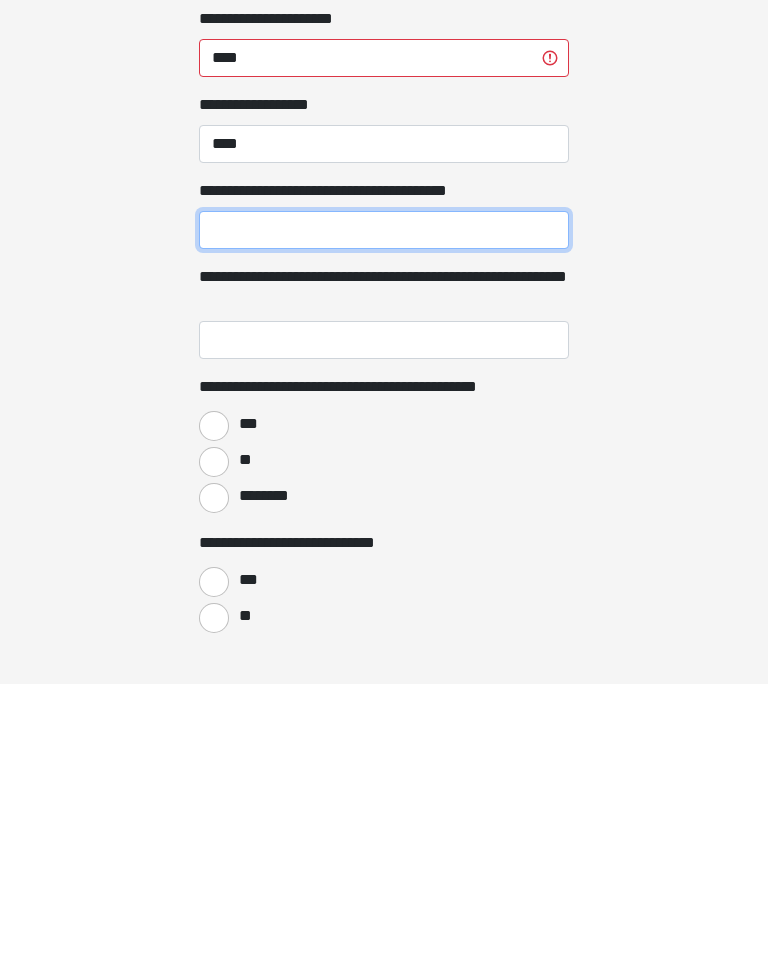 click on "**********" at bounding box center [384, 500] 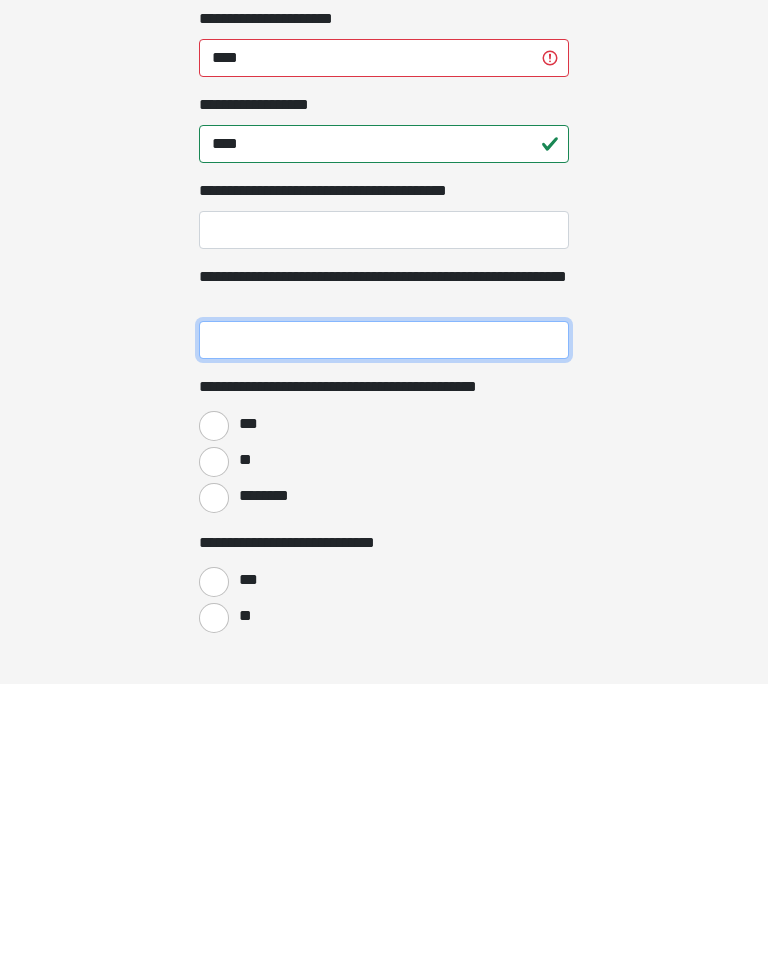 click on "**********" at bounding box center (384, 610) 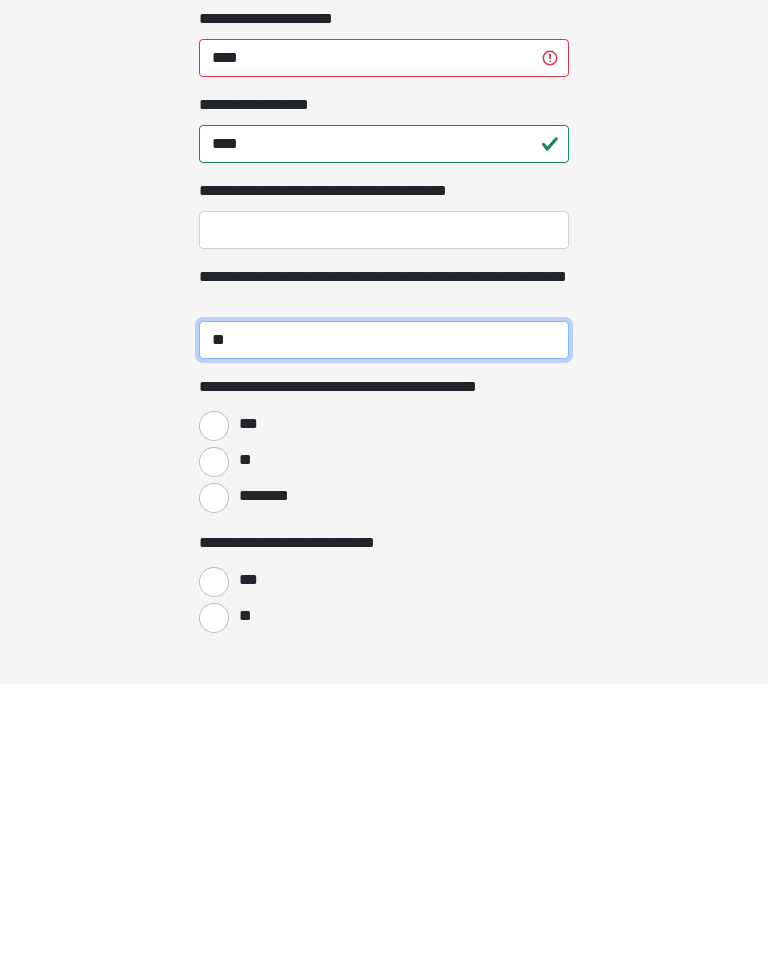 type on "**" 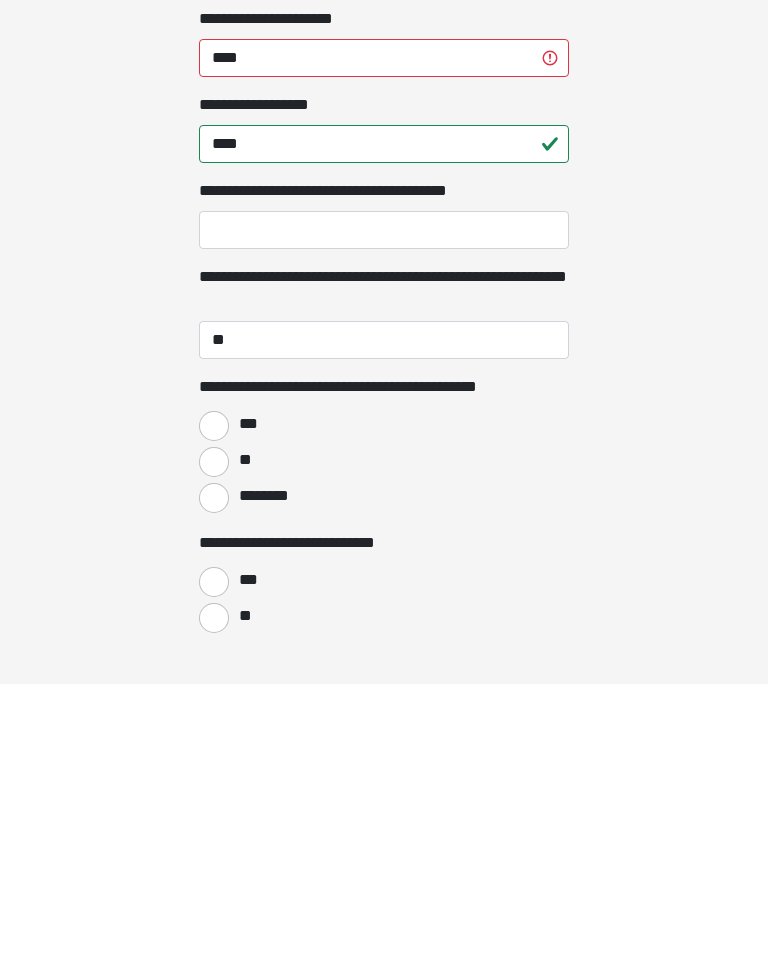 click on "**" at bounding box center [214, 732] 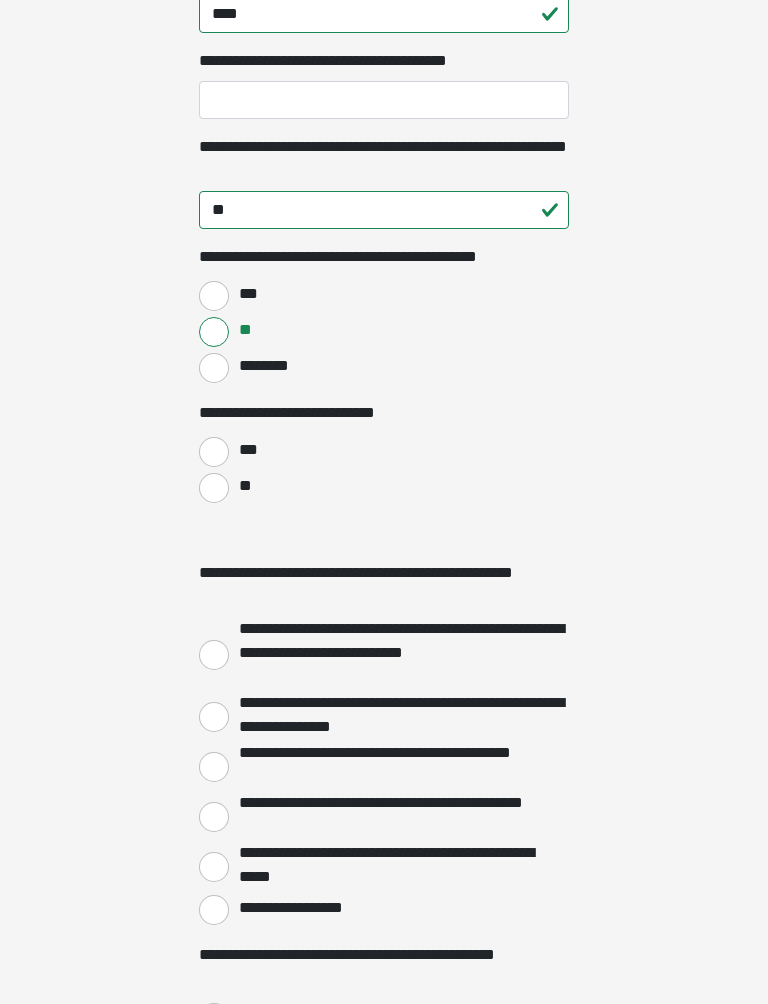 scroll, scrollTop: 2409, scrollLeft: 0, axis: vertical 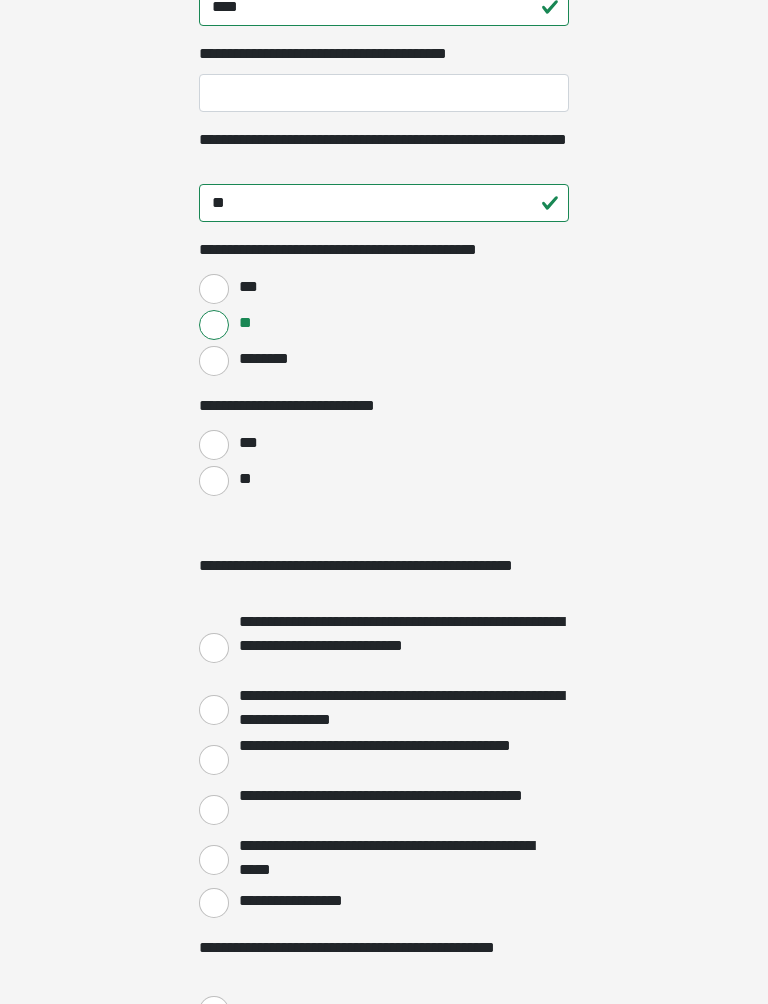 click on "**" at bounding box center [214, 481] 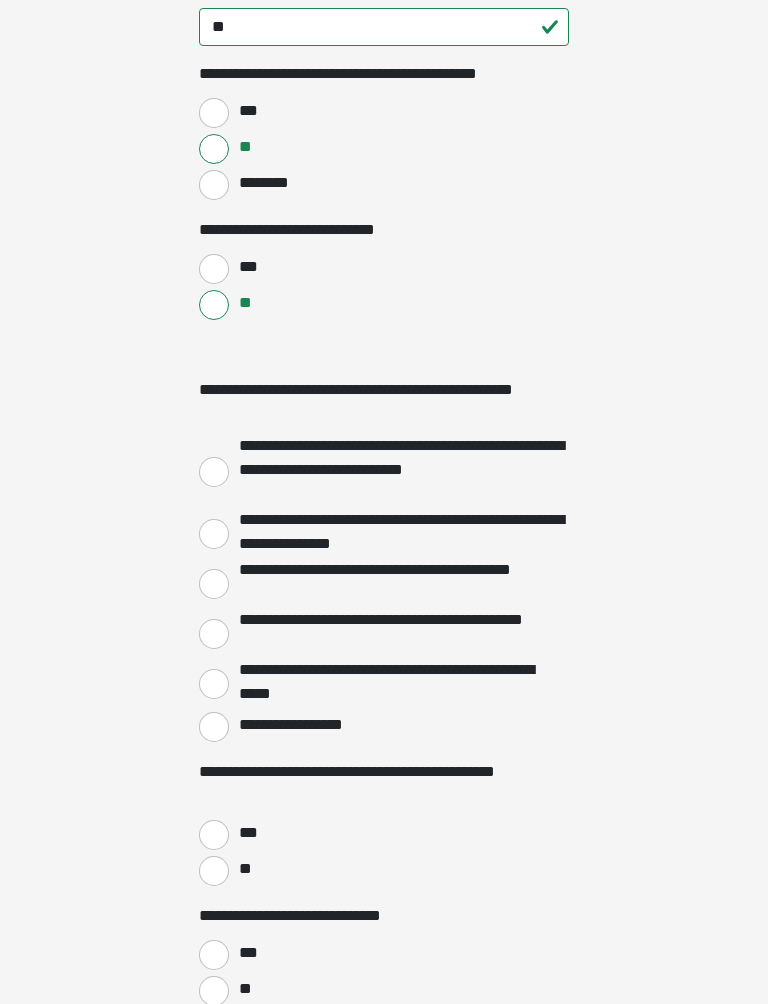 scroll, scrollTop: 2602, scrollLeft: 0, axis: vertical 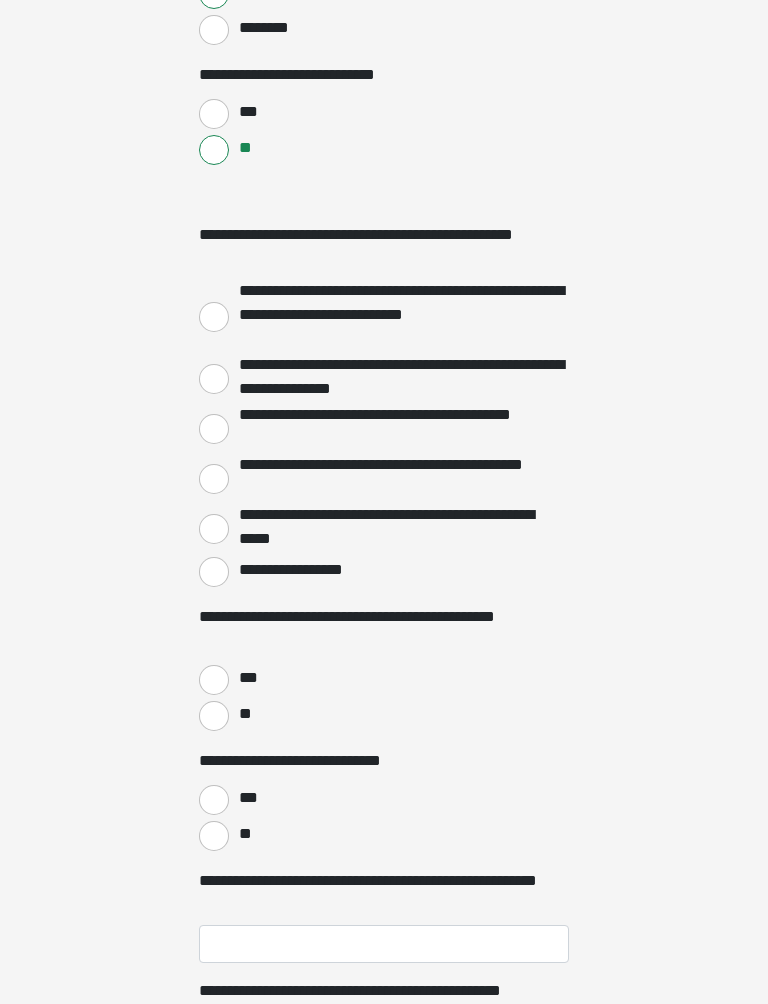 click on "**********" at bounding box center [214, 573] 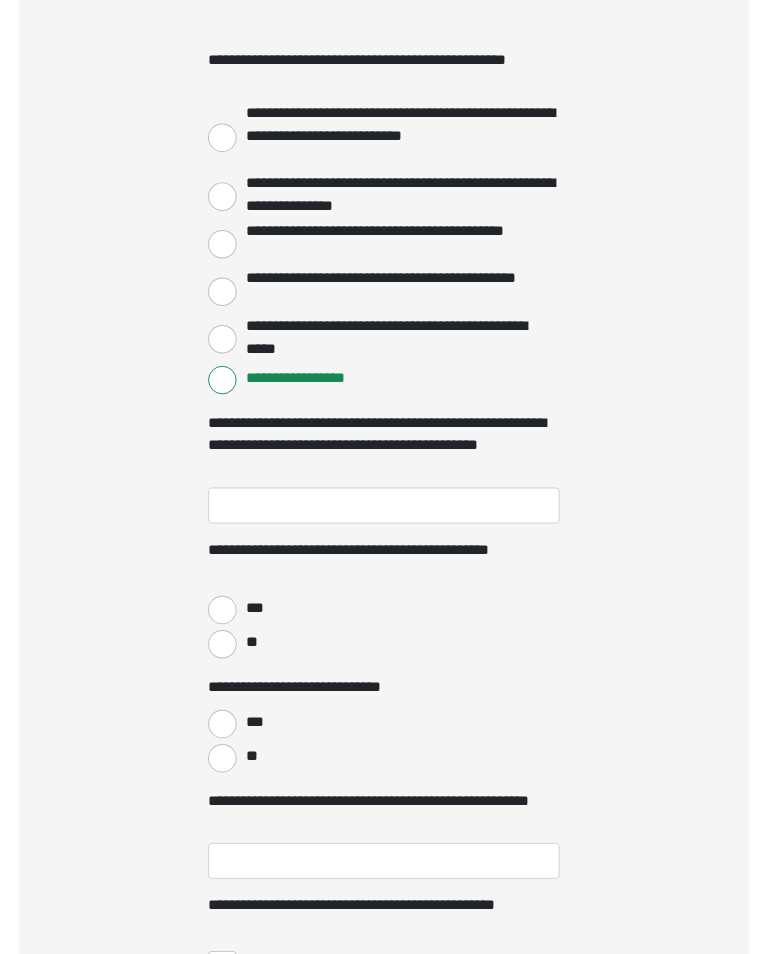 scroll, scrollTop: 2914, scrollLeft: 0, axis: vertical 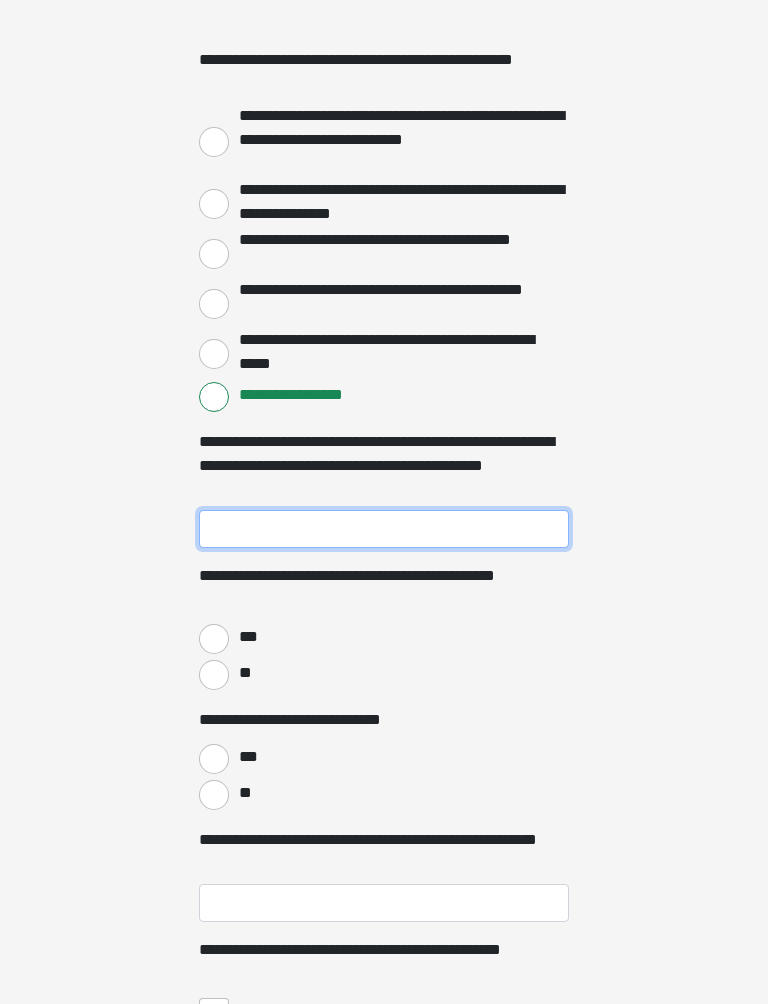 click on "**********" at bounding box center (384, 530) 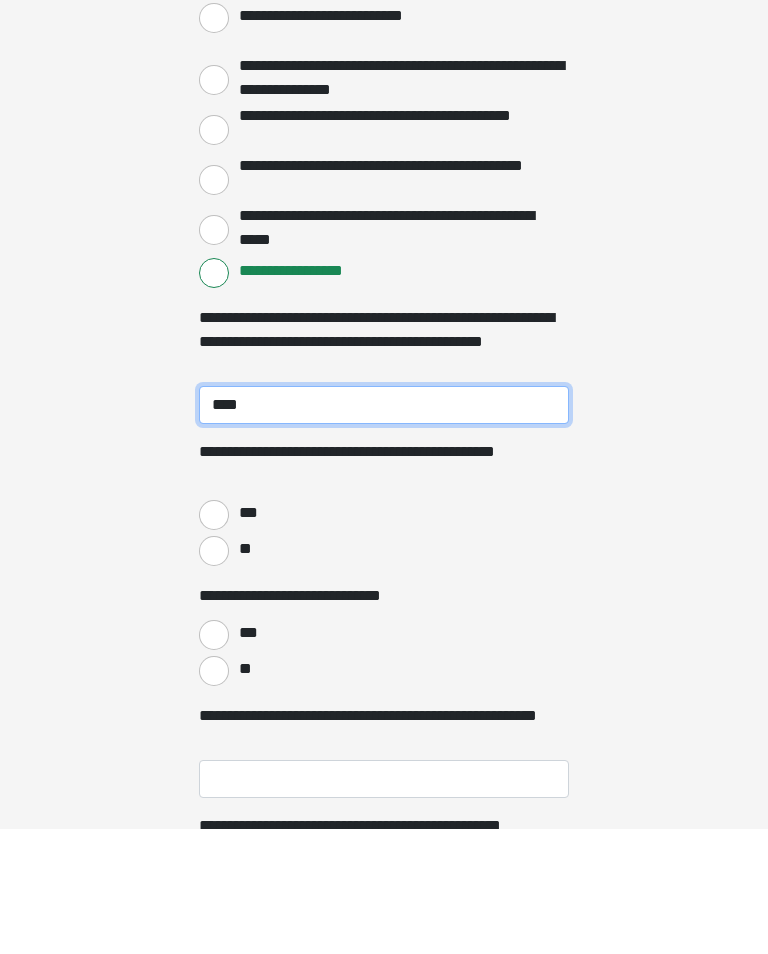 type on "****" 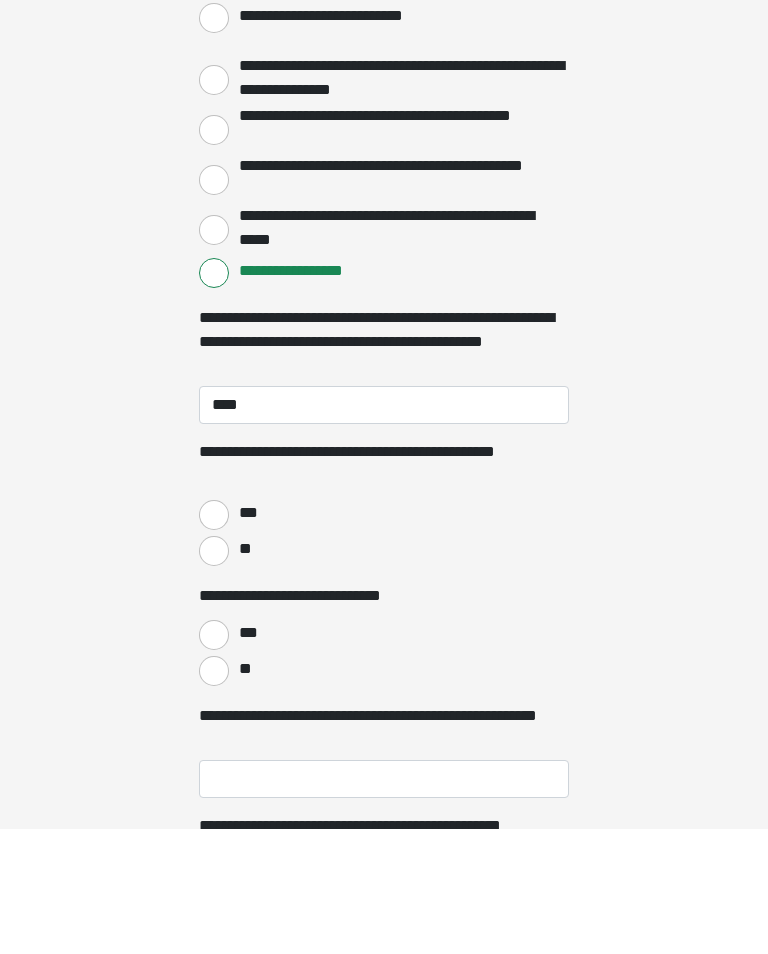 click on "***" at bounding box center [214, 640] 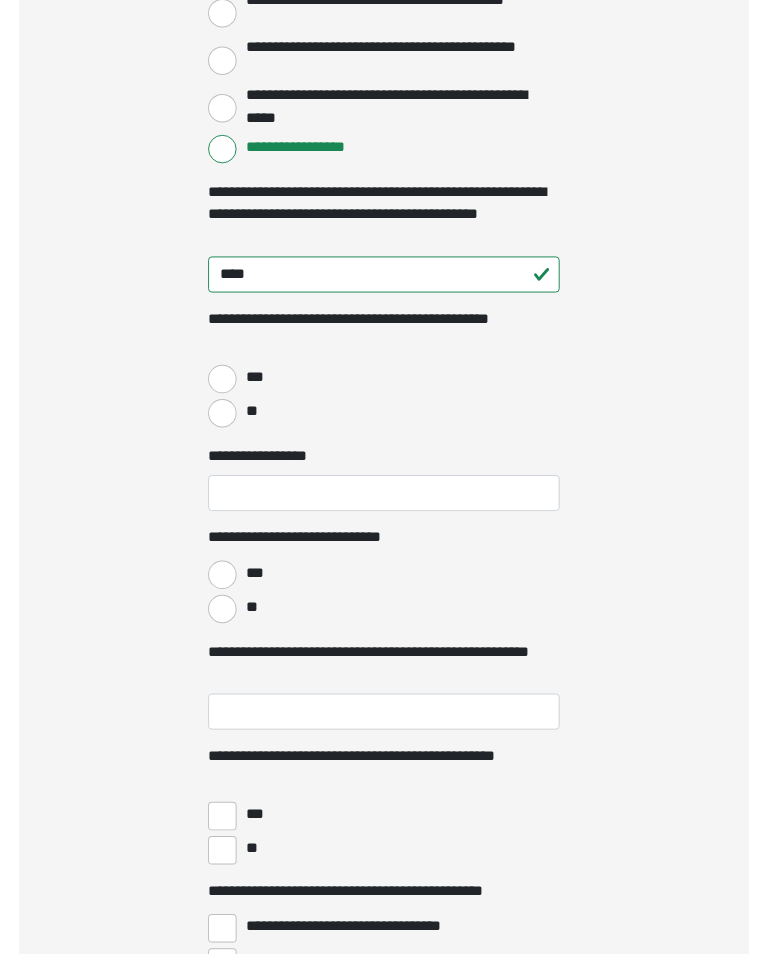 scroll, scrollTop: 3156, scrollLeft: 0, axis: vertical 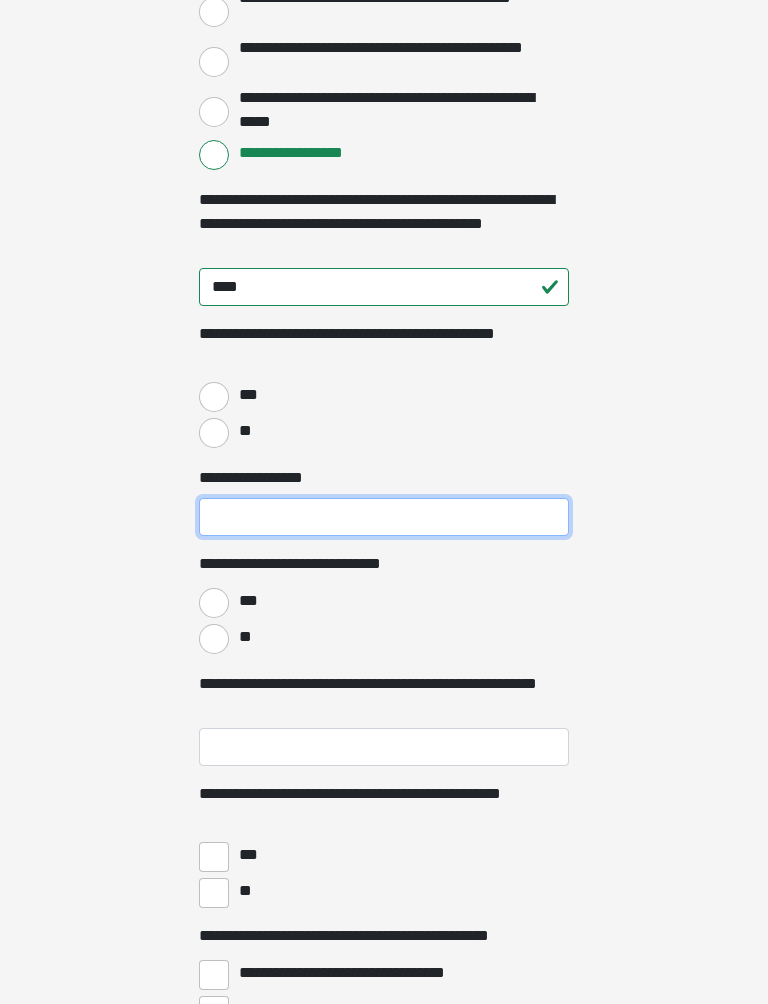 click on "**********" at bounding box center [384, 518] 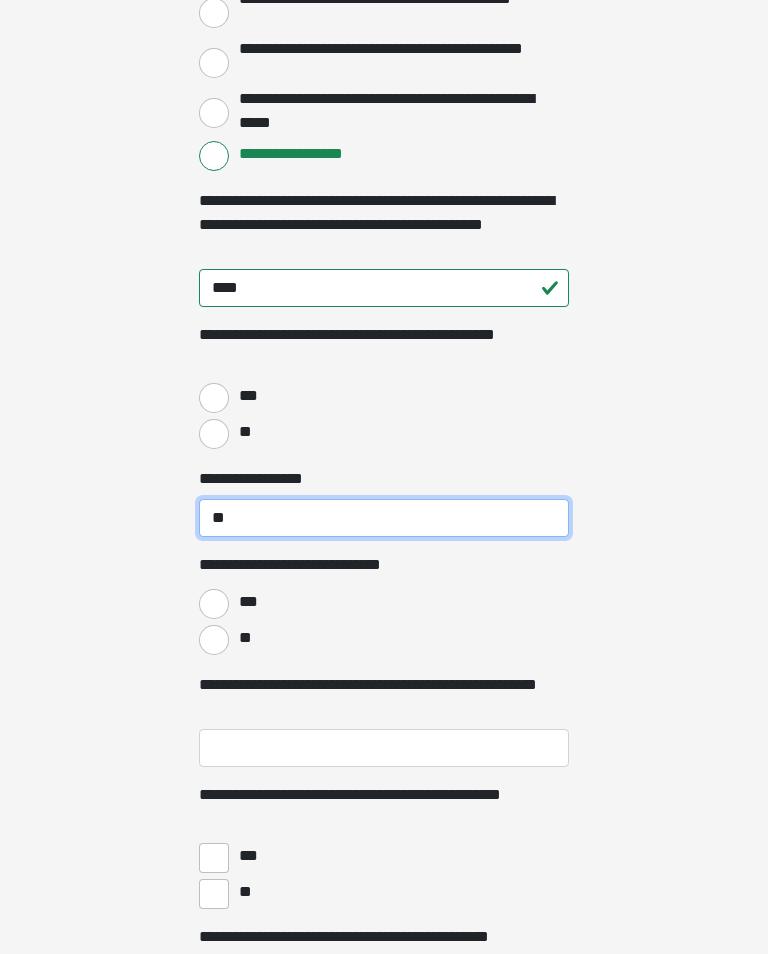type on "**" 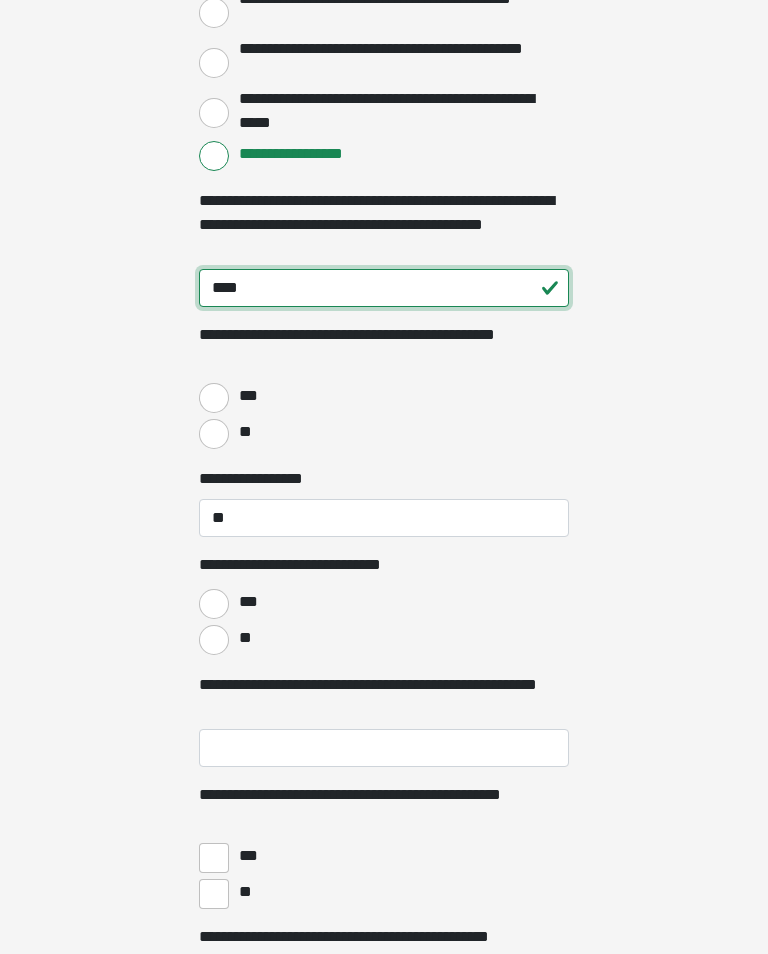 click on "****" at bounding box center [384, 288] 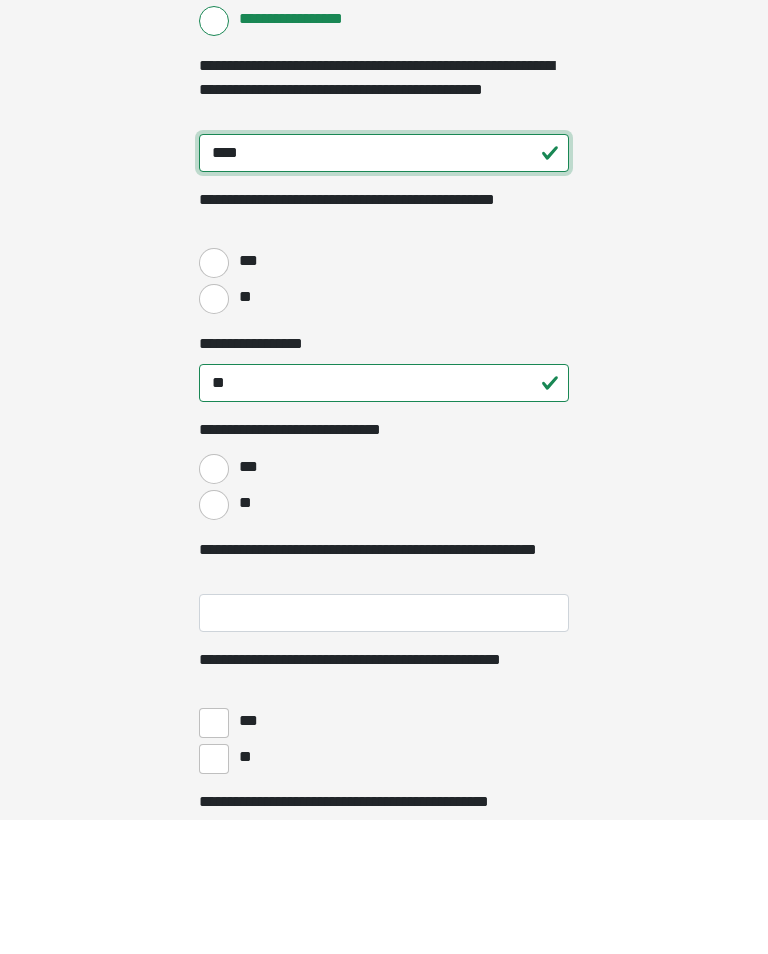 type on "****" 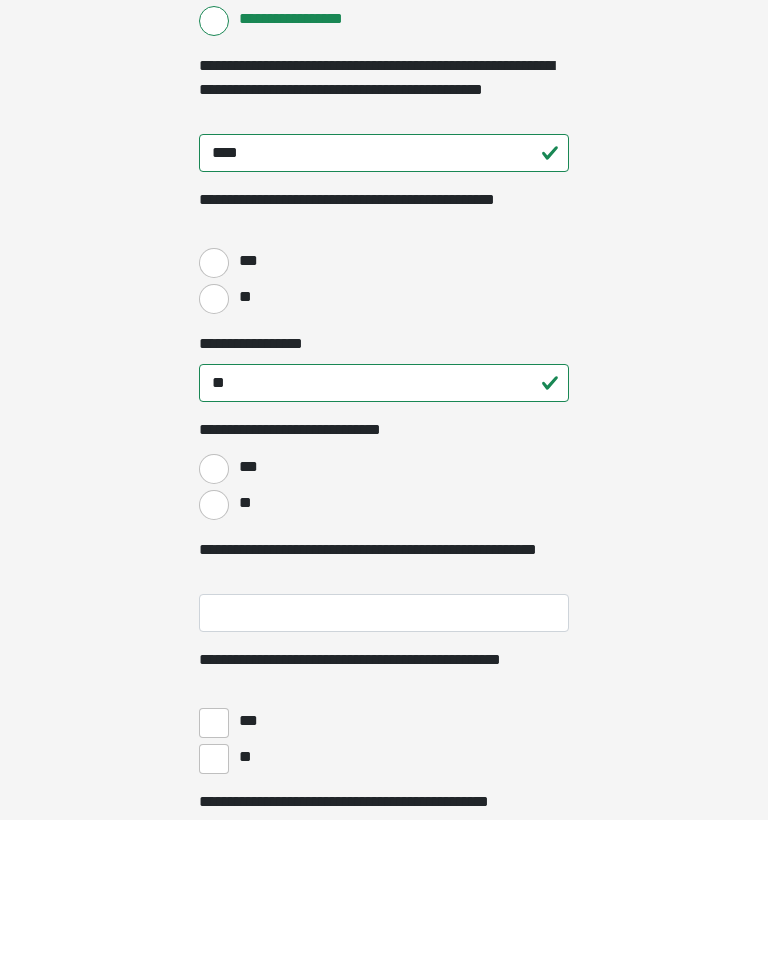 click on "**" at bounding box center [214, 640] 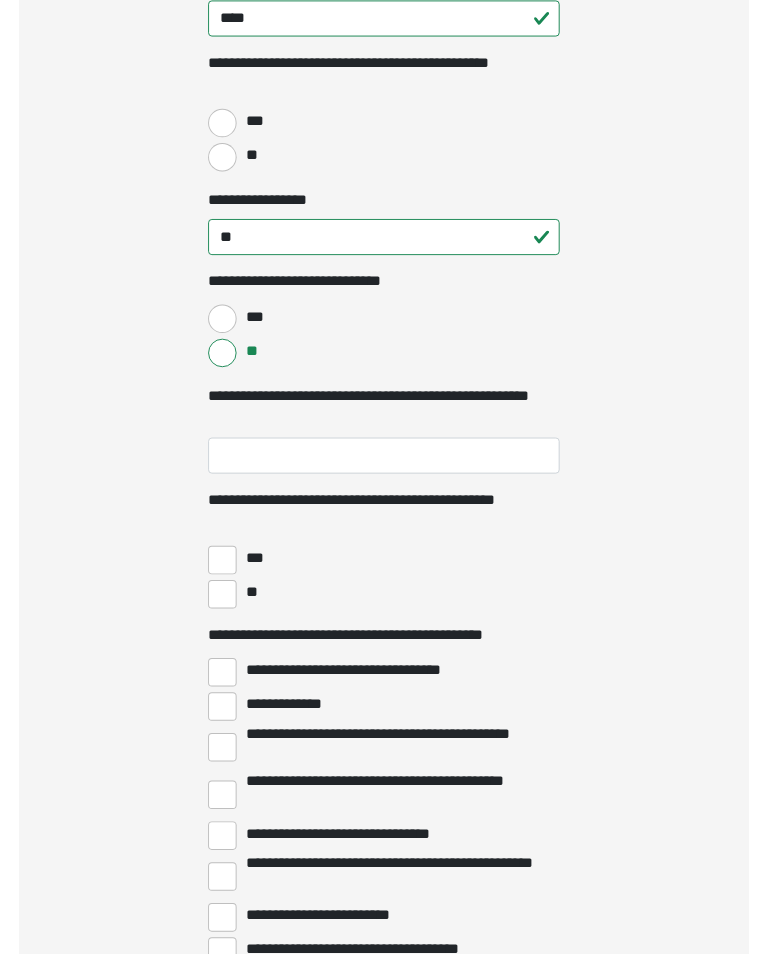 scroll, scrollTop: 3428, scrollLeft: 0, axis: vertical 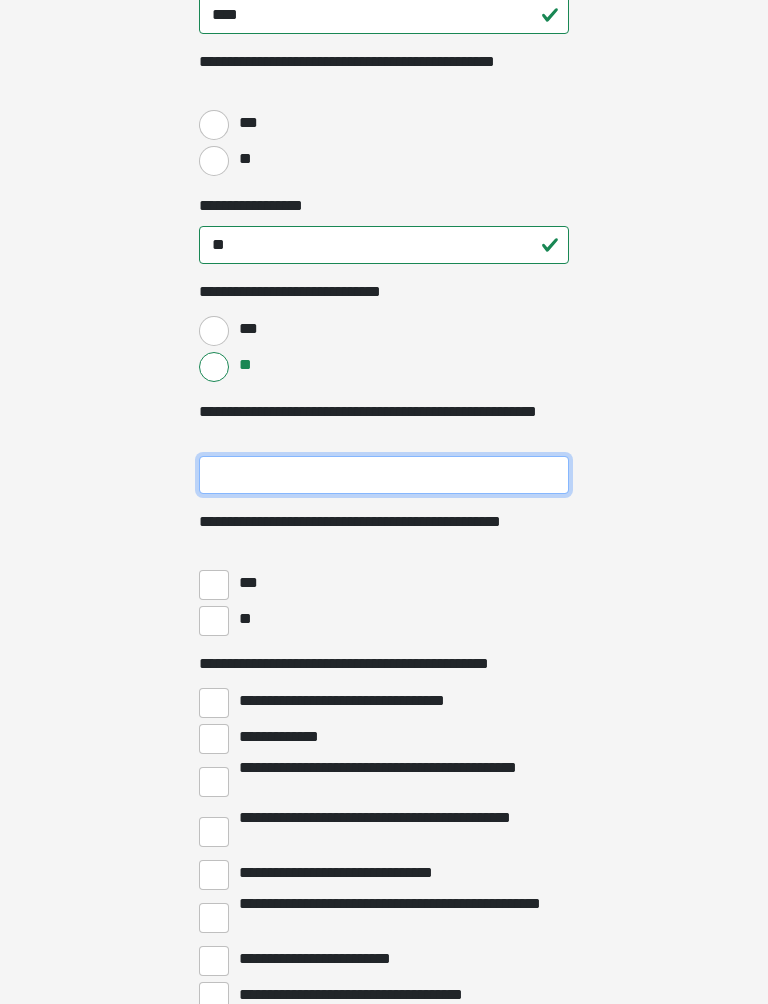 click on "**********" at bounding box center [384, 476] 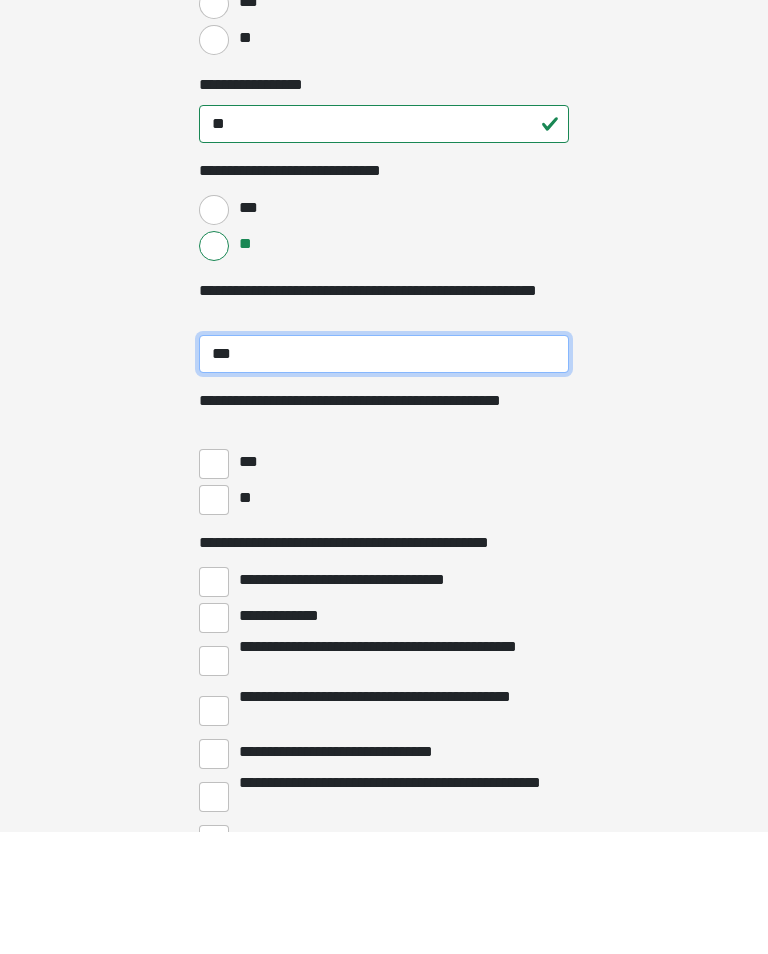type on "***" 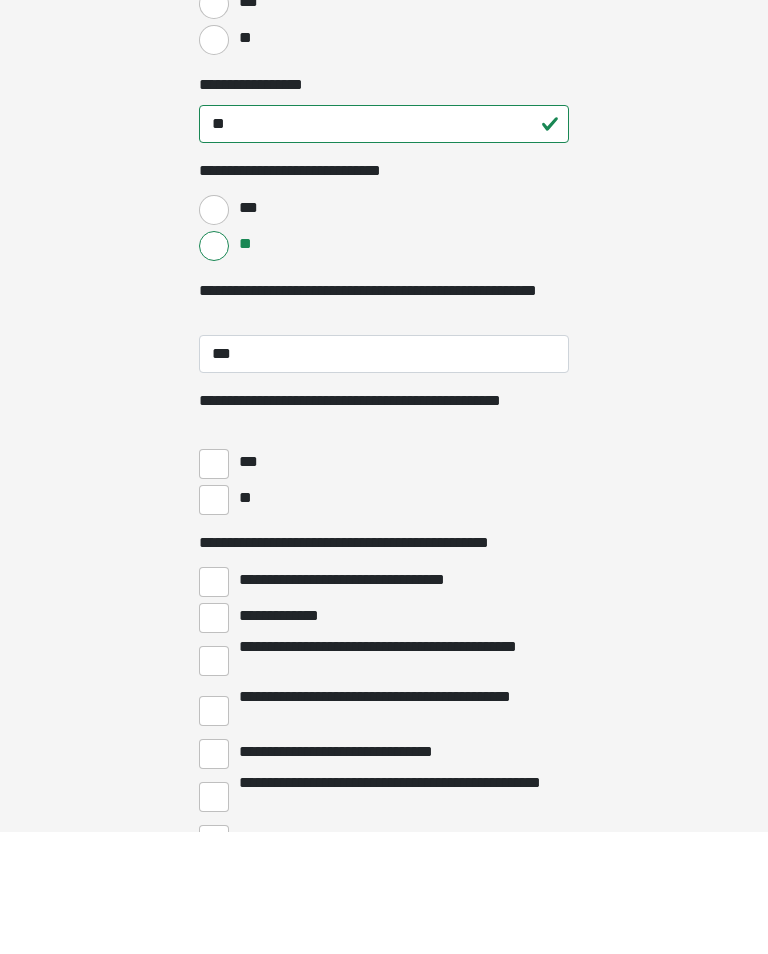 click on "**" at bounding box center (214, 622) 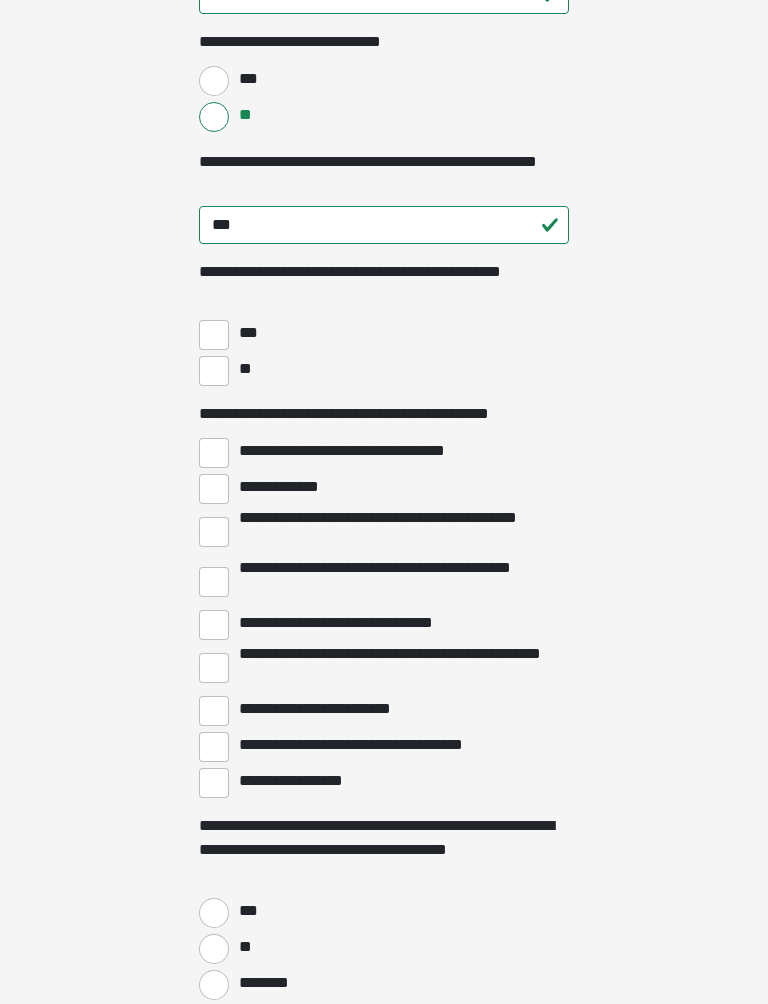 scroll, scrollTop: 3679, scrollLeft: 0, axis: vertical 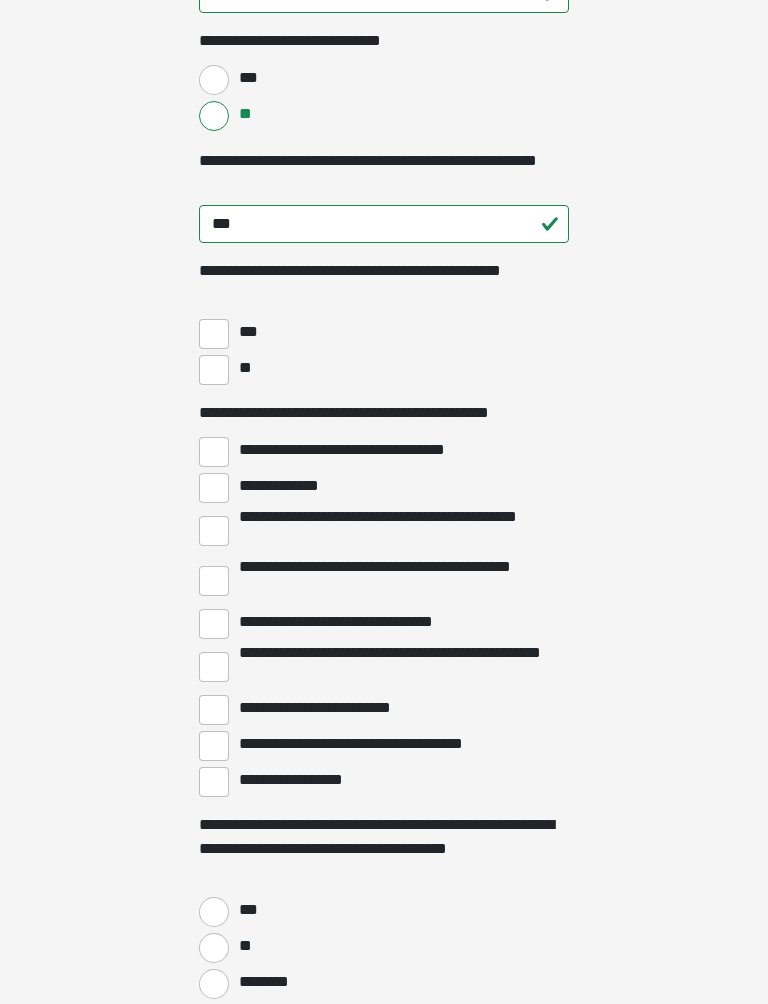 click on "**********" at bounding box center [214, 783] 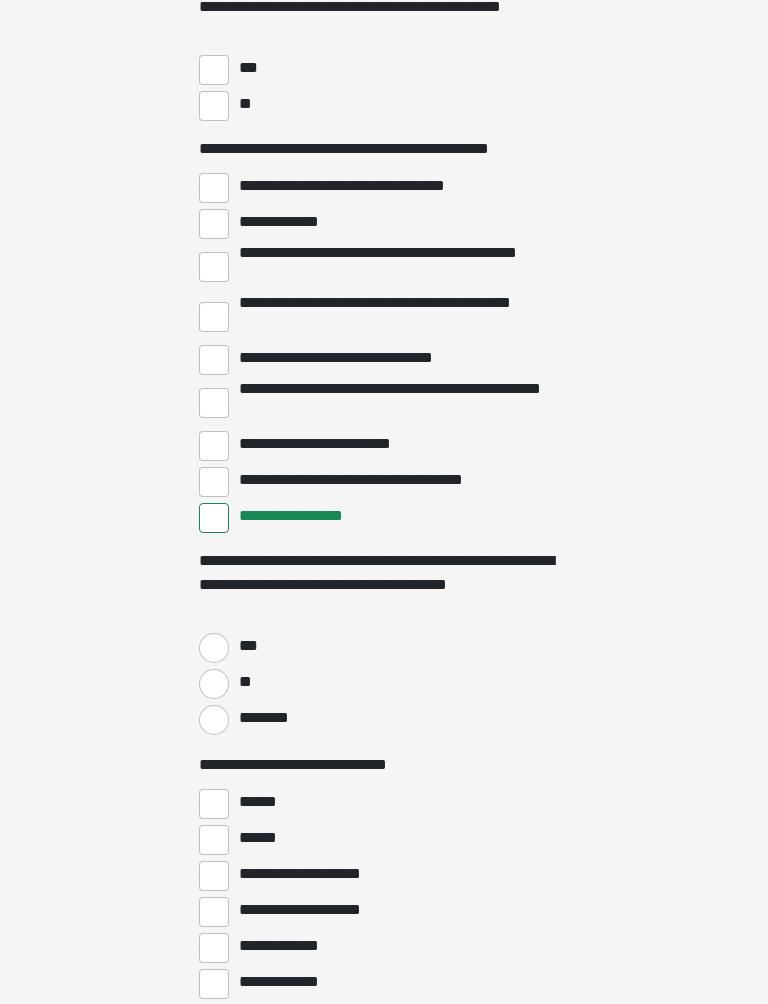 scroll, scrollTop: 3947, scrollLeft: 0, axis: vertical 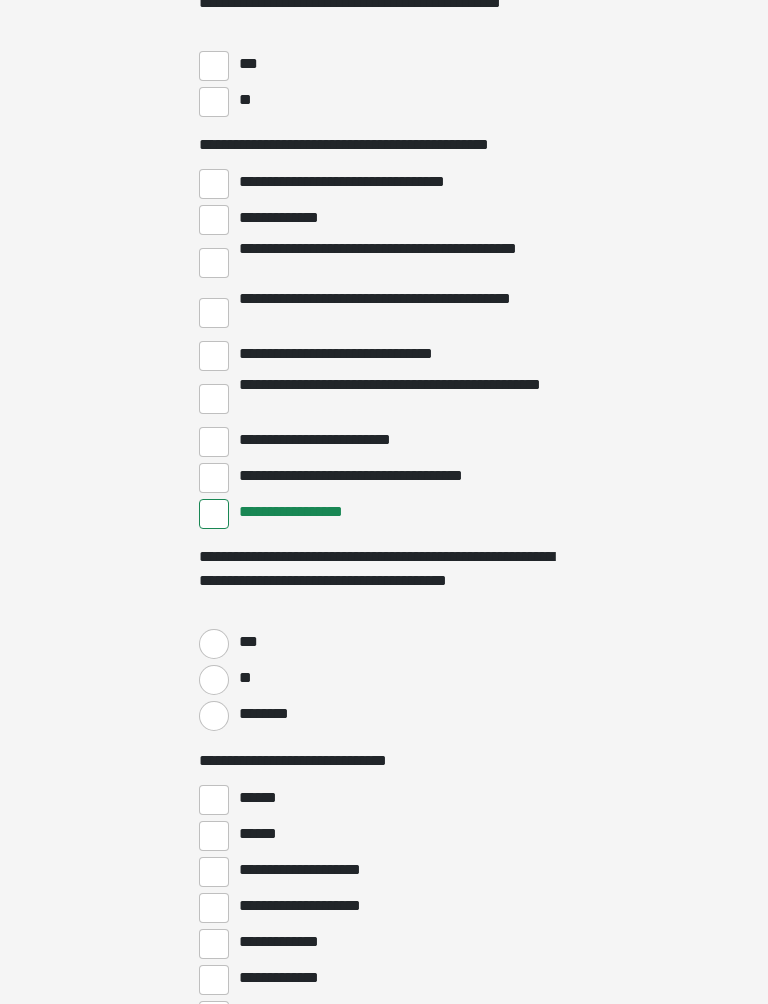 click on "**" at bounding box center [214, 681] 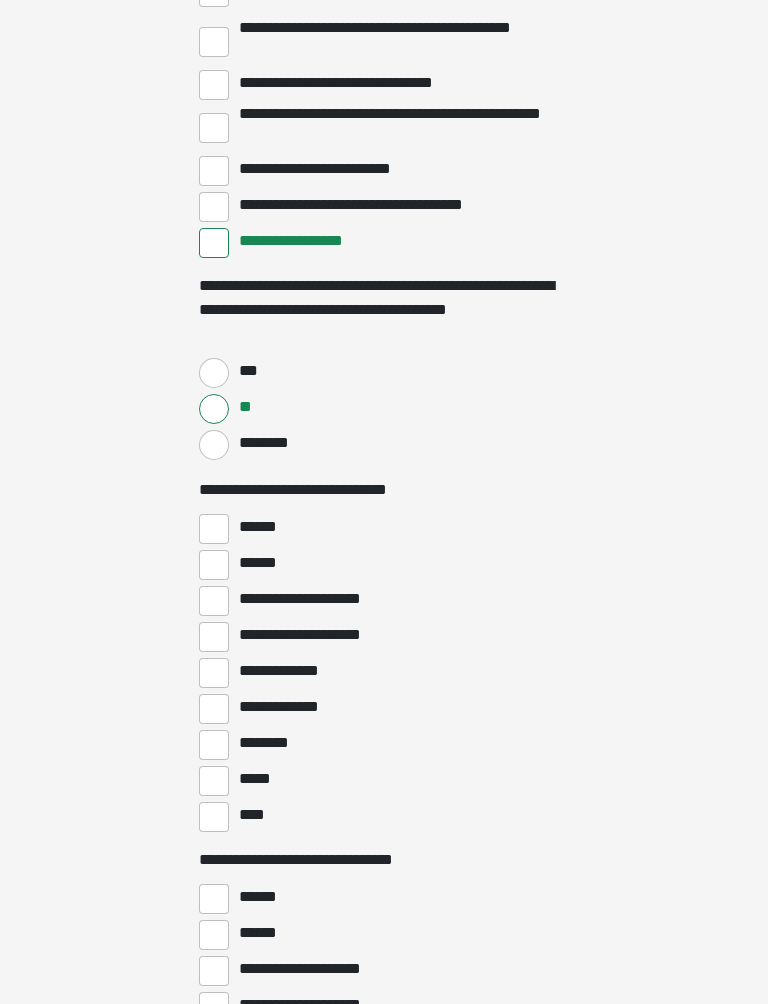 scroll, scrollTop: 4223, scrollLeft: 0, axis: vertical 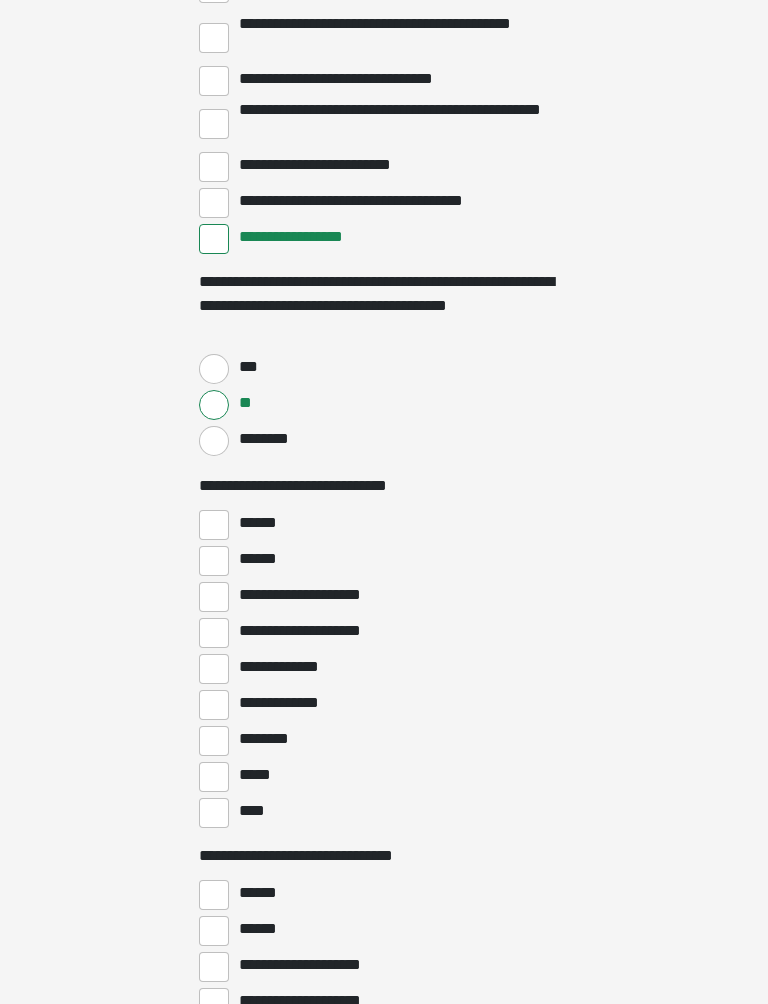 click on "****" at bounding box center [254, 811] 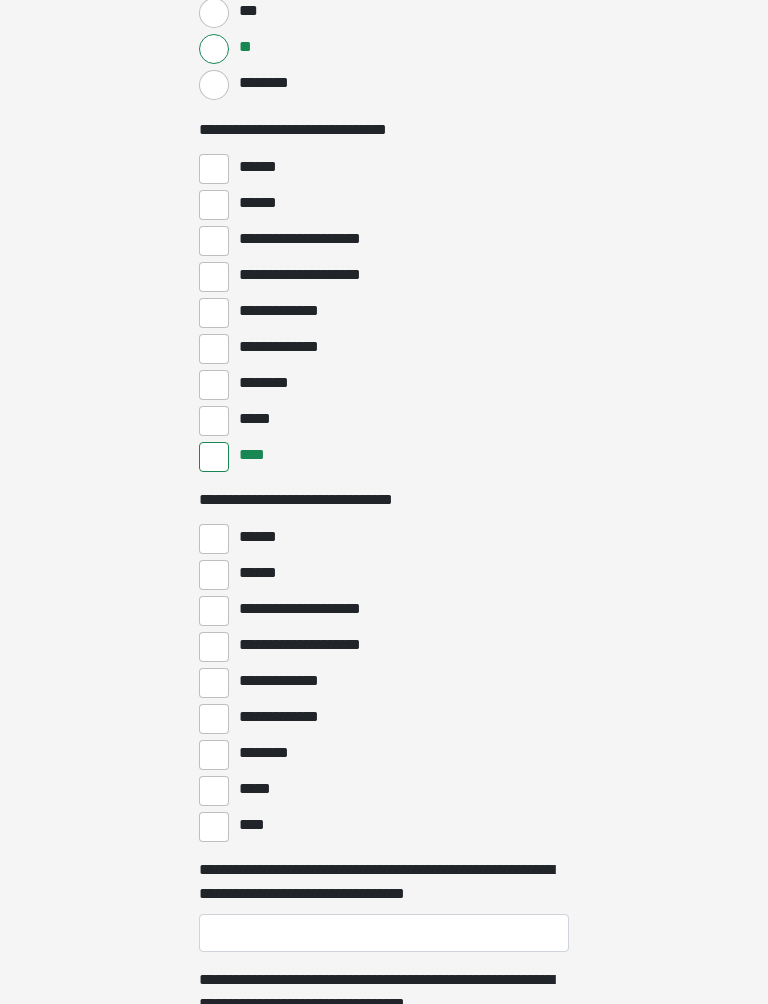 scroll, scrollTop: 4581, scrollLeft: 0, axis: vertical 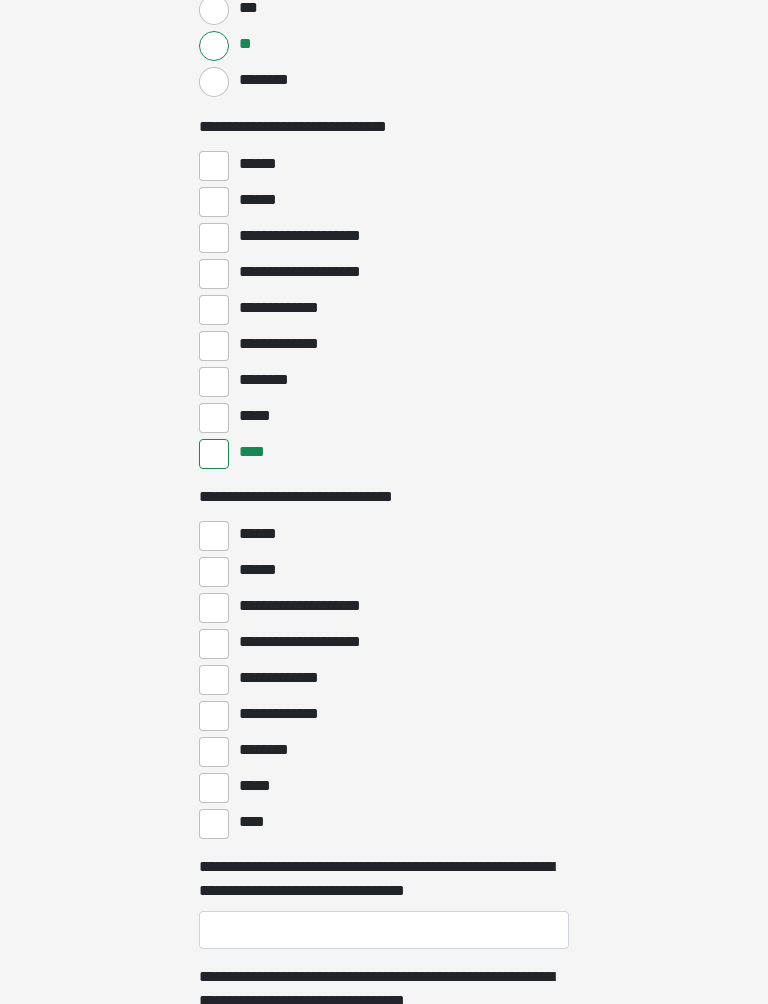 click on "****" at bounding box center [214, 825] 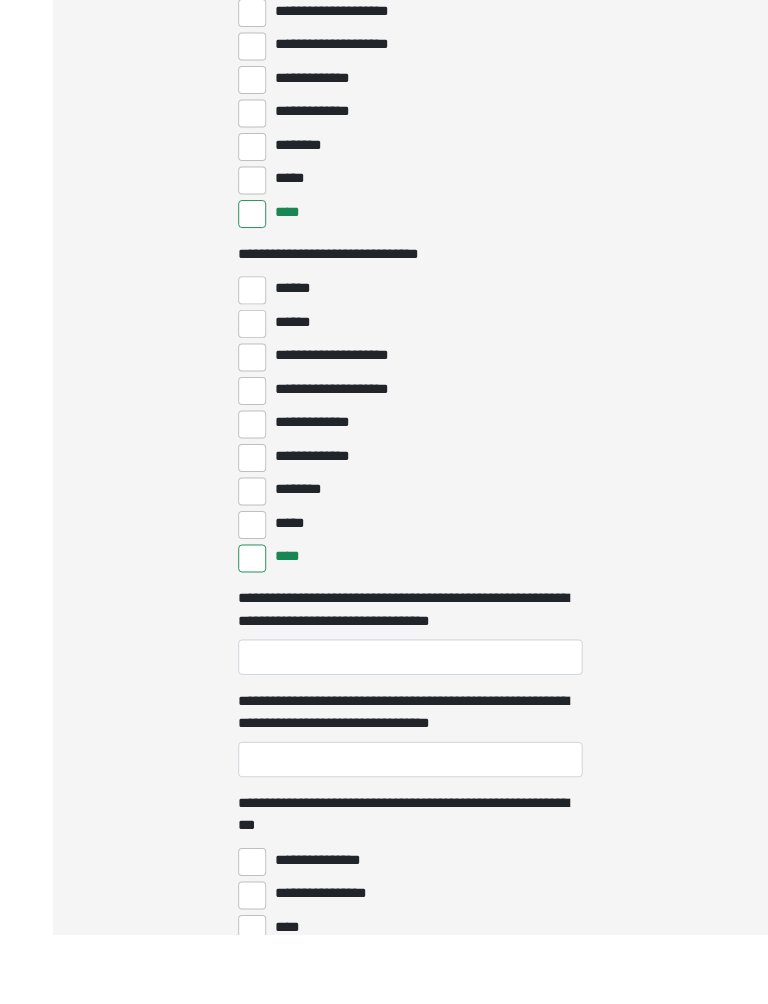 scroll, scrollTop: 4884, scrollLeft: 0, axis: vertical 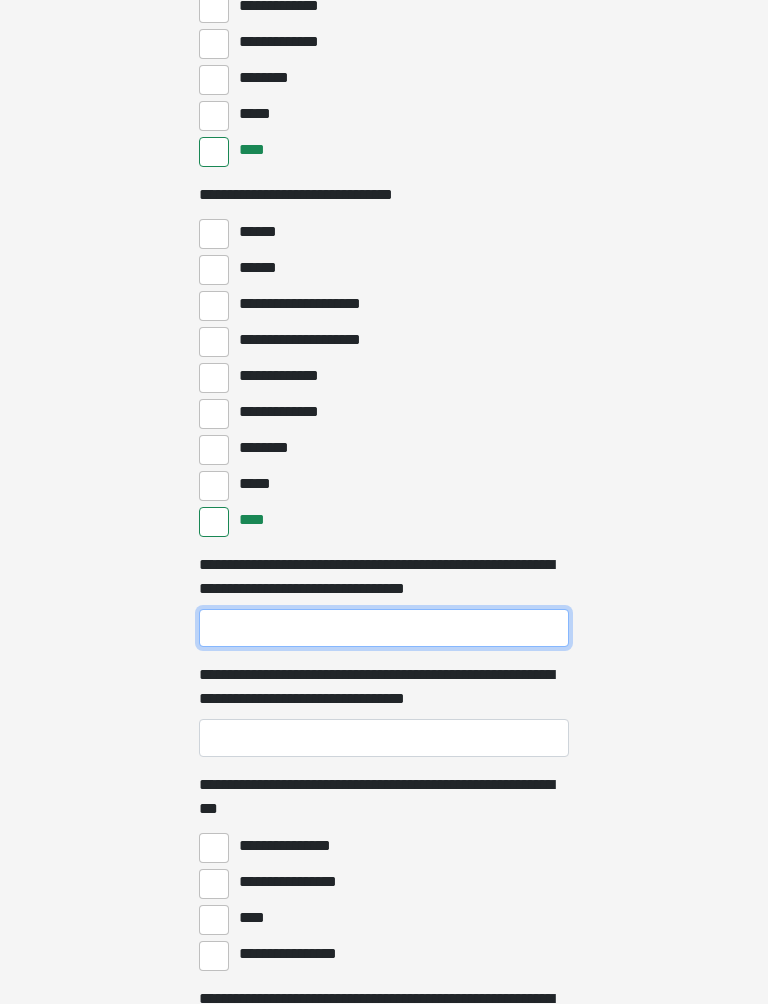 click on "**********" at bounding box center [384, 628] 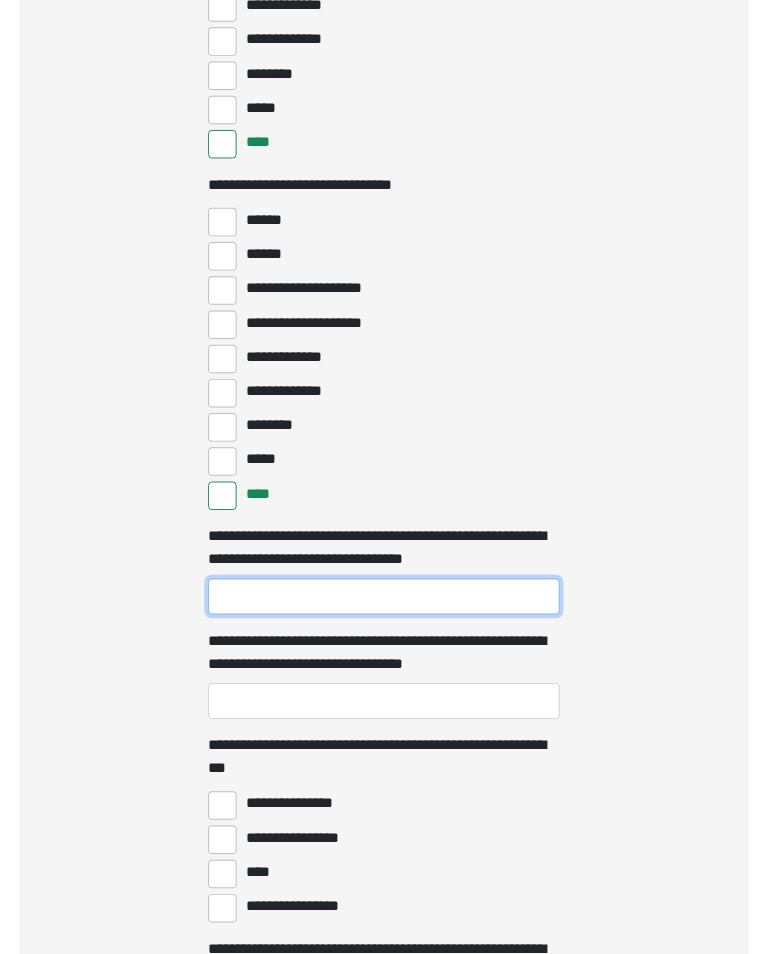 scroll, scrollTop: 4899, scrollLeft: 0, axis: vertical 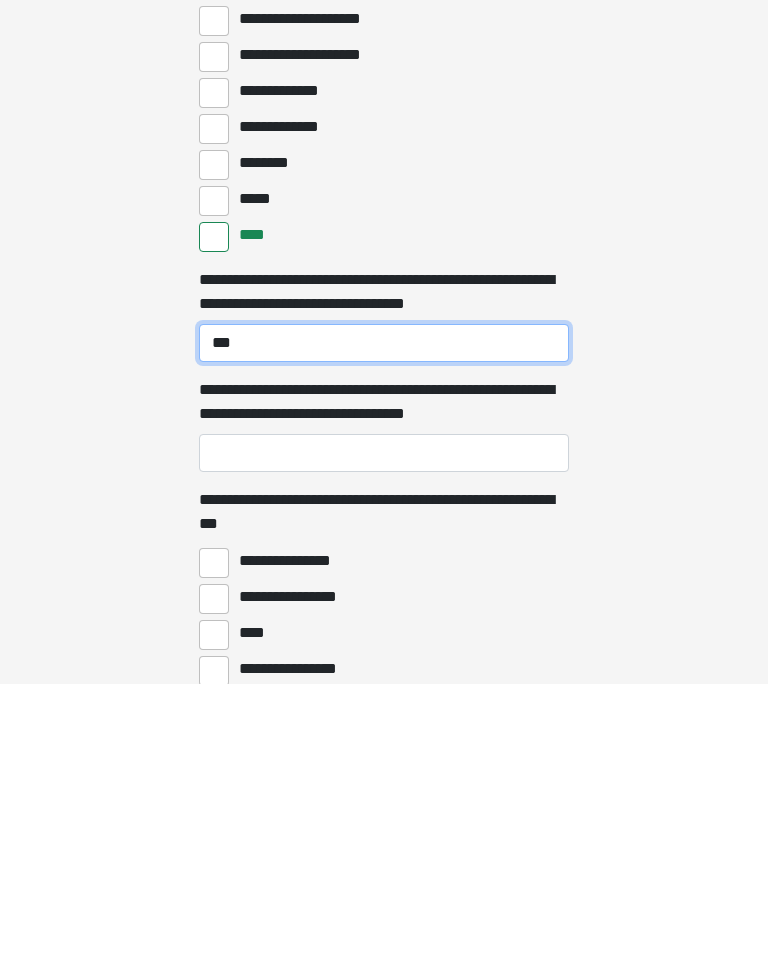 type on "***" 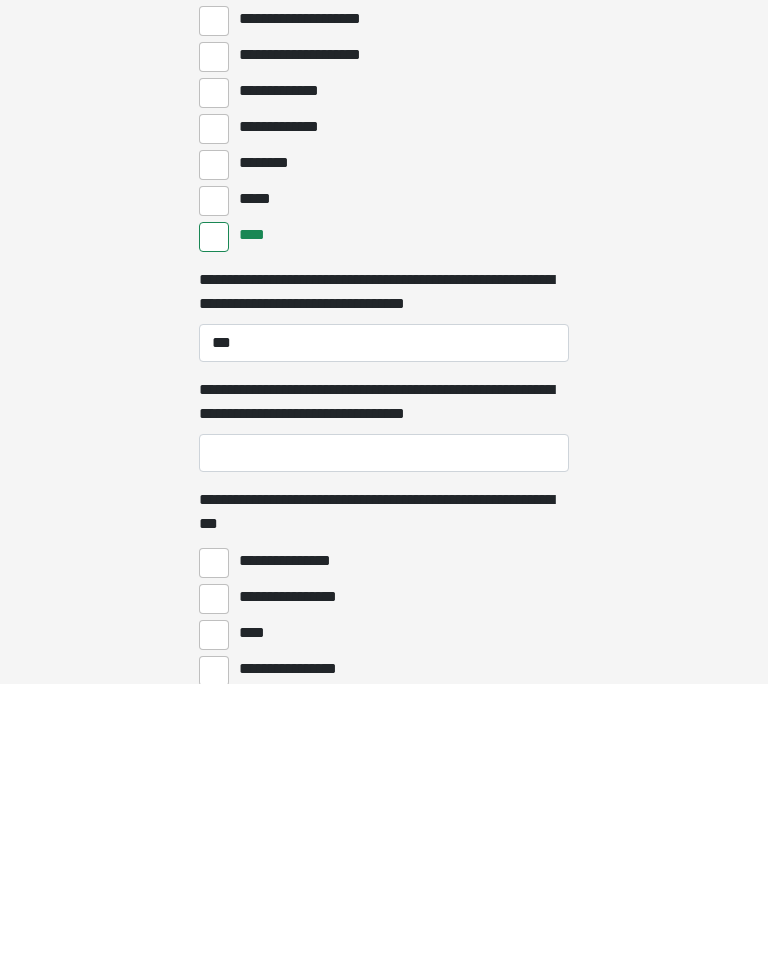 click on "**********" at bounding box center [384, 723] 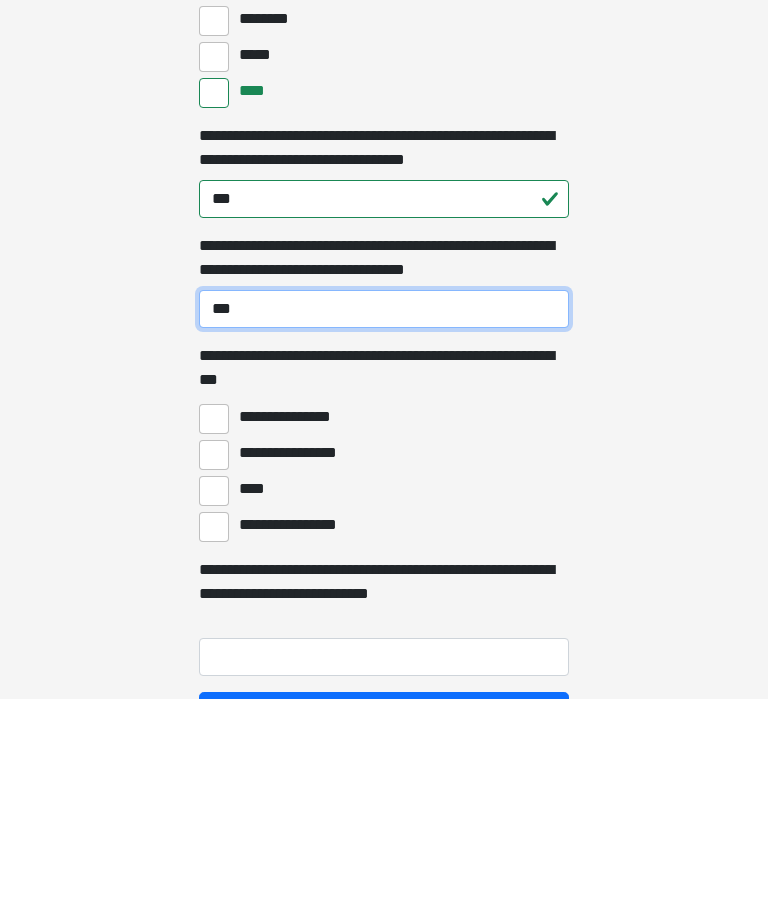 scroll, scrollTop: 5115, scrollLeft: 0, axis: vertical 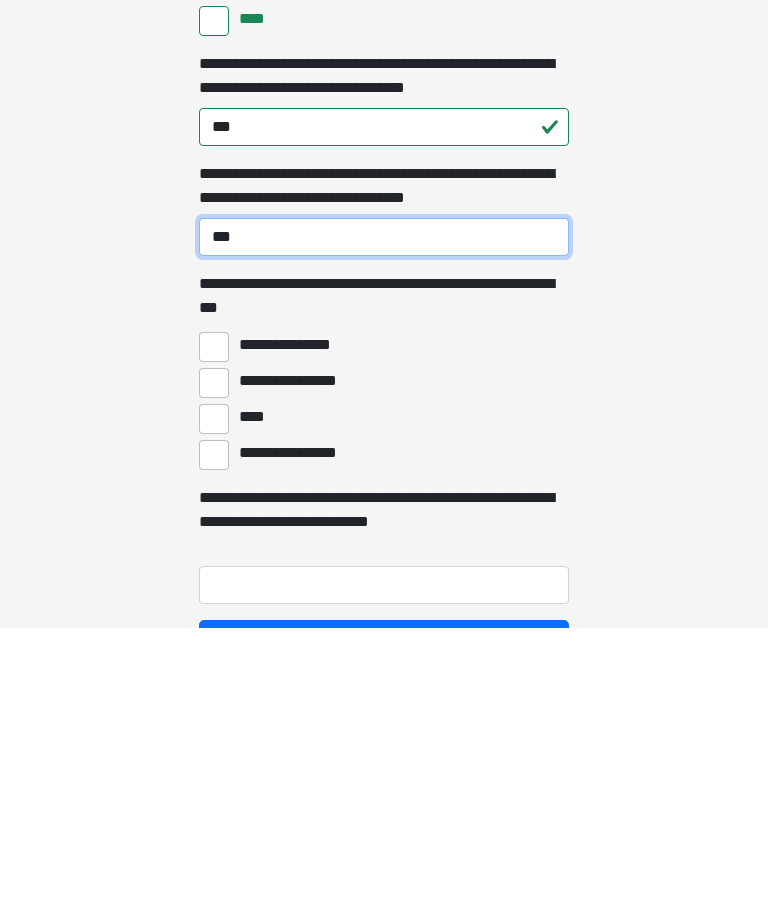 type on "***" 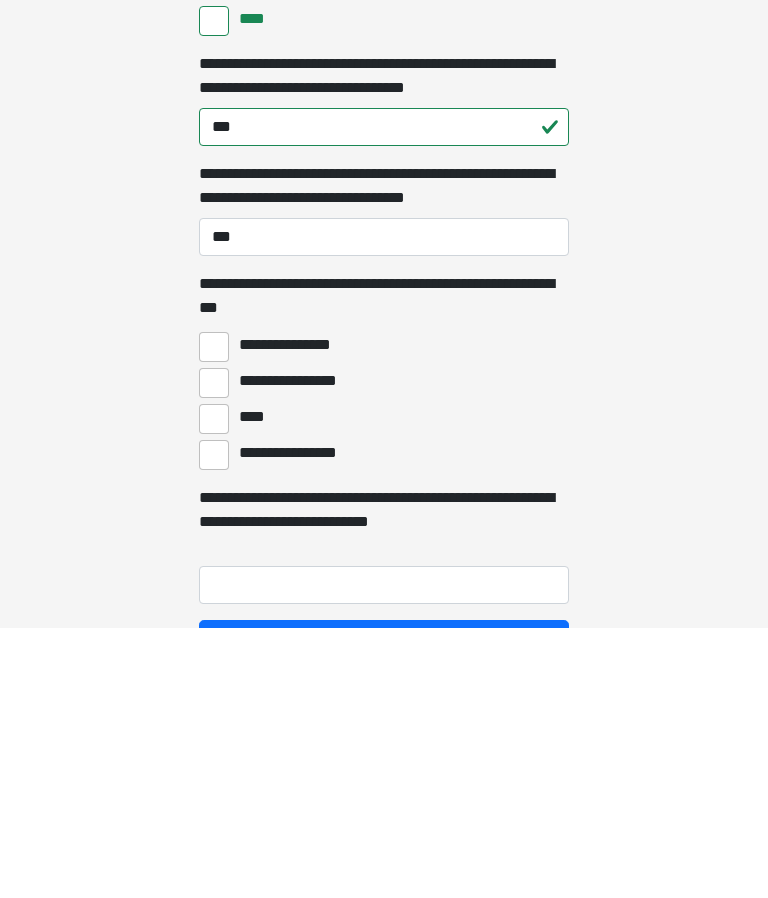 click on "****" at bounding box center [214, 689] 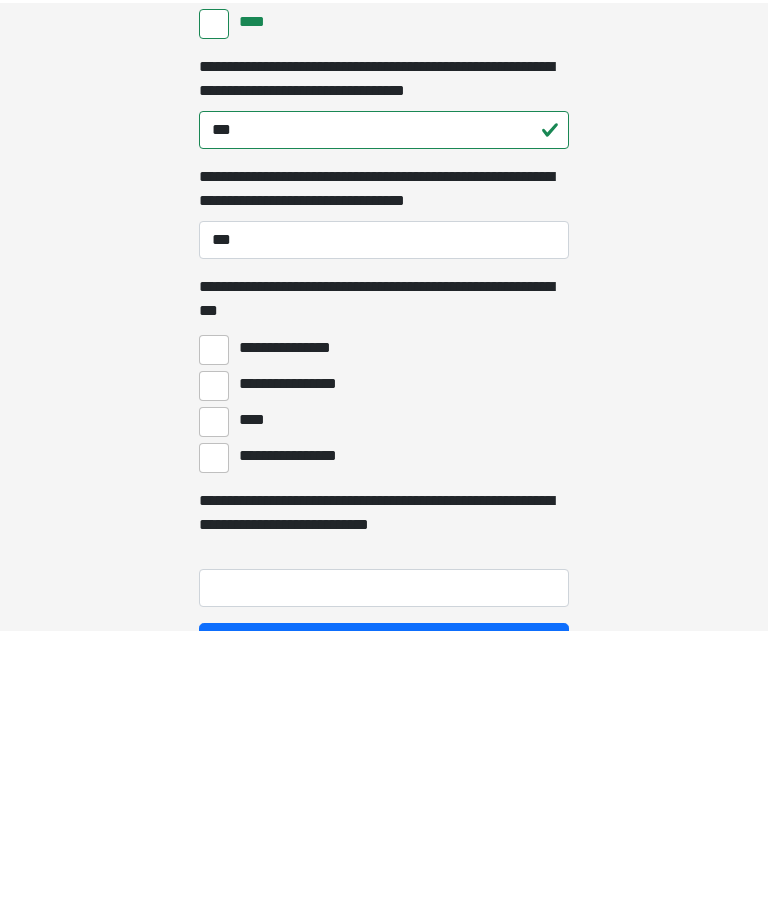 scroll, scrollTop: 5308, scrollLeft: 0, axis: vertical 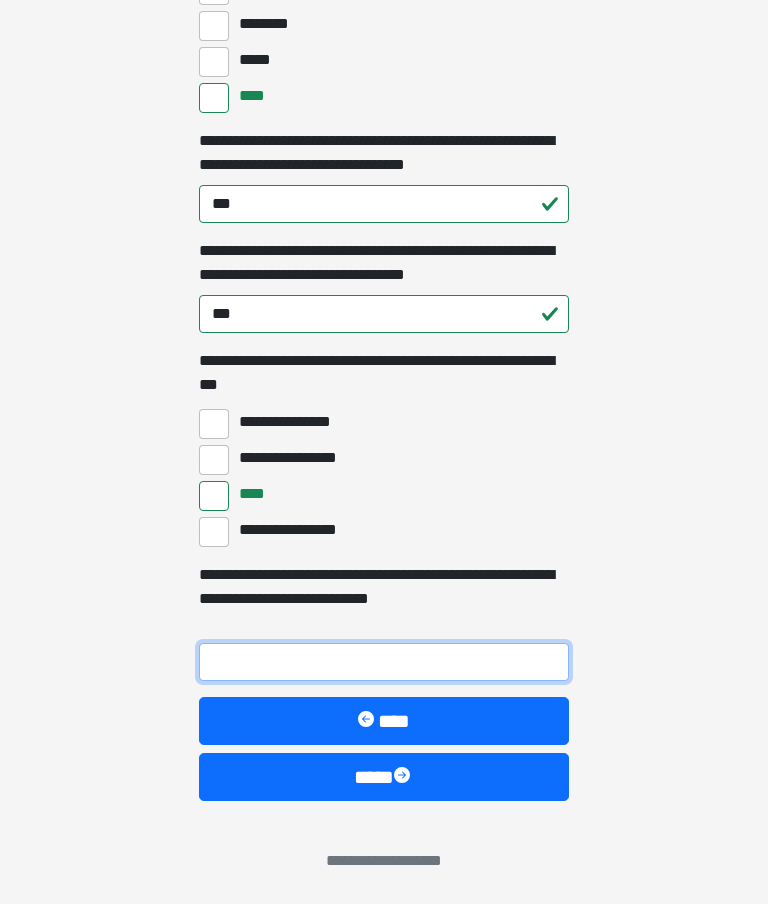 click on "**********" at bounding box center [384, 662] 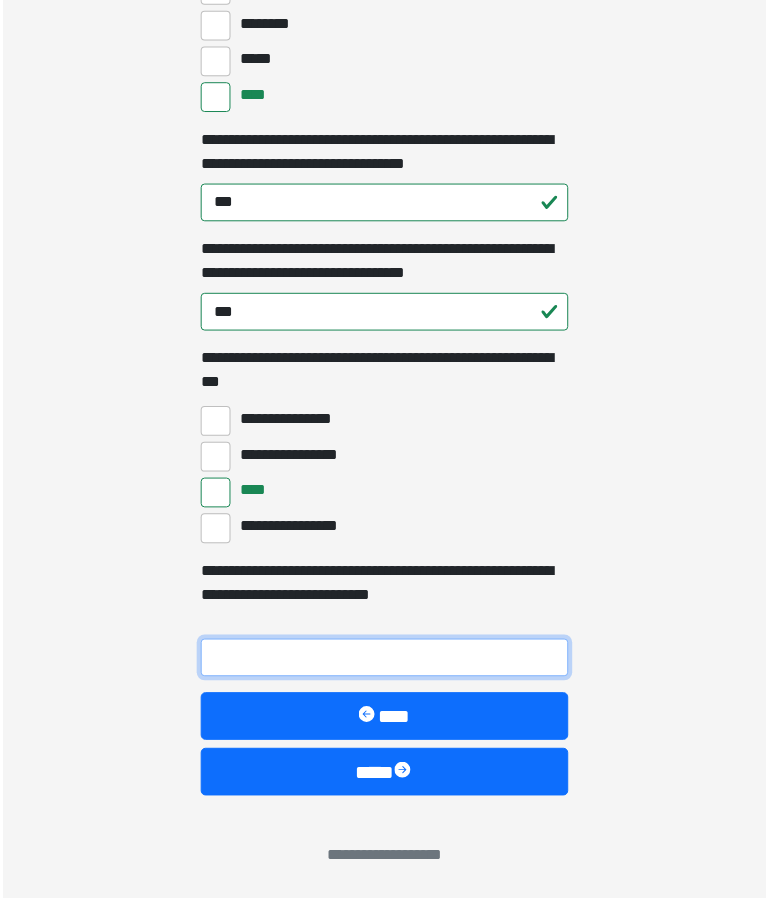 scroll, scrollTop: 5314, scrollLeft: 0, axis: vertical 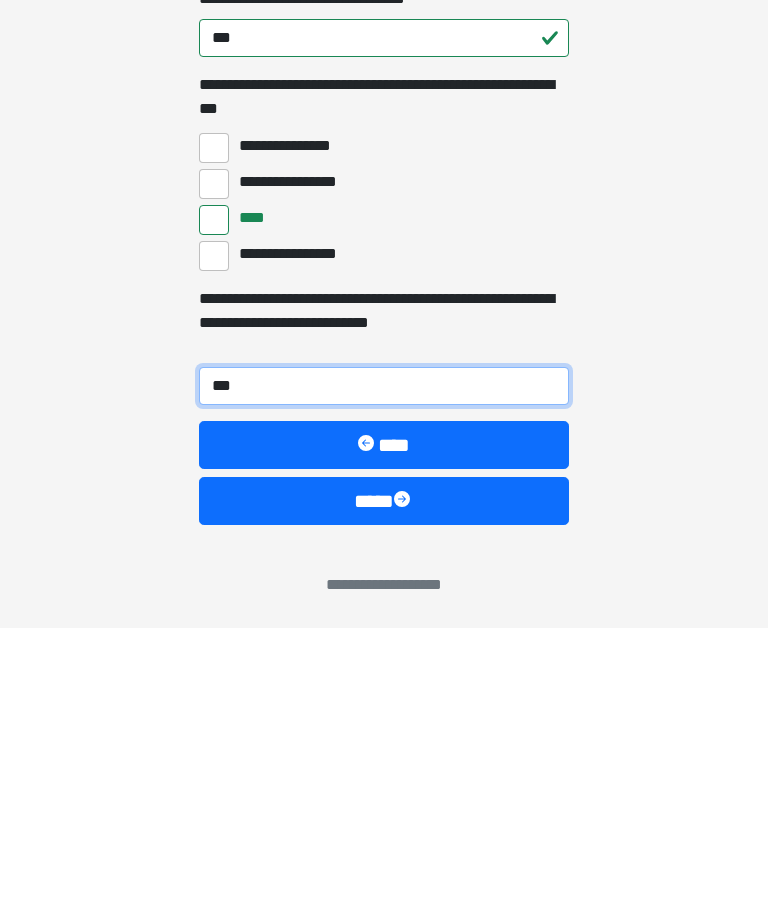 type on "***" 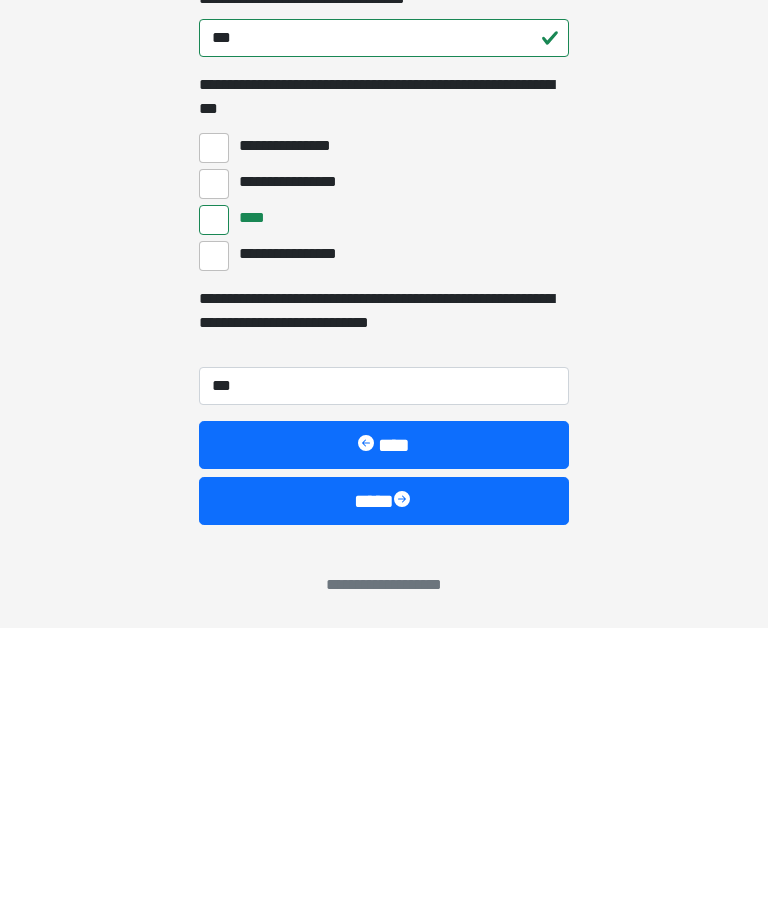 click on "****" at bounding box center [384, 771] 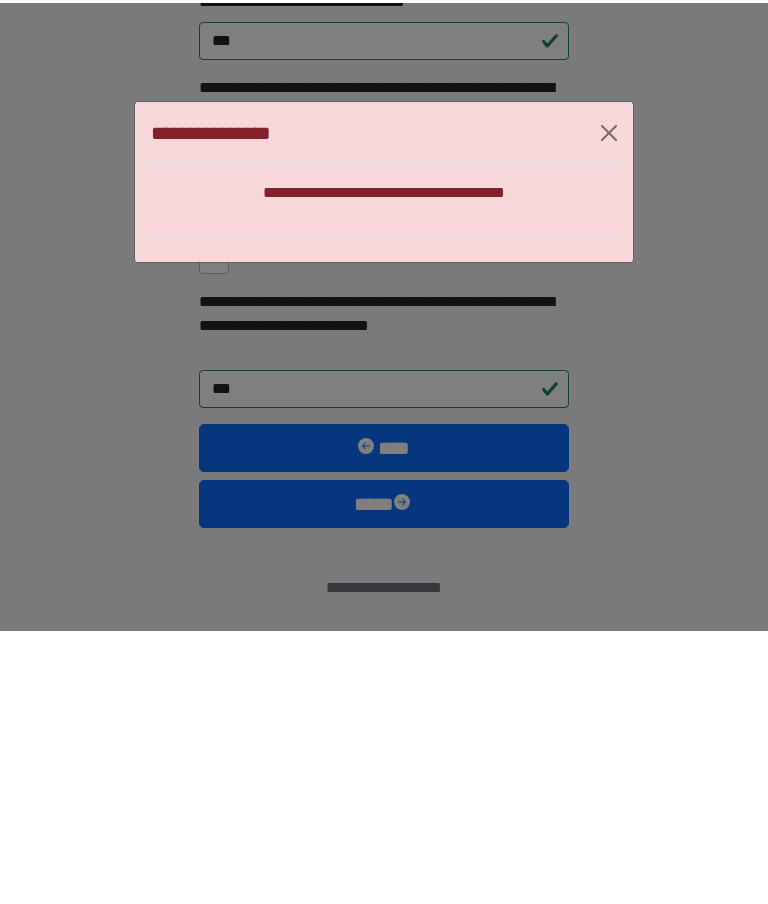 scroll, scrollTop: 5308, scrollLeft: 0, axis: vertical 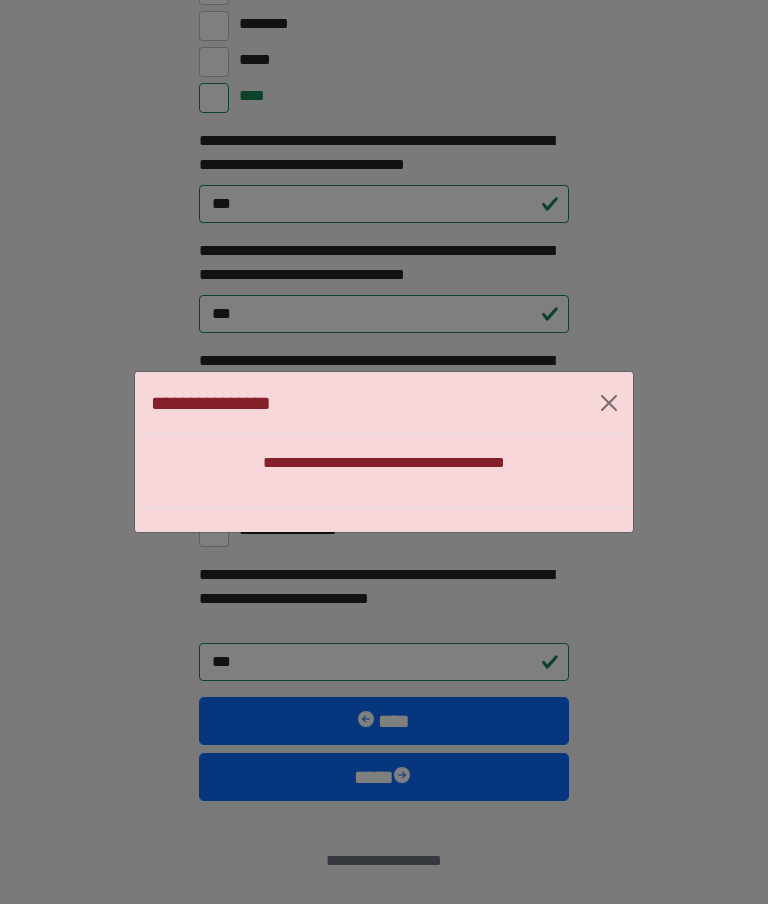 click at bounding box center [609, 403] 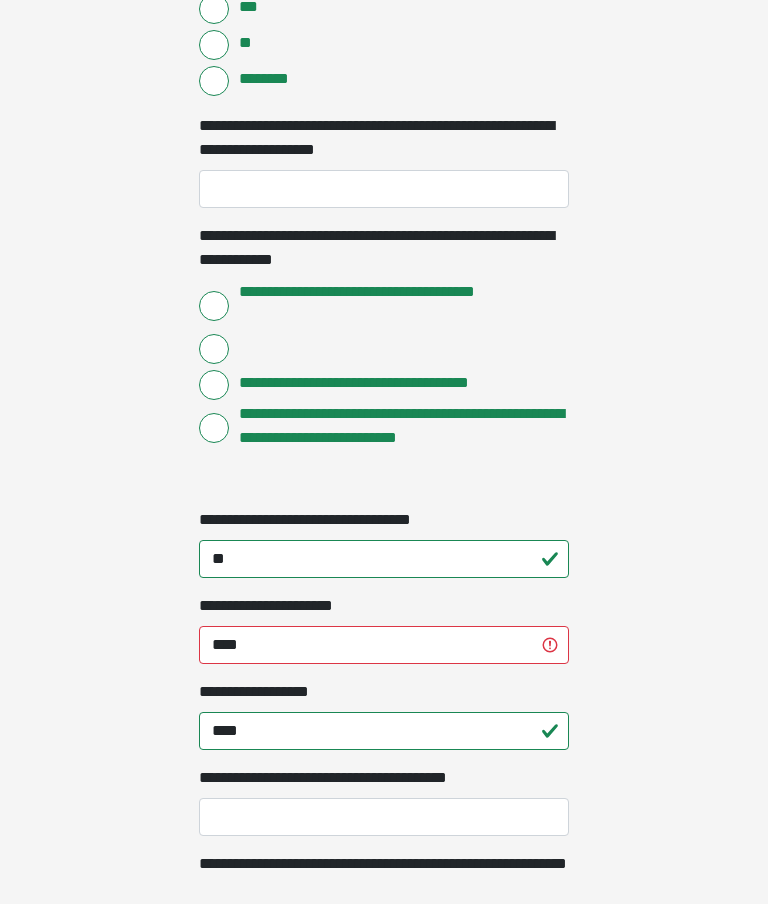 scroll, scrollTop: 1683, scrollLeft: 0, axis: vertical 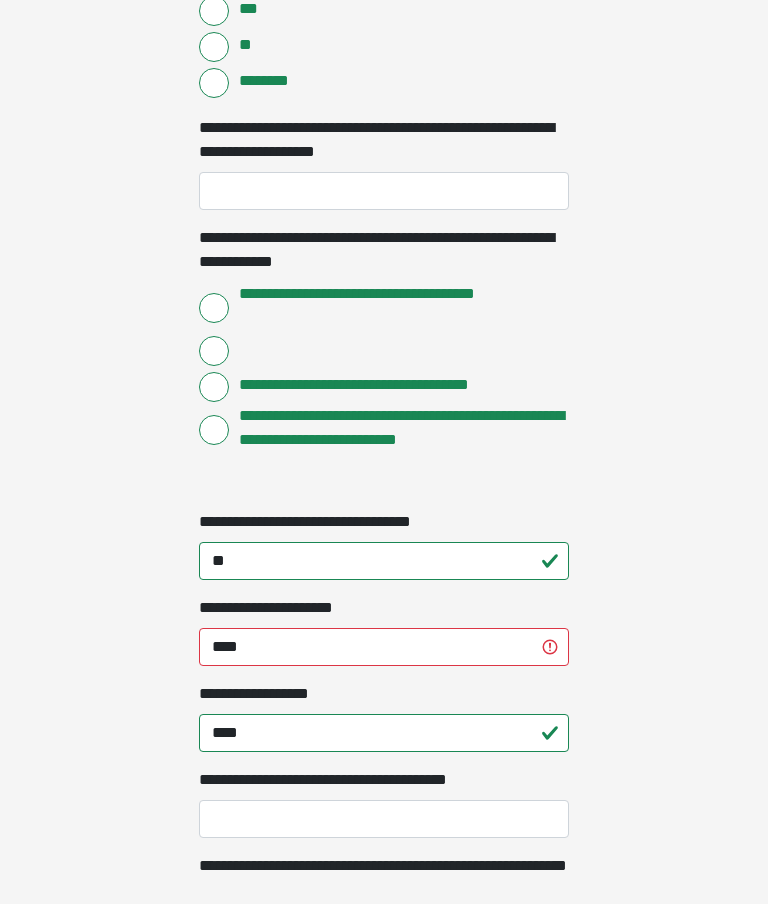 click on "**********" at bounding box center [384, 250] 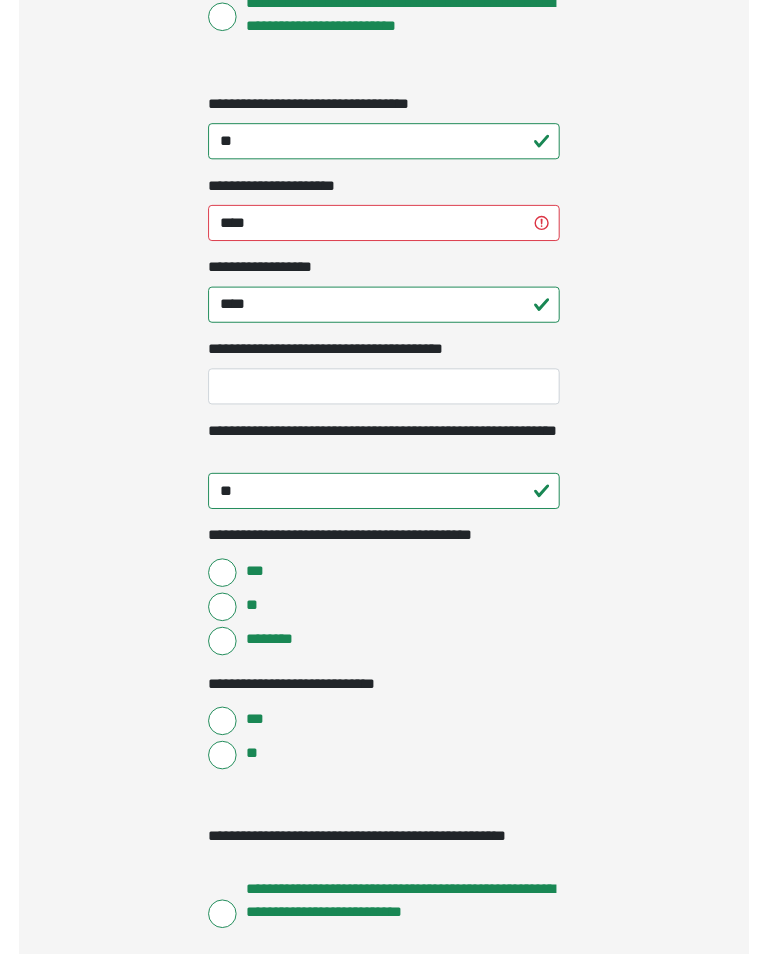 scroll, scrollTop: 2094, scrollLeft: 0, axis: vertical 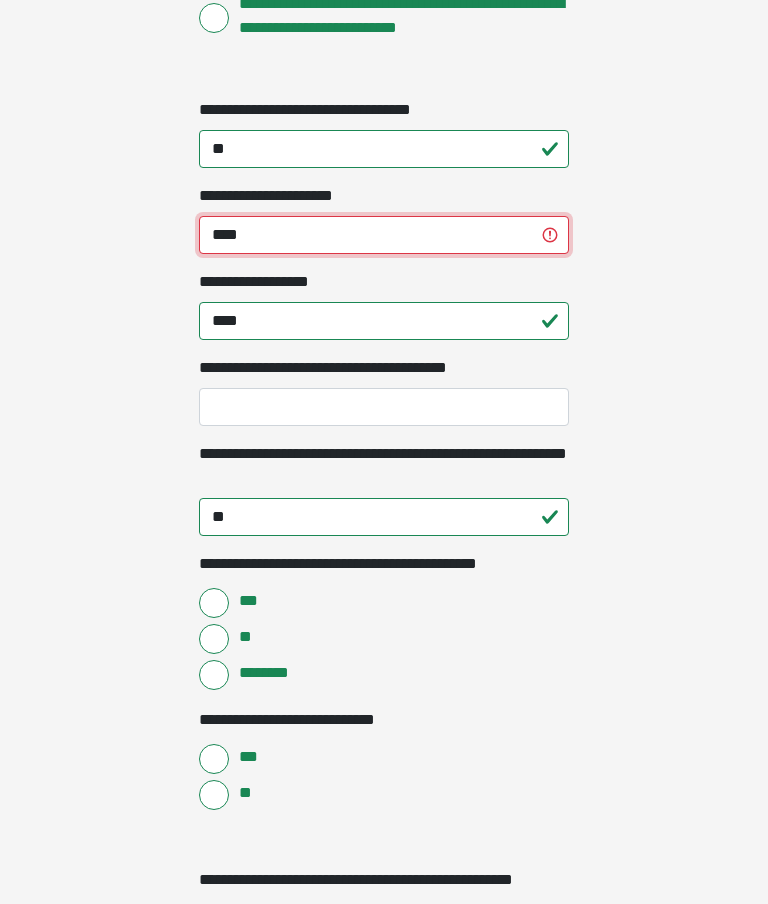 click on "****" at bounding box center (384, 236) 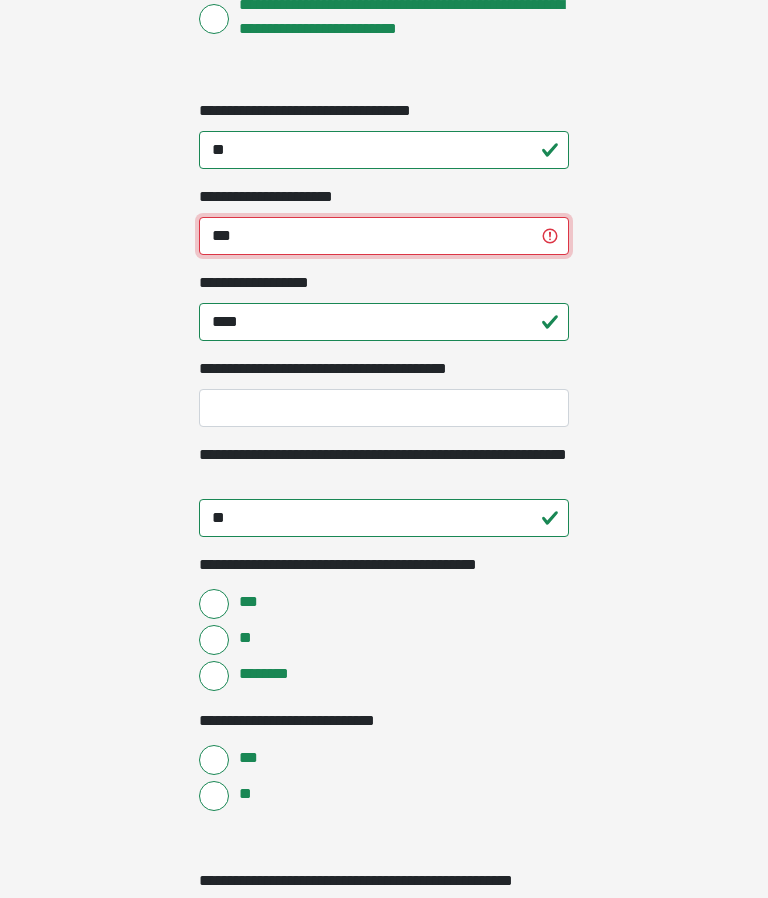 type on "***" 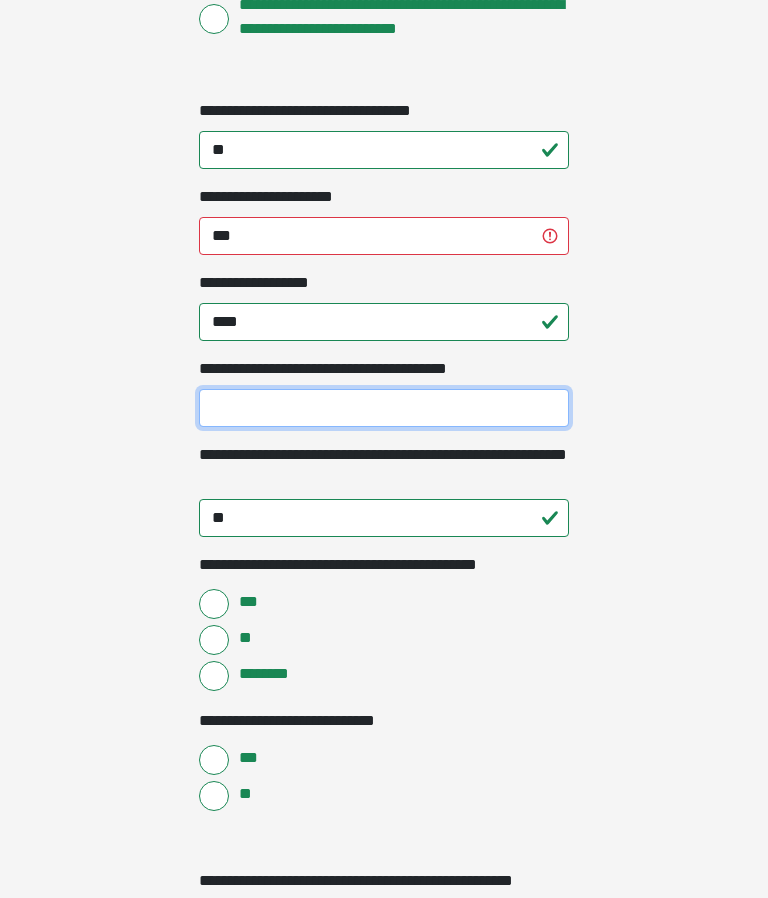 click on "**********" at bounding box center (384, 408) 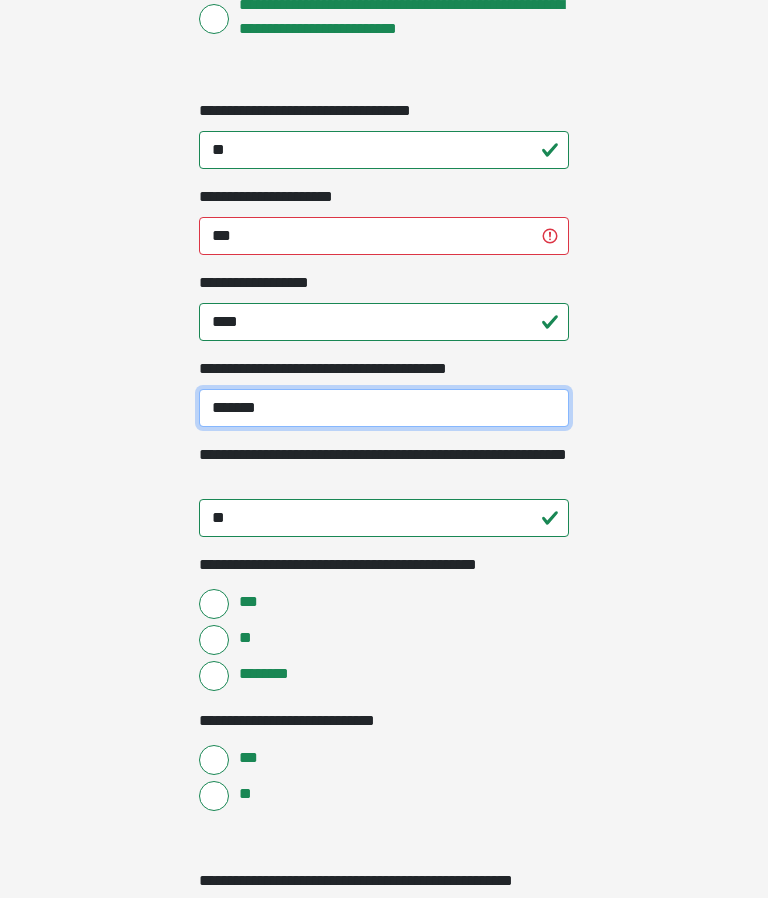 type on "*******" 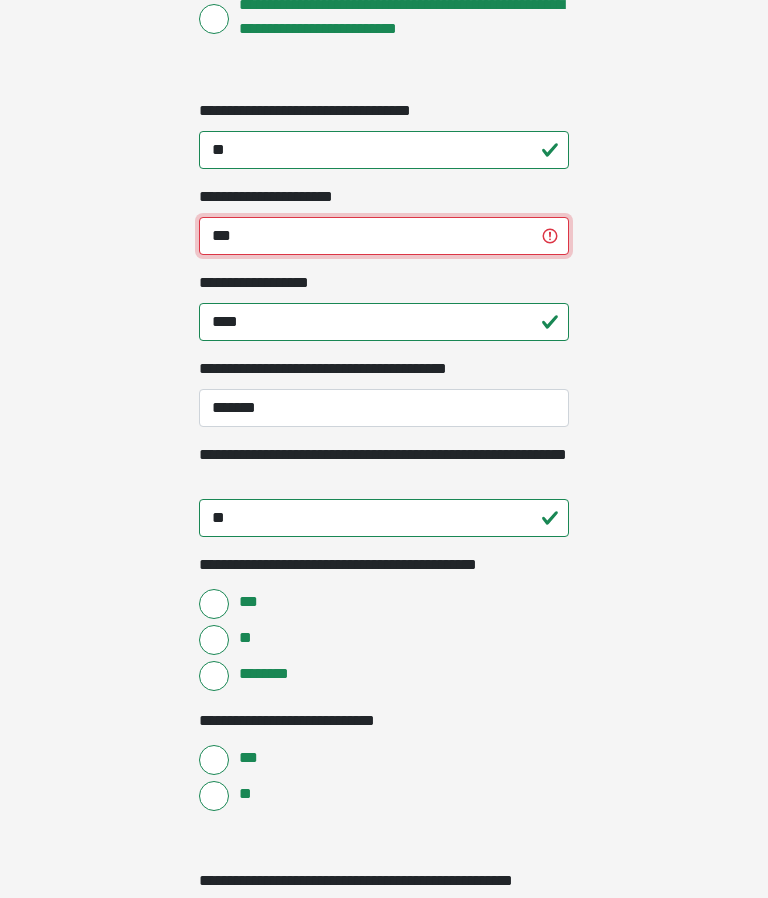 click on "***" at bounding box center (384, 236) 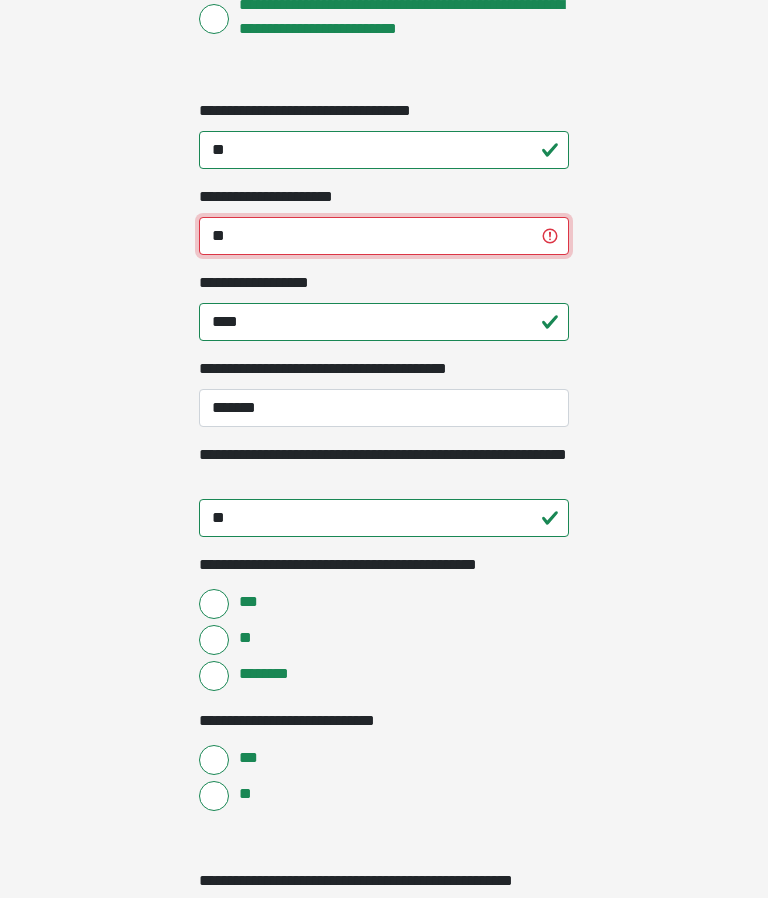 type on "*" 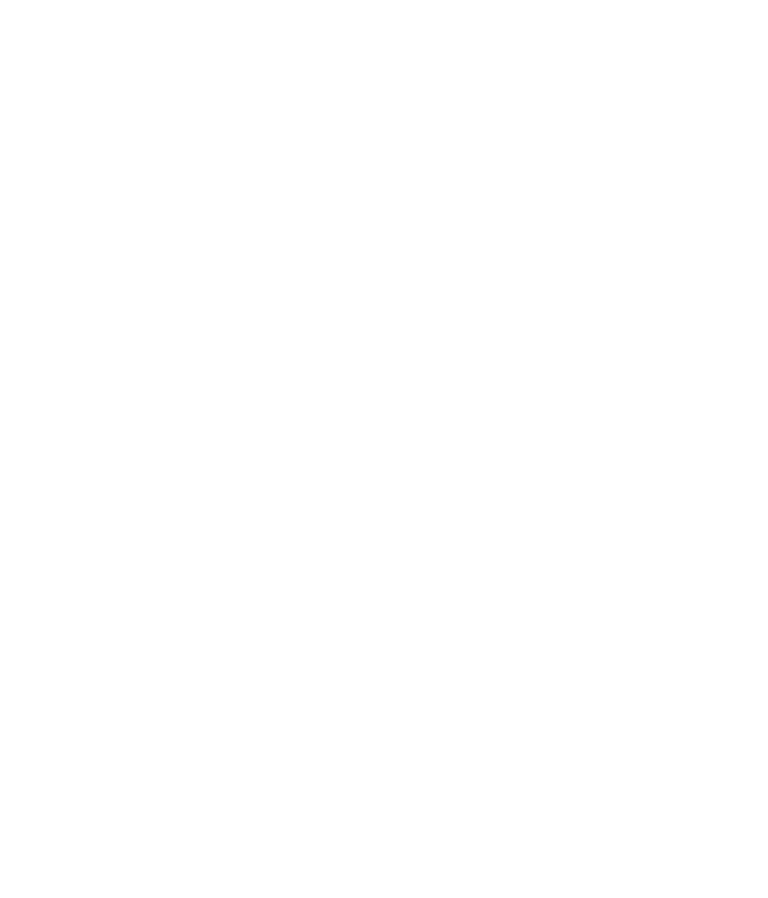 scroll, scrollTop: 5314, scrollLeft: 0, axis: vertical 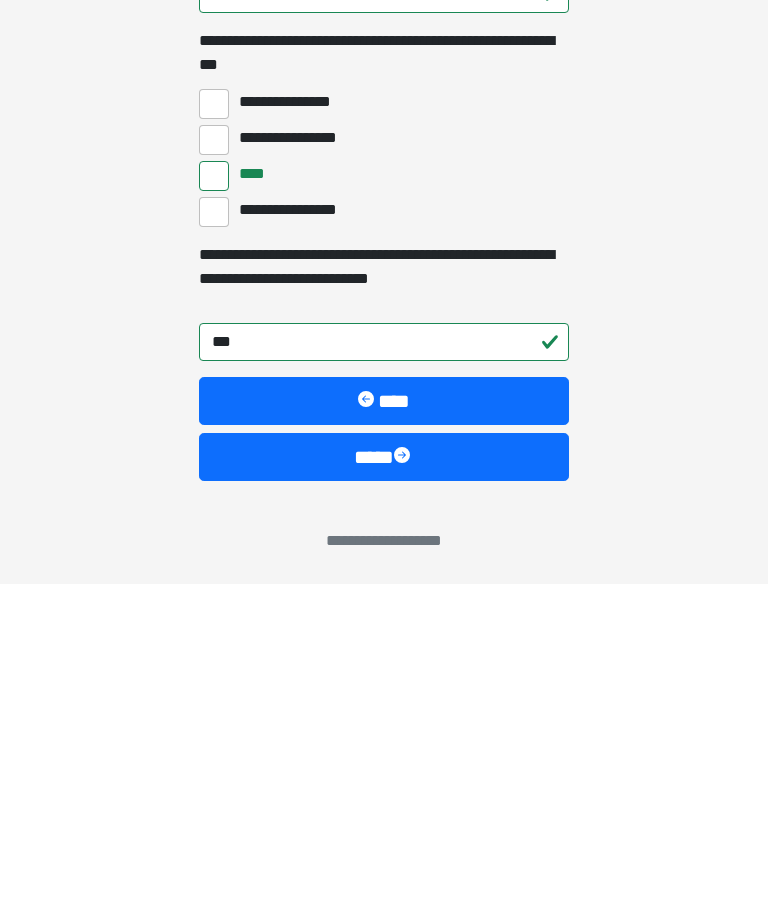 click on "****" at bounding box center [384, 771] 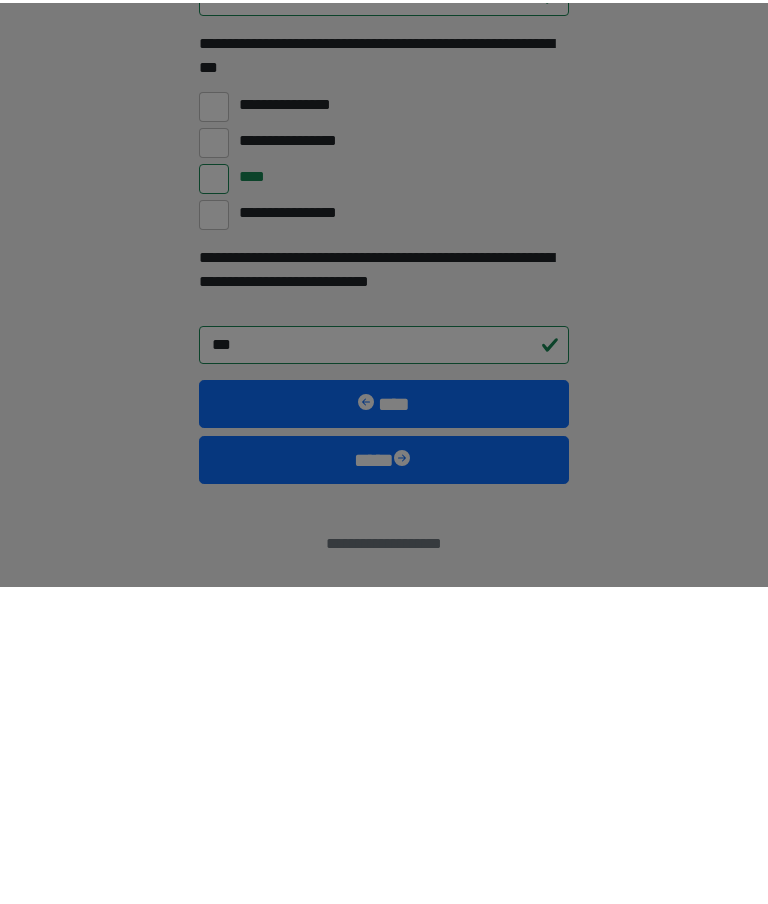 scroll, scrollTop: 5308, scrollLeft: 0, axis: vertical 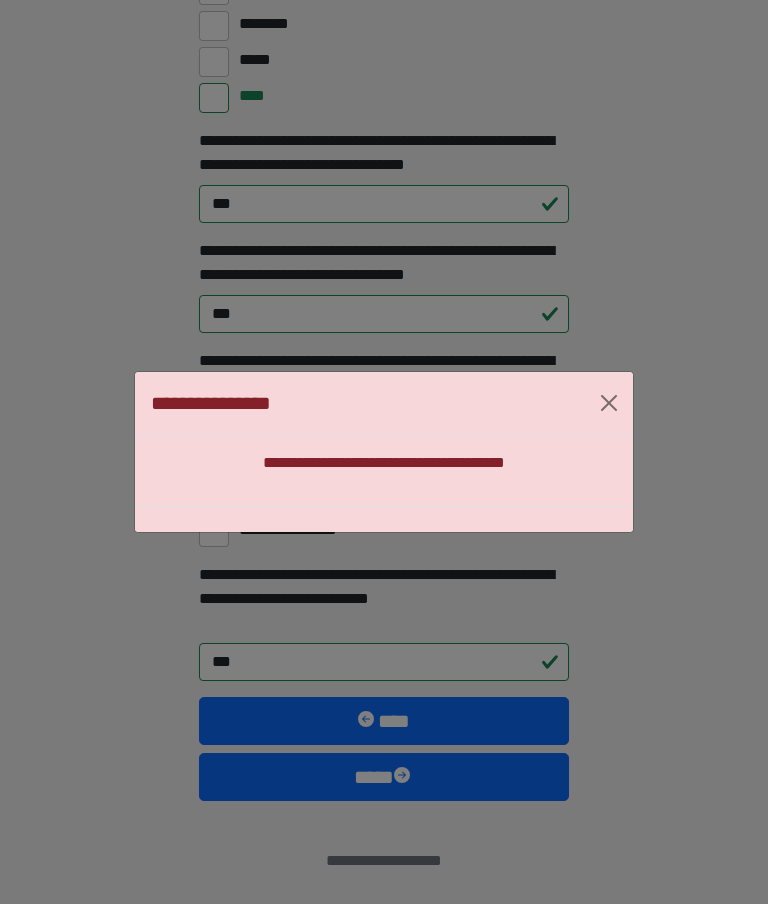 click on "**********" at bounding box center [384, 452] 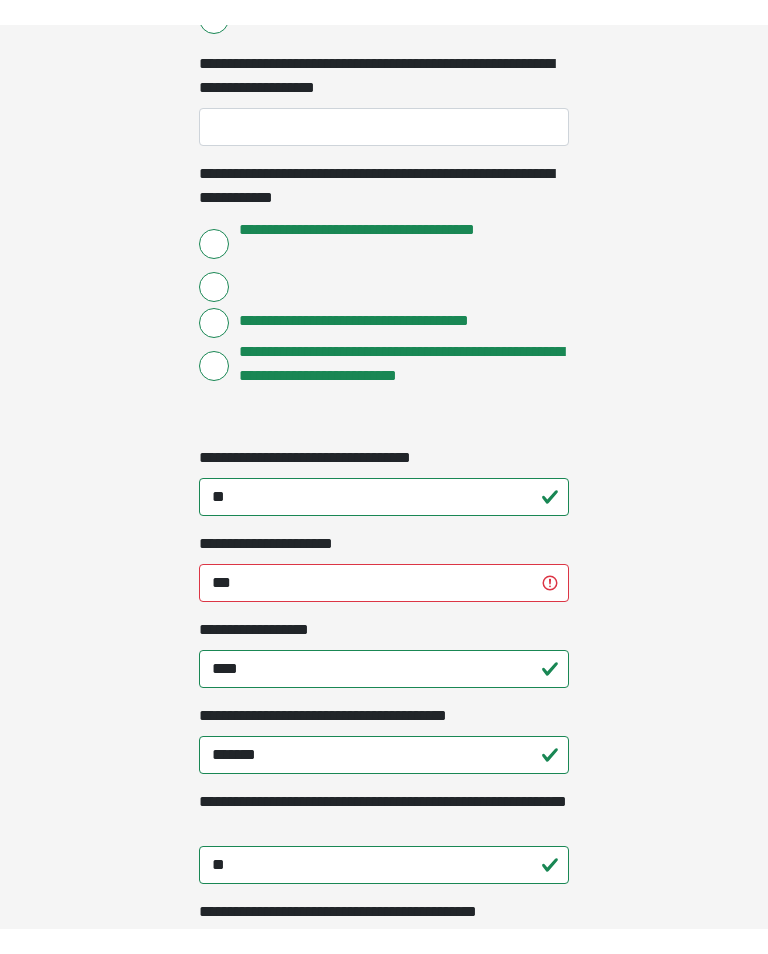 scroll, scrollTop: 1771, scrollLeft: 0, axis: vertical 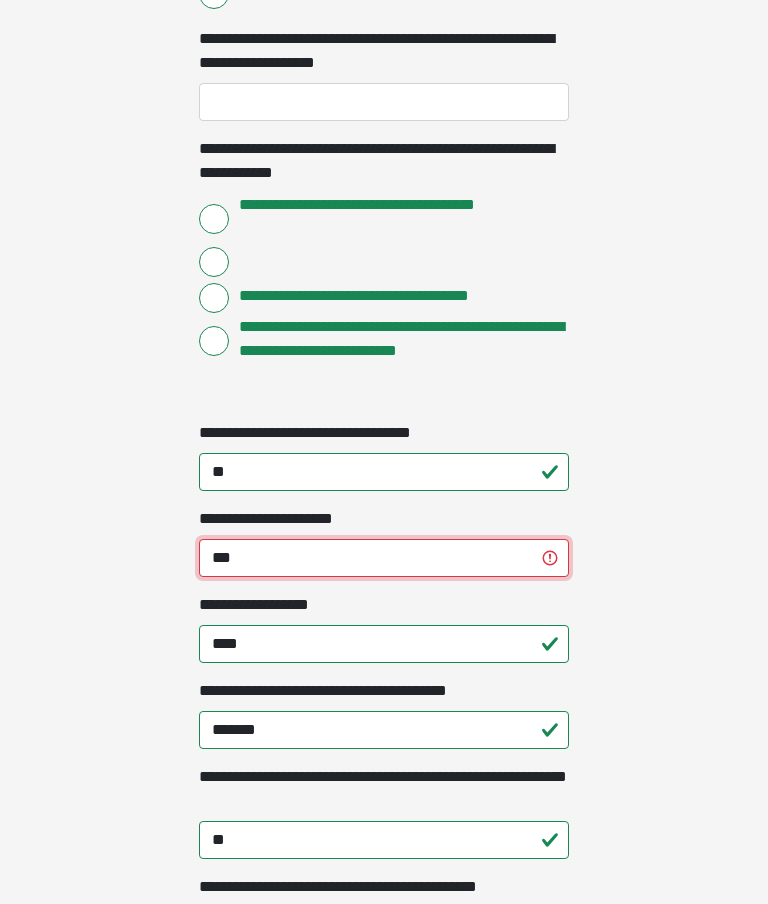 click on "***" at bounding box center (384, 559) 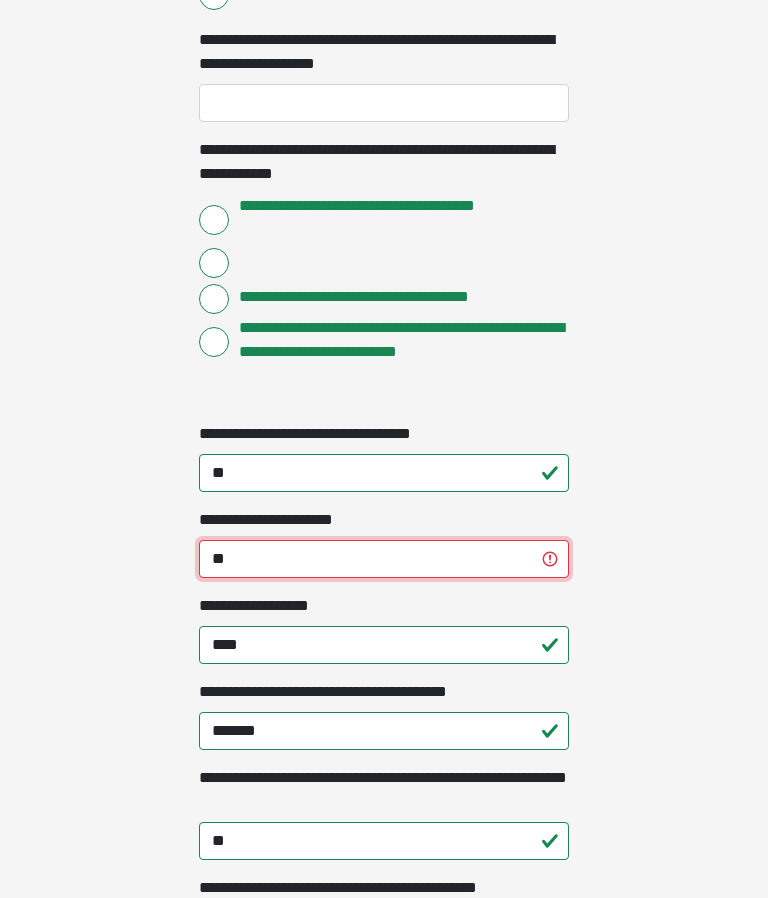 type on "*" 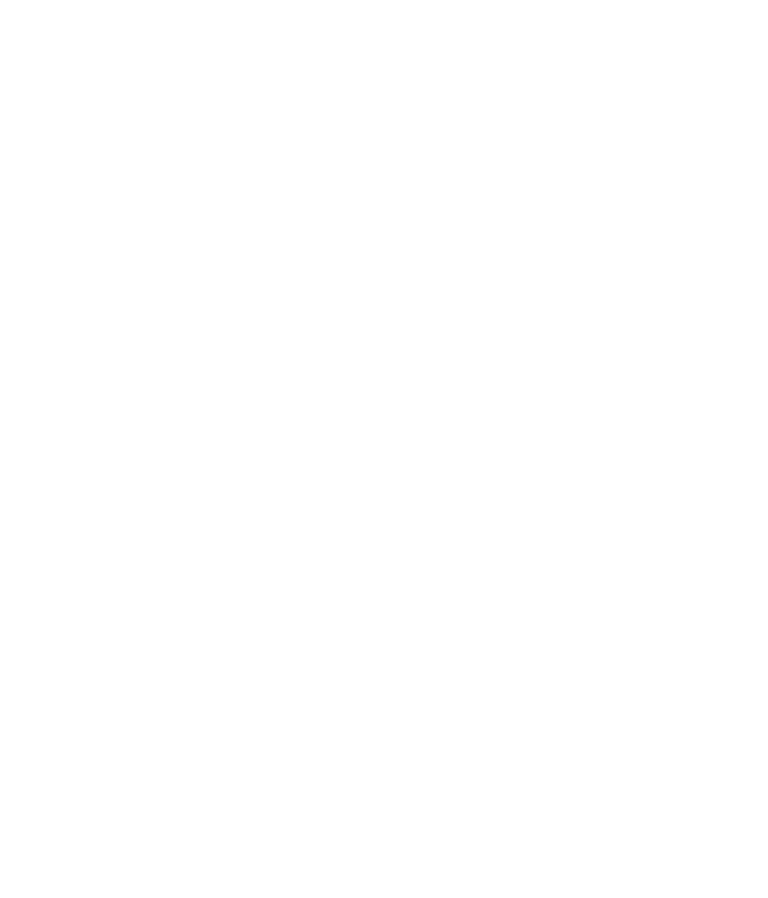 scroll, scrollTop: 5314, scrollLeft: 0, axis: vertical 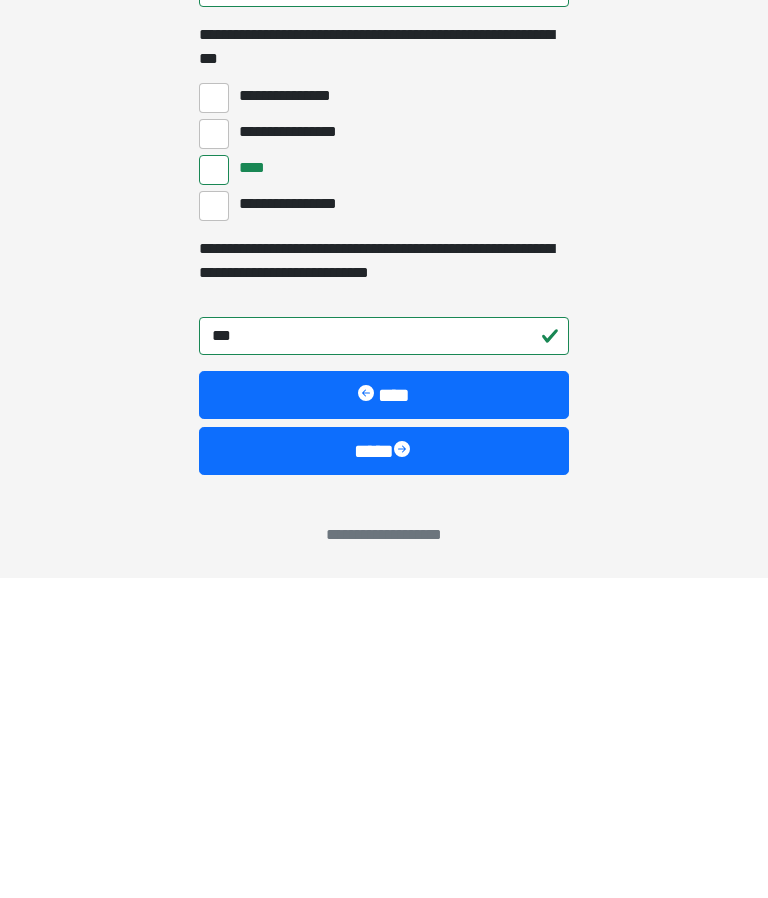 click at bounding box center [404, 771] 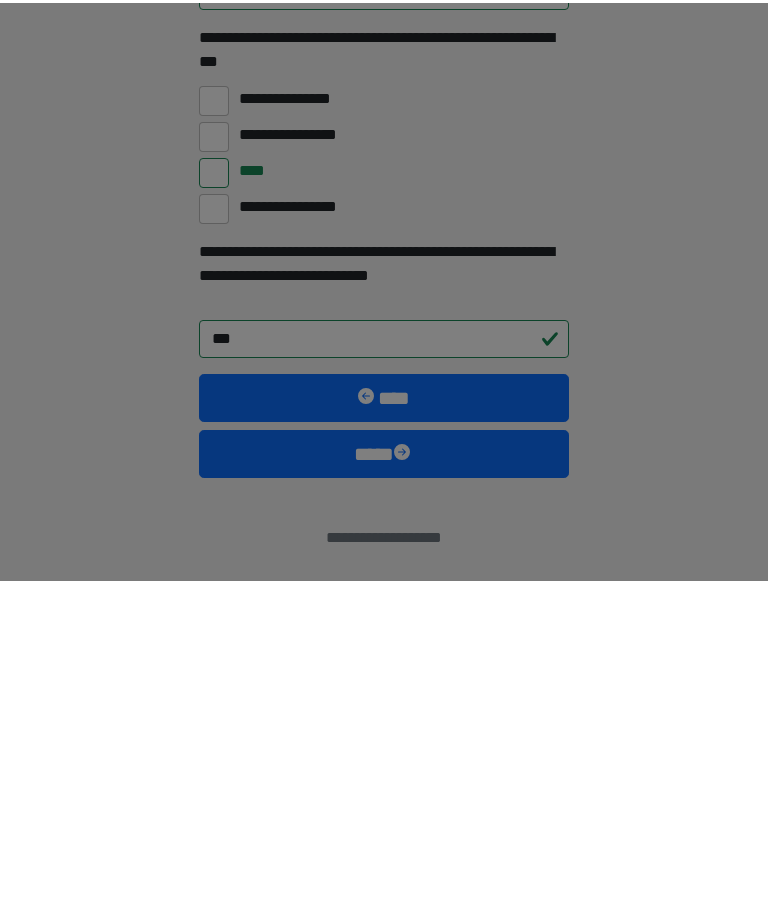 scroll, scrollTop: 5308, scrollLeft: 0, axis: vertical 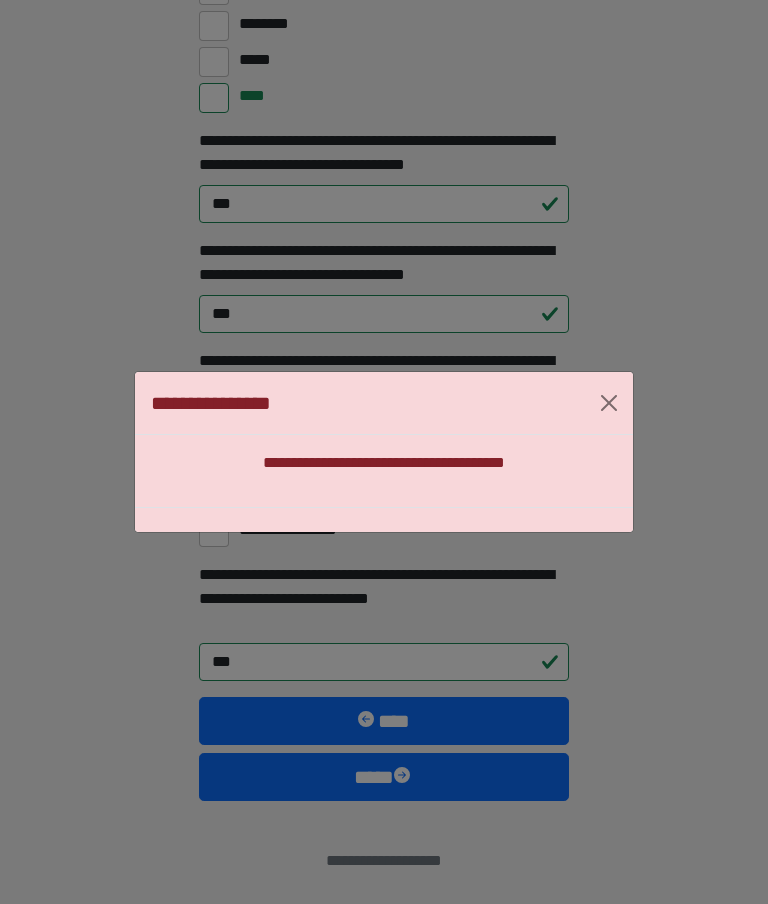 click at bounding box center [609, 403] 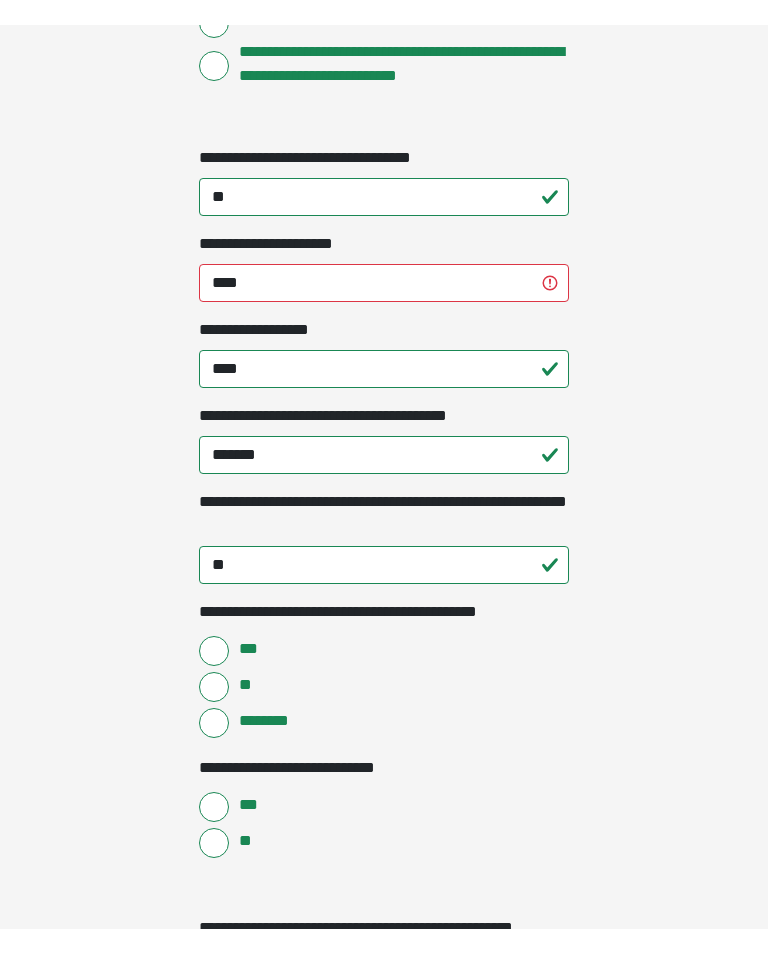 scroll, scrollTop: 2070, scrollLeft: 0, axis: vertical 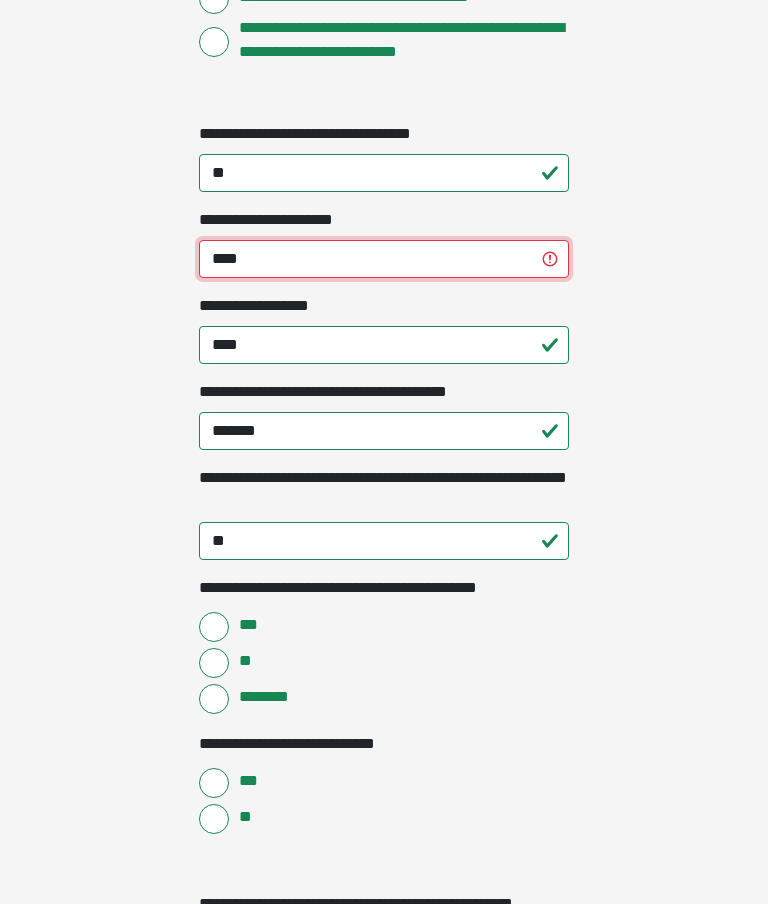 click on "****" at bounding box center [384, 260] 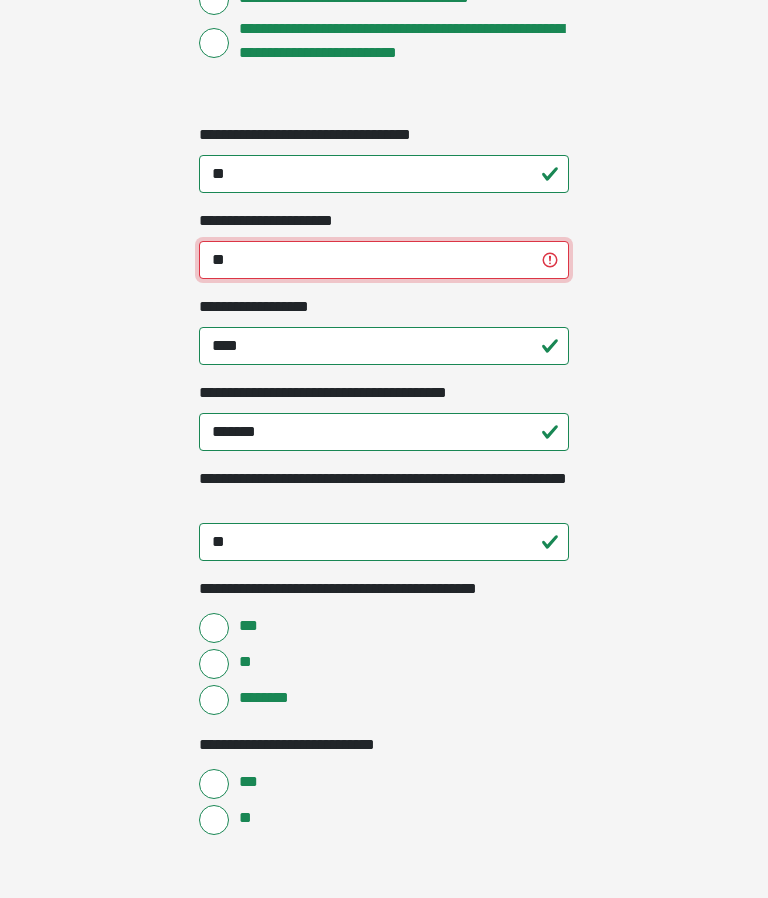 type on "*" 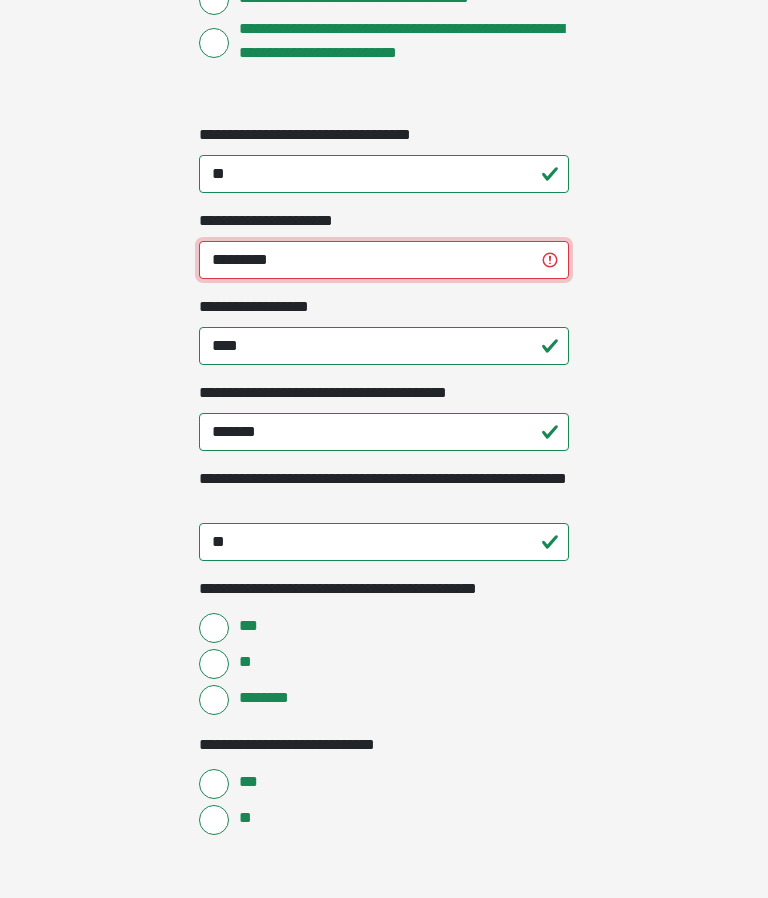 type on "**********" 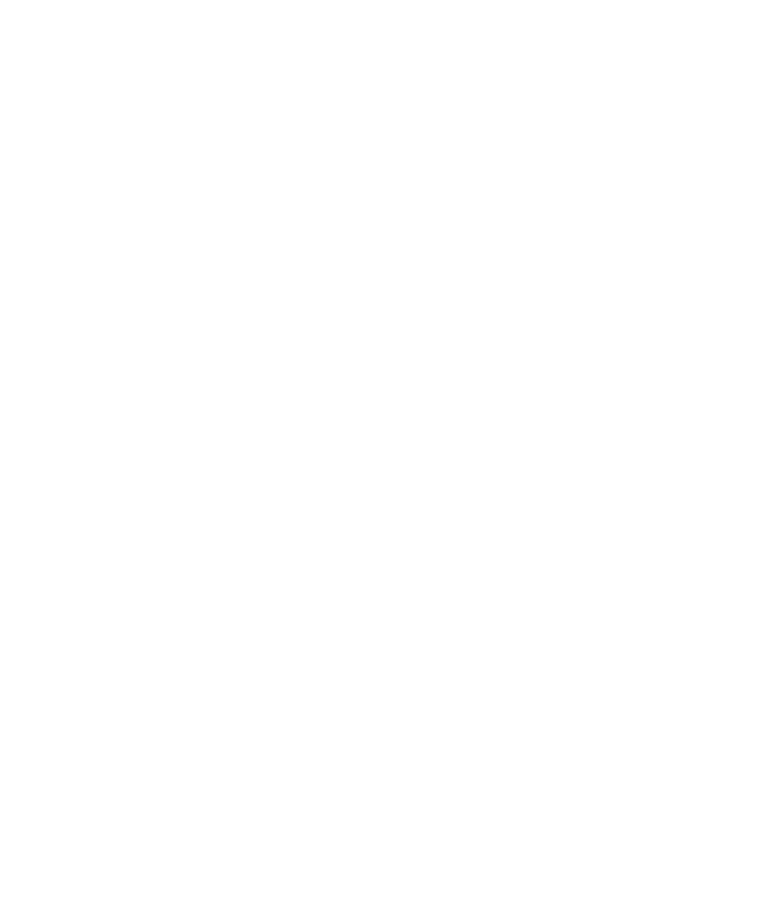 scroll, scrollTop: 5314, scrollLeft: 0, axis: vertical 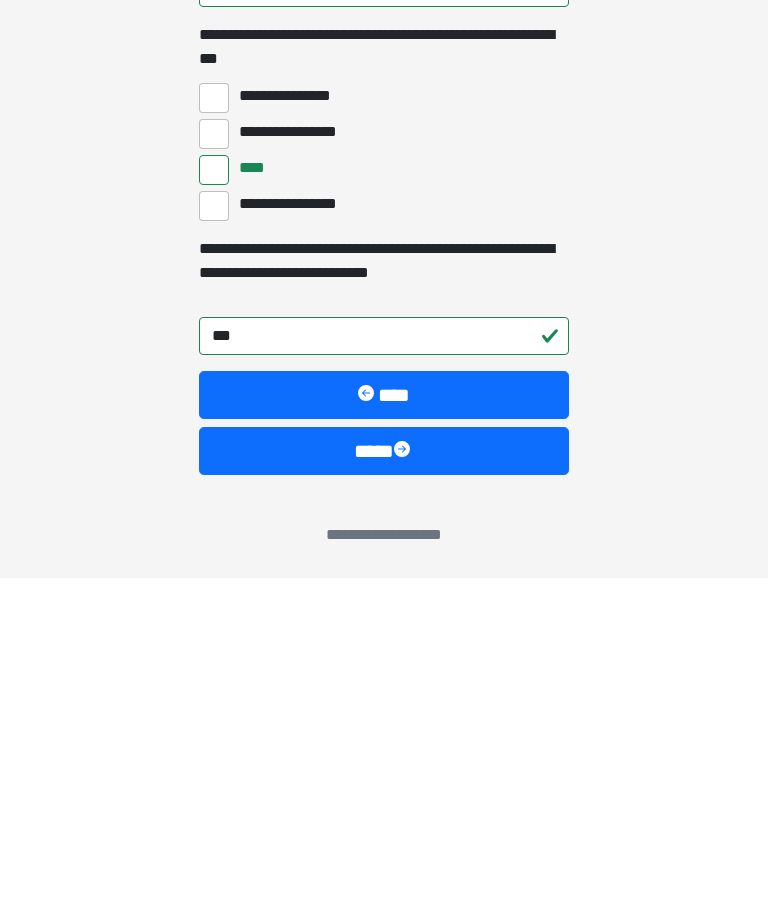 click on "****" at bounding box center [384, 771] 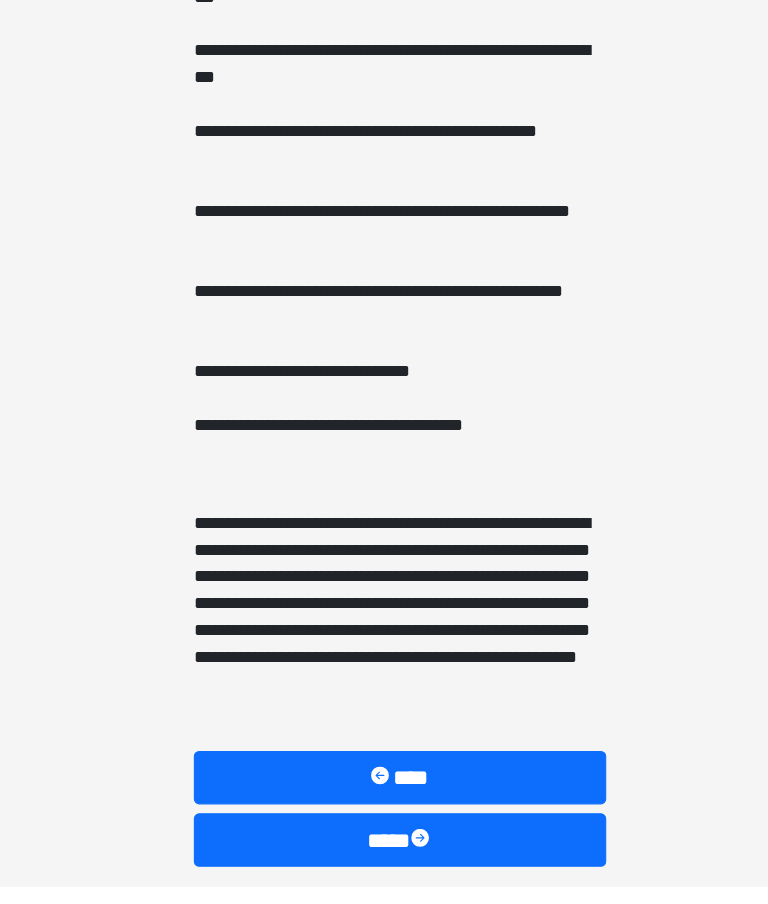 scroll, scrollTop: 1238, scrollLeft: 0, axis: vertical 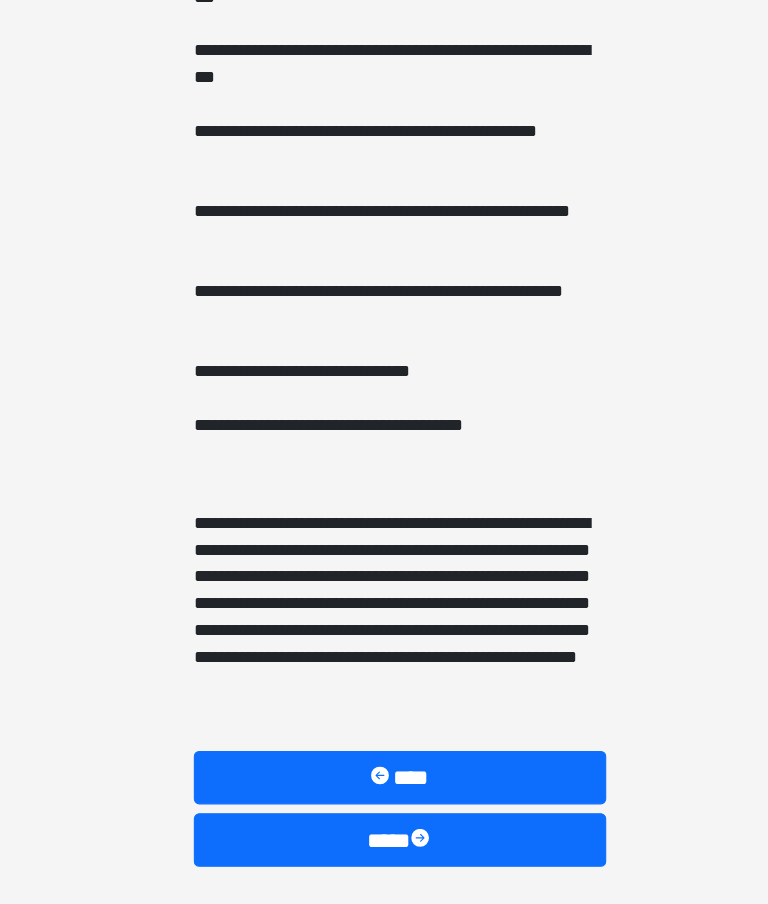 click on "****" at bounding box center (384, 847) 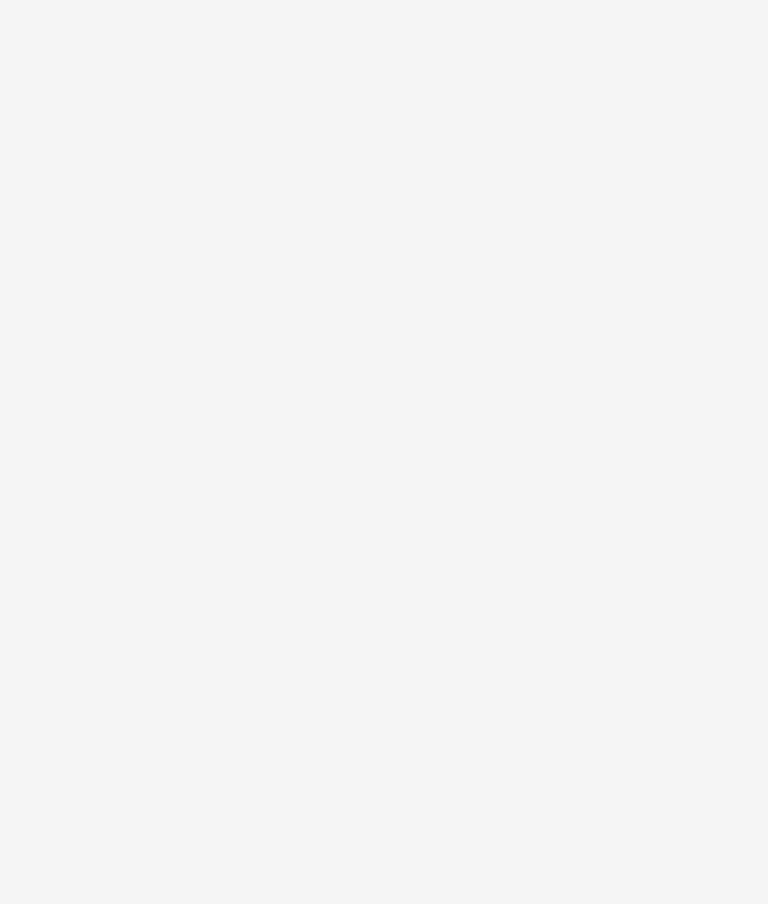 scroll, scrollTop: 0, scrollLeft: 0, axis: both 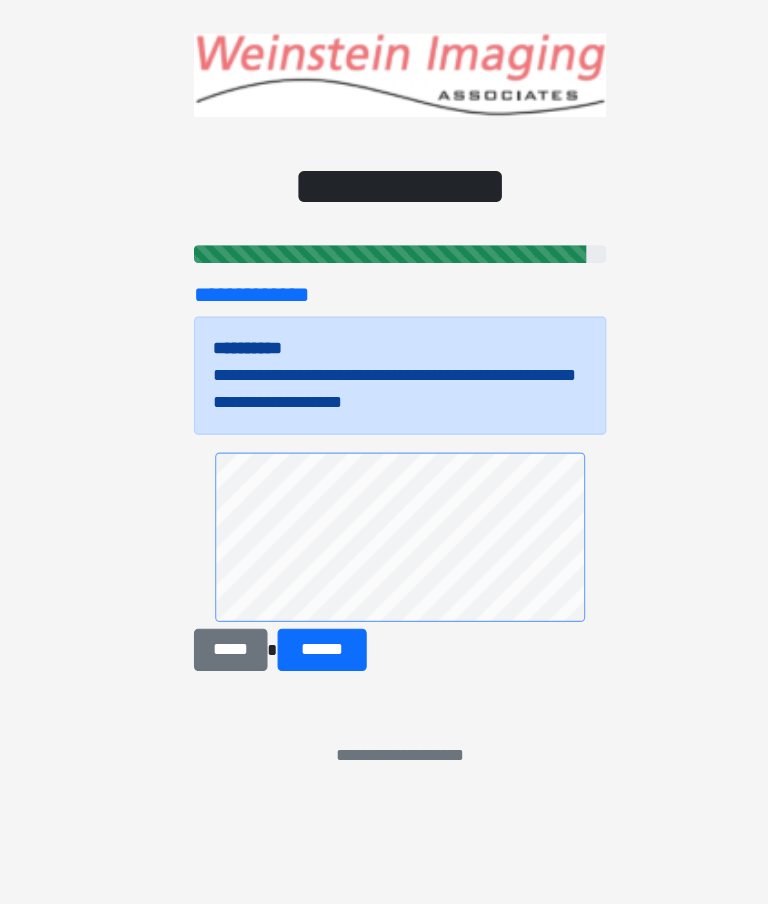 click on "******" at bounding box center [314, 675] 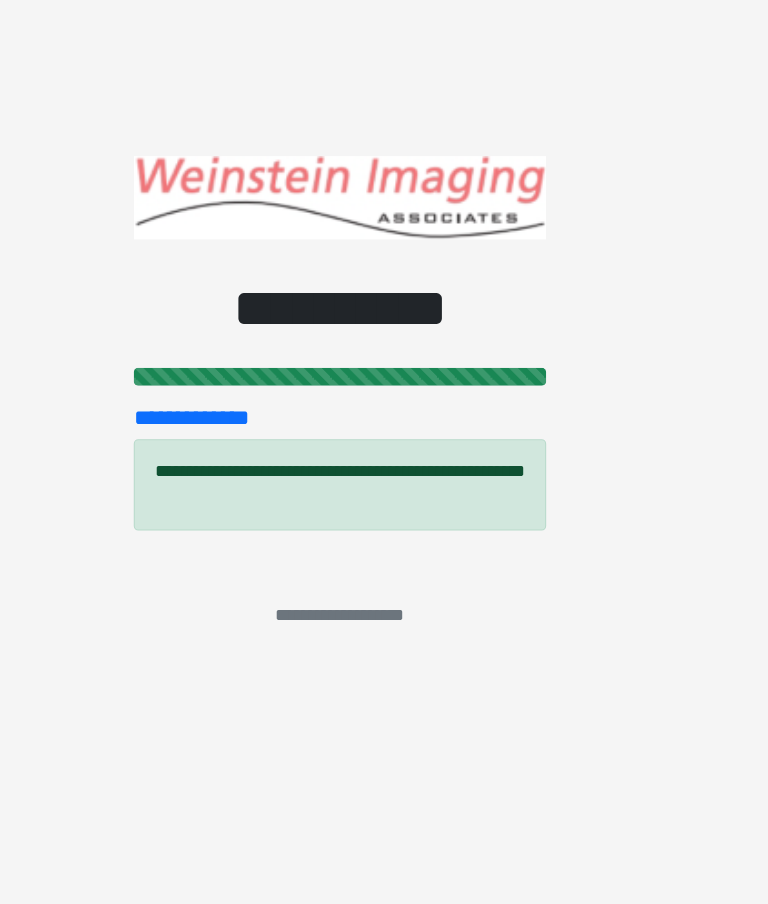 click on "**********" at bounding box center [384, 452] 